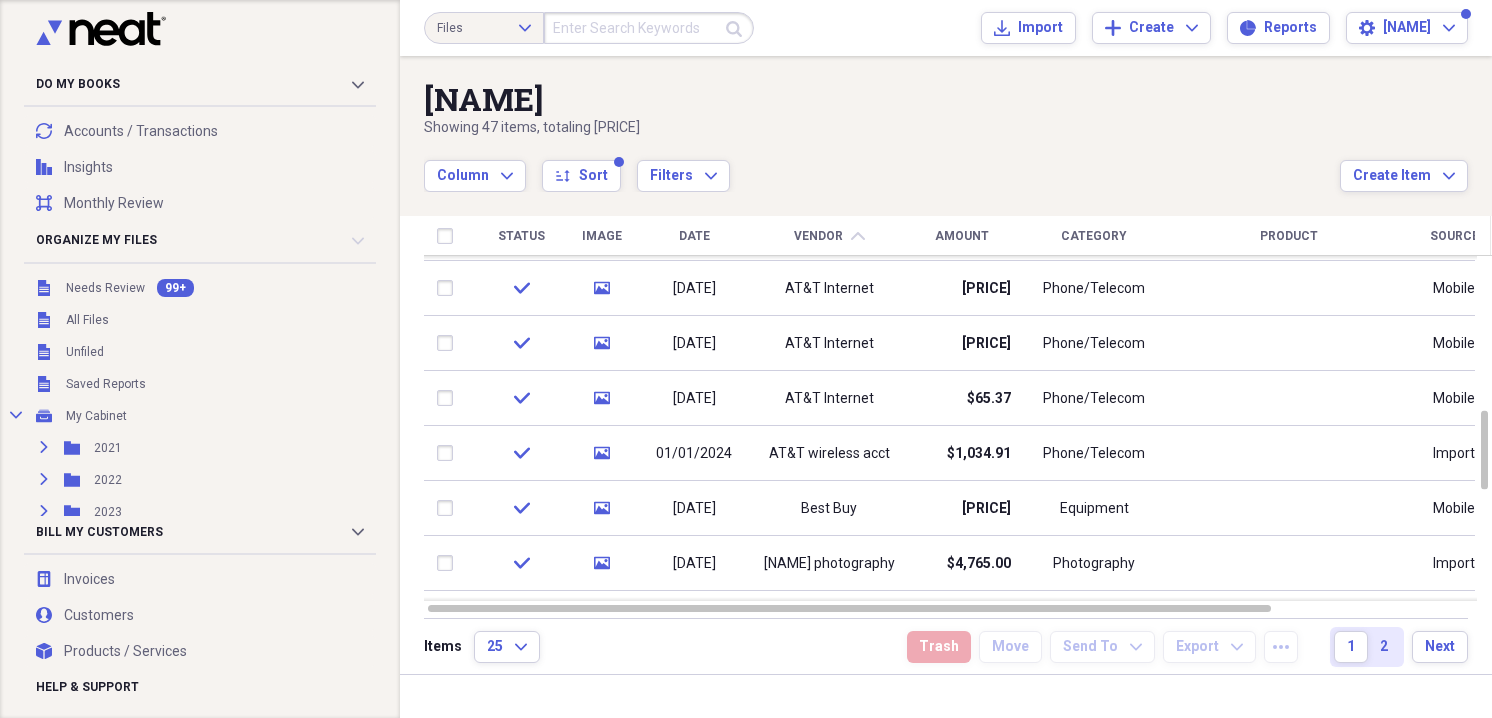 scroll, scrollTop: 0, scrollLeft: 0, axis: both 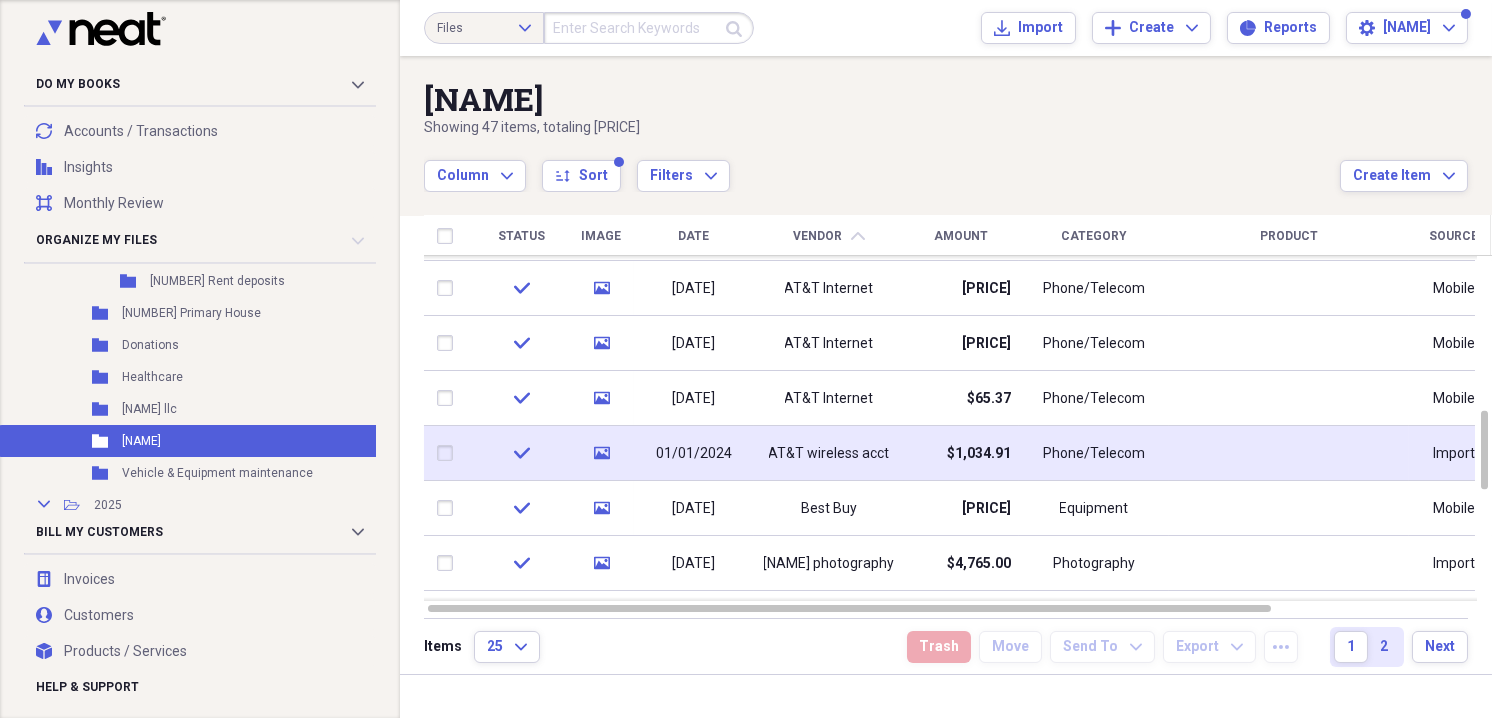 click 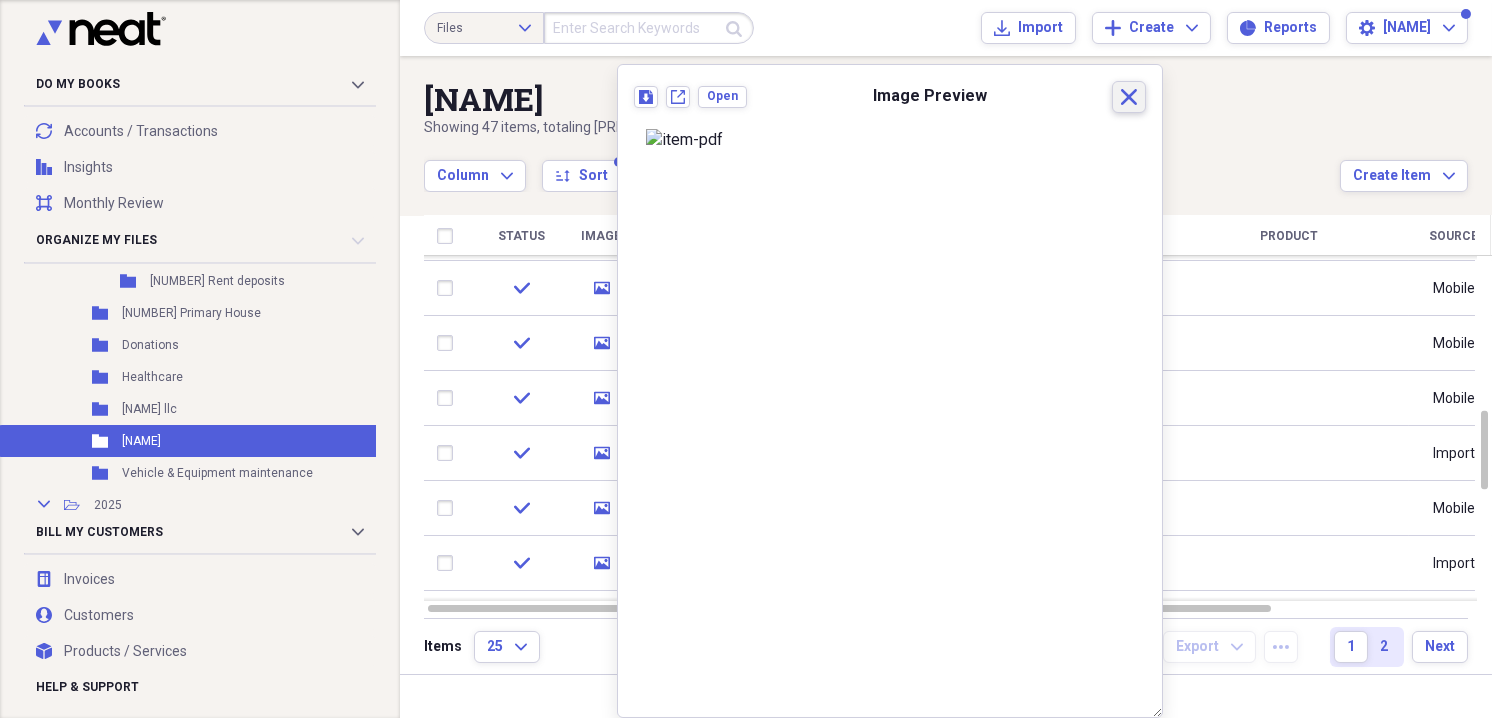 click on "Close" 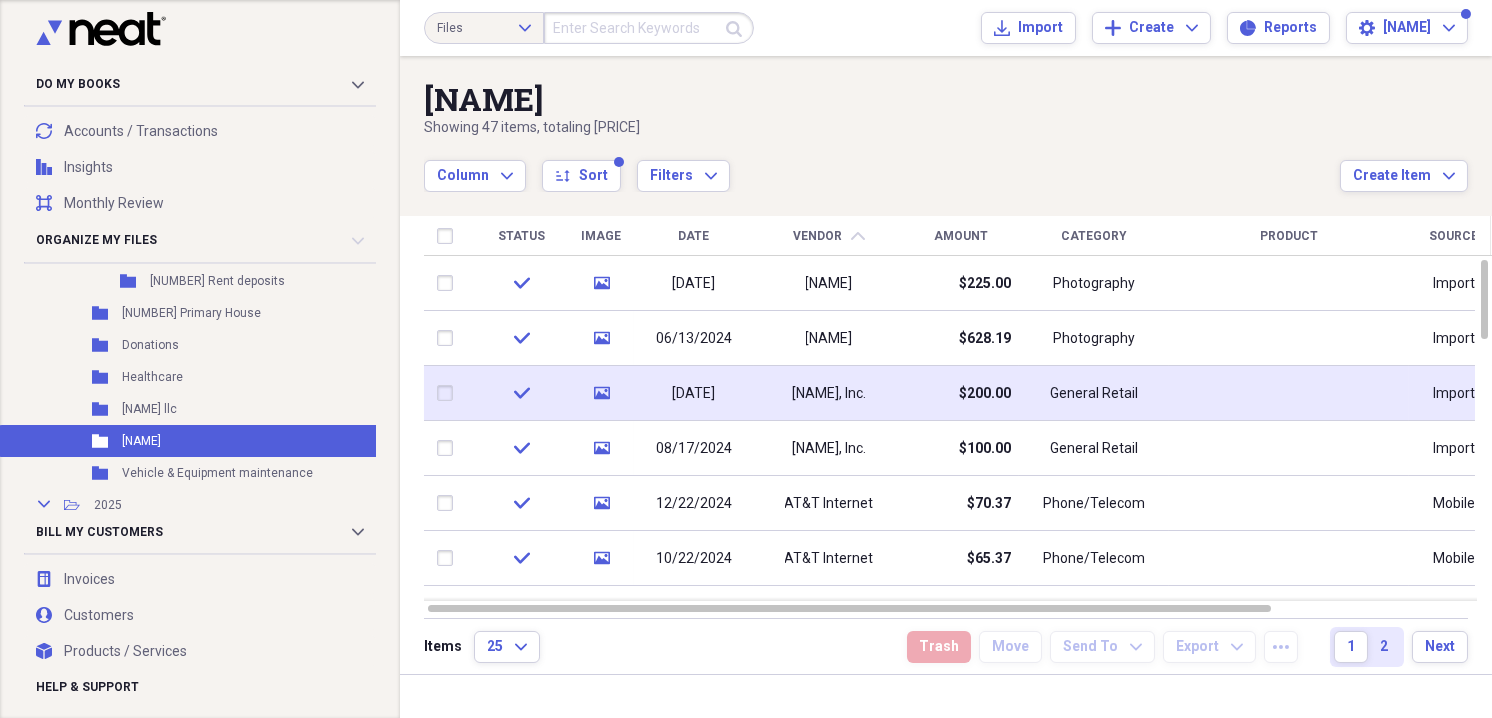 click at bounding box center (449, 393) 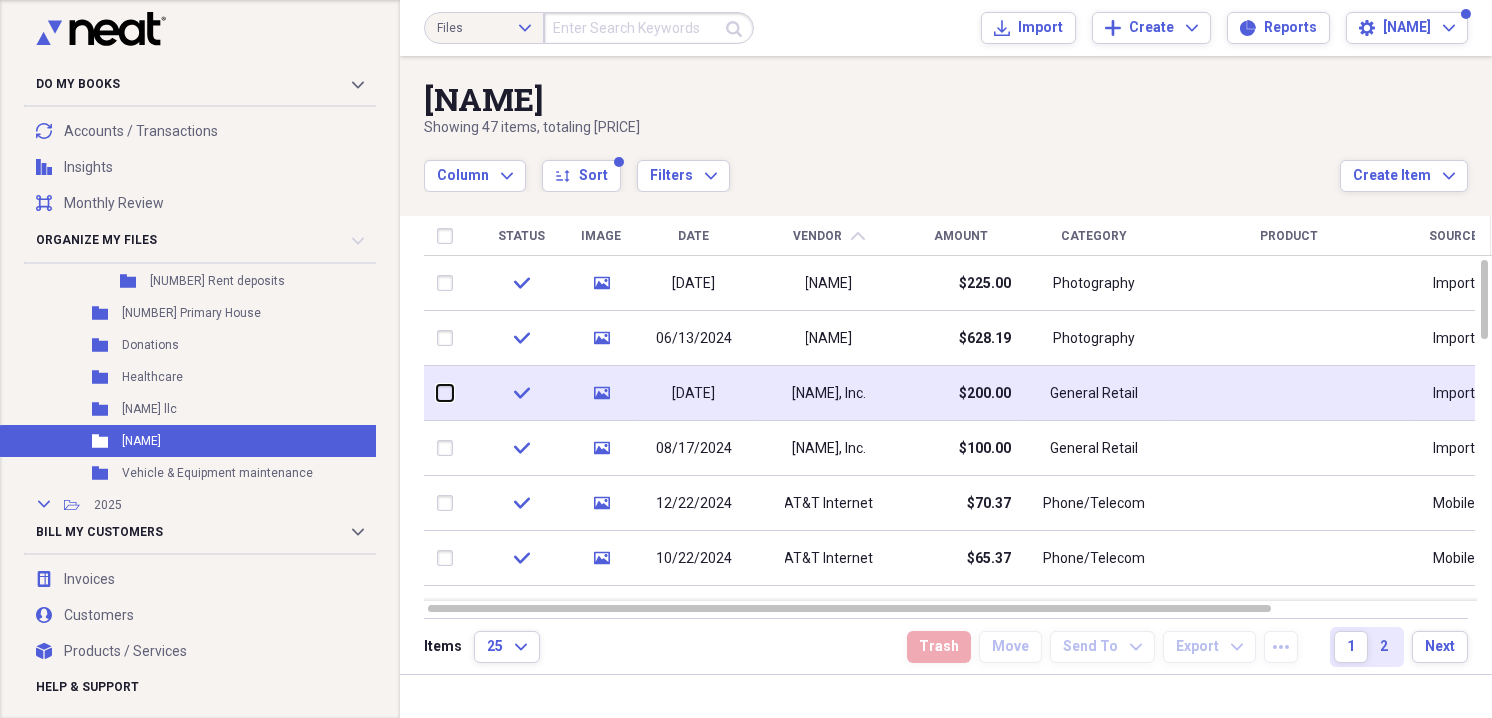 click at bounding box center (437, 393) 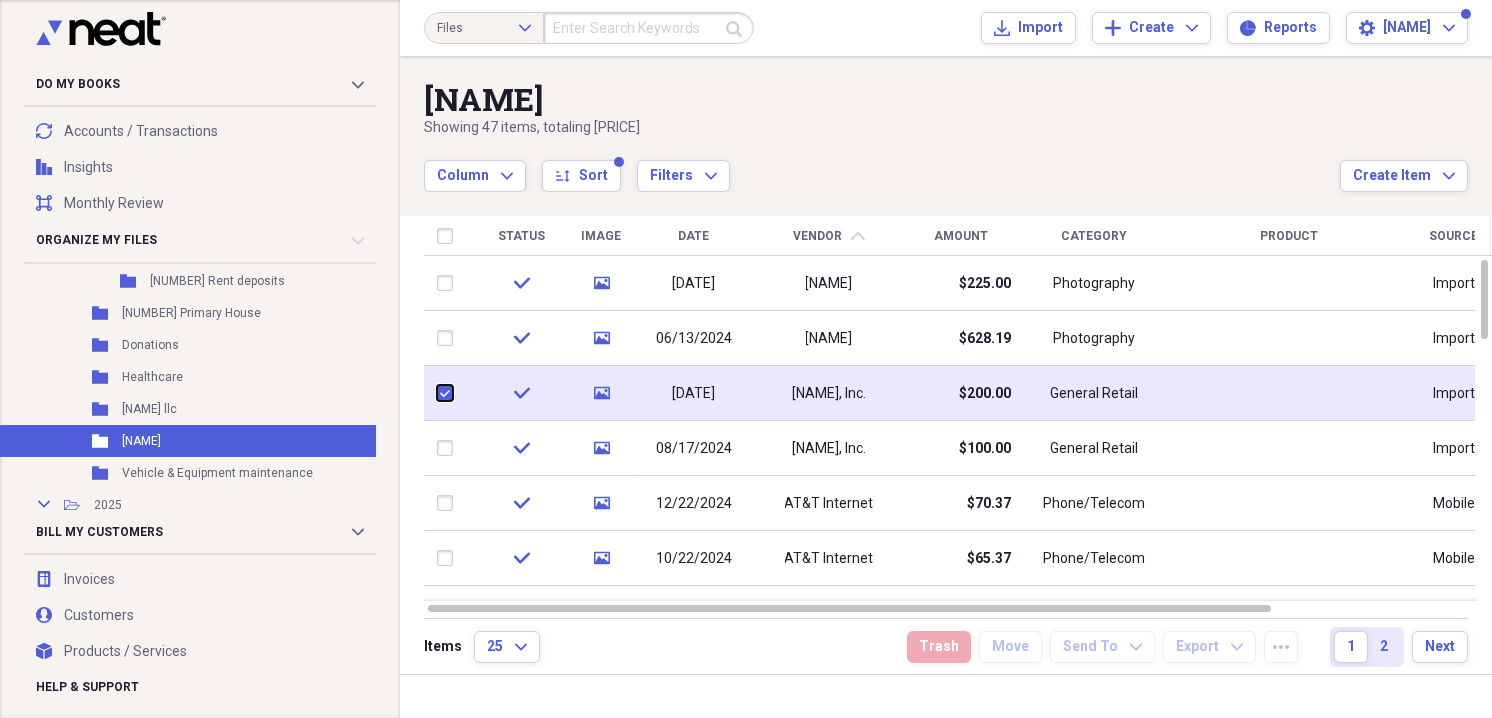checkbox on "true" 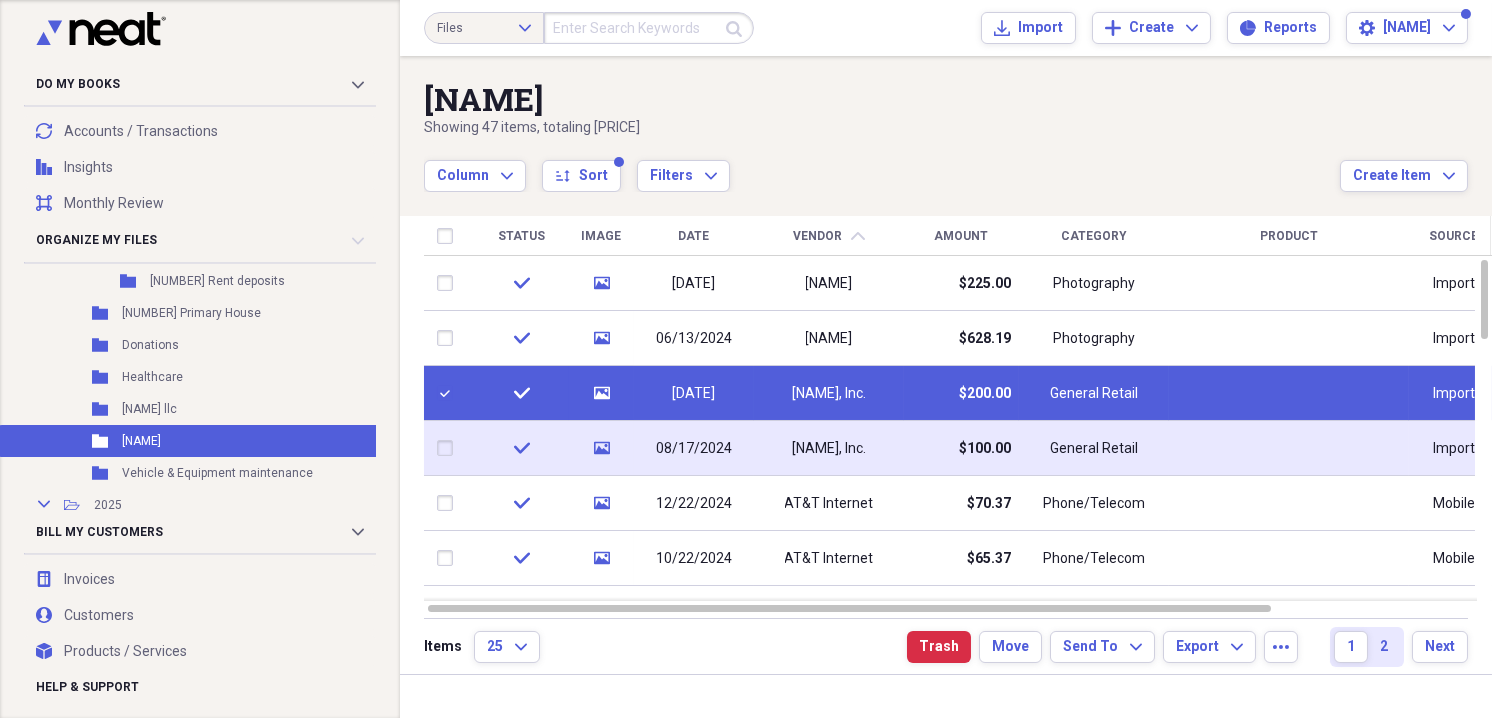 click at bounding box center [449, 448] 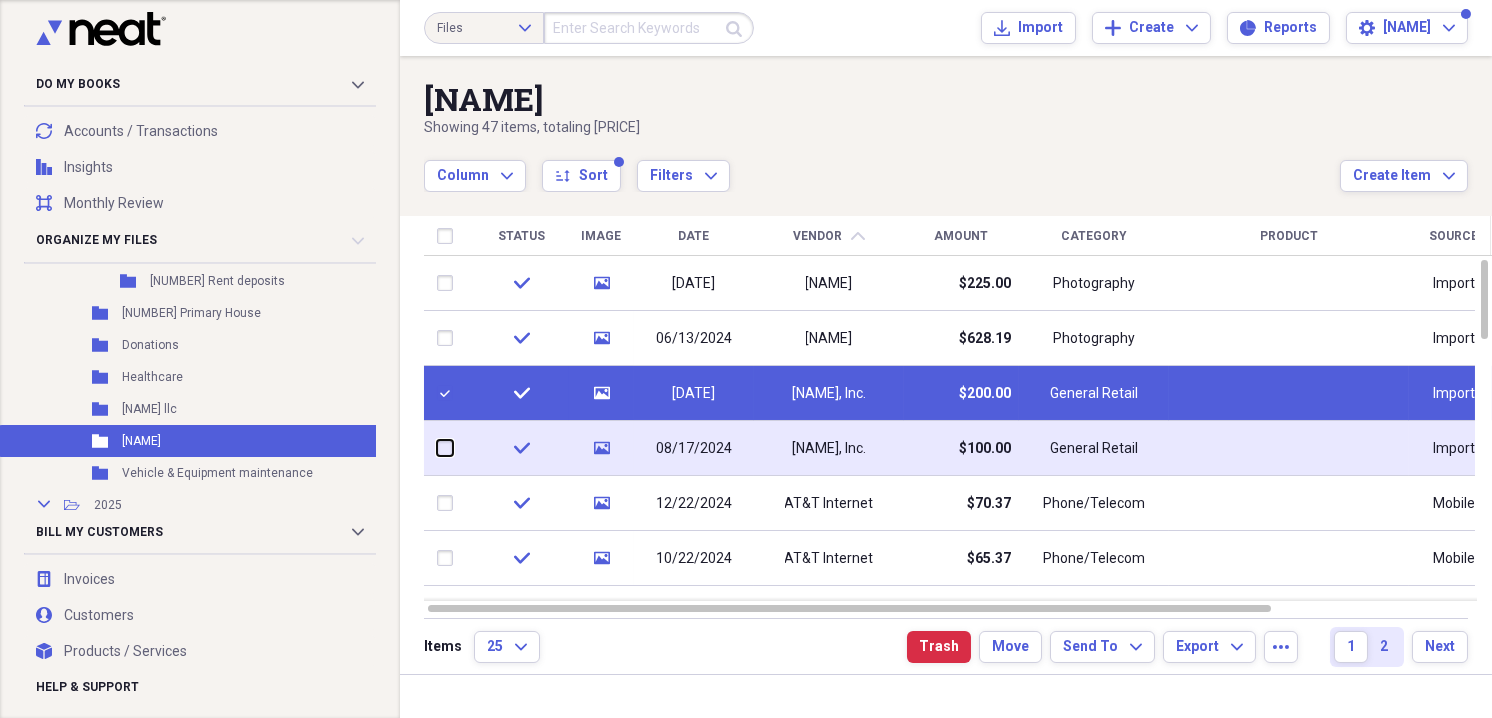 click at bounding box center [437, 448] 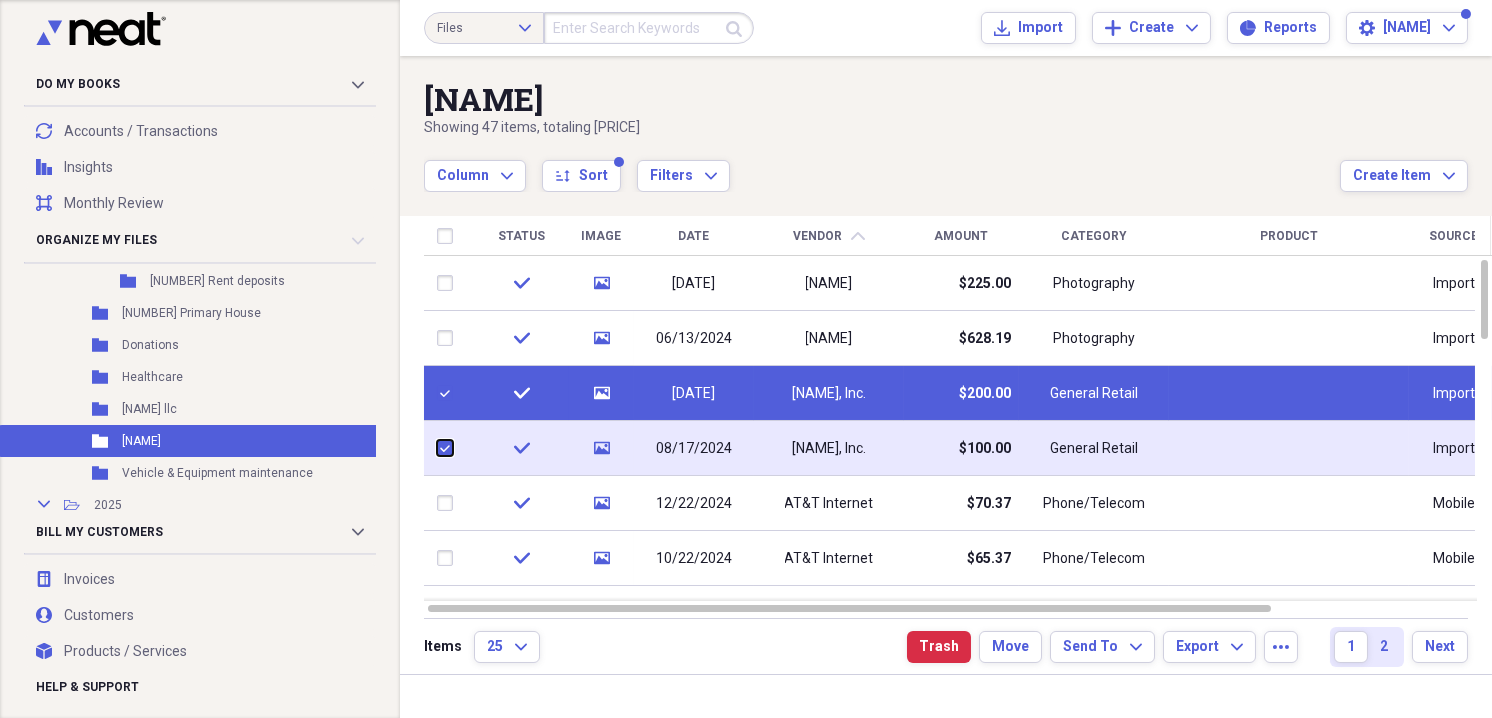 checkbox on "true" 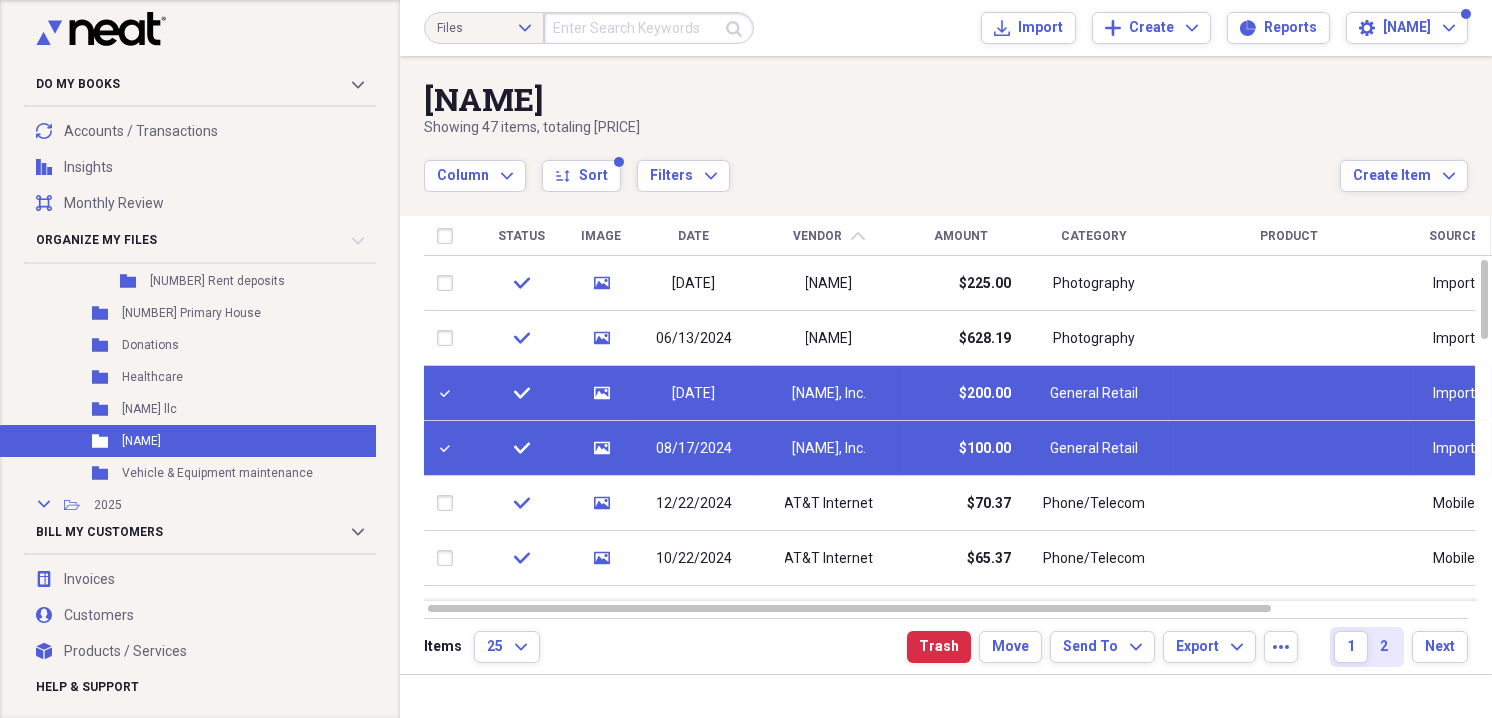 click on "Column Expand sort Sort Filters  Expand" at bounding box center [882, 165] 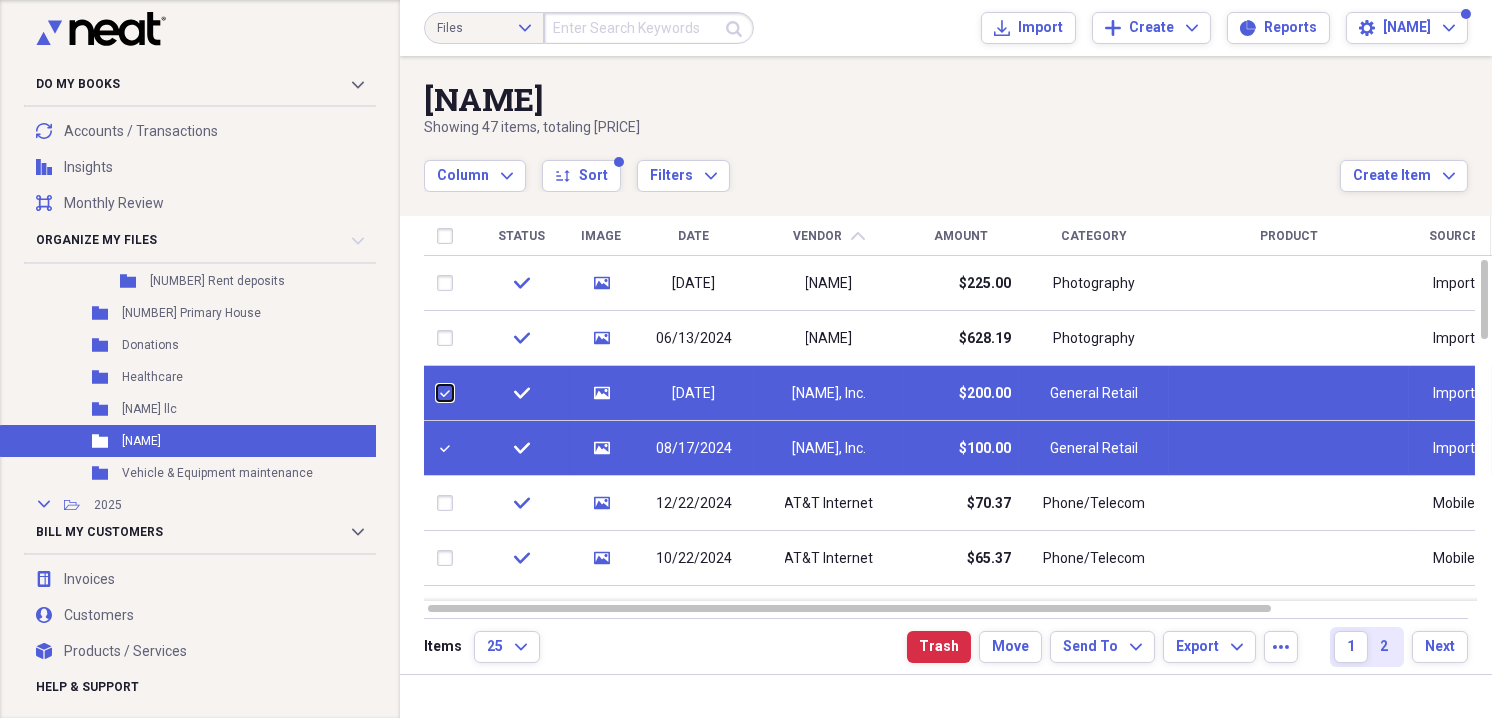 click at bounding box center [437, 393] 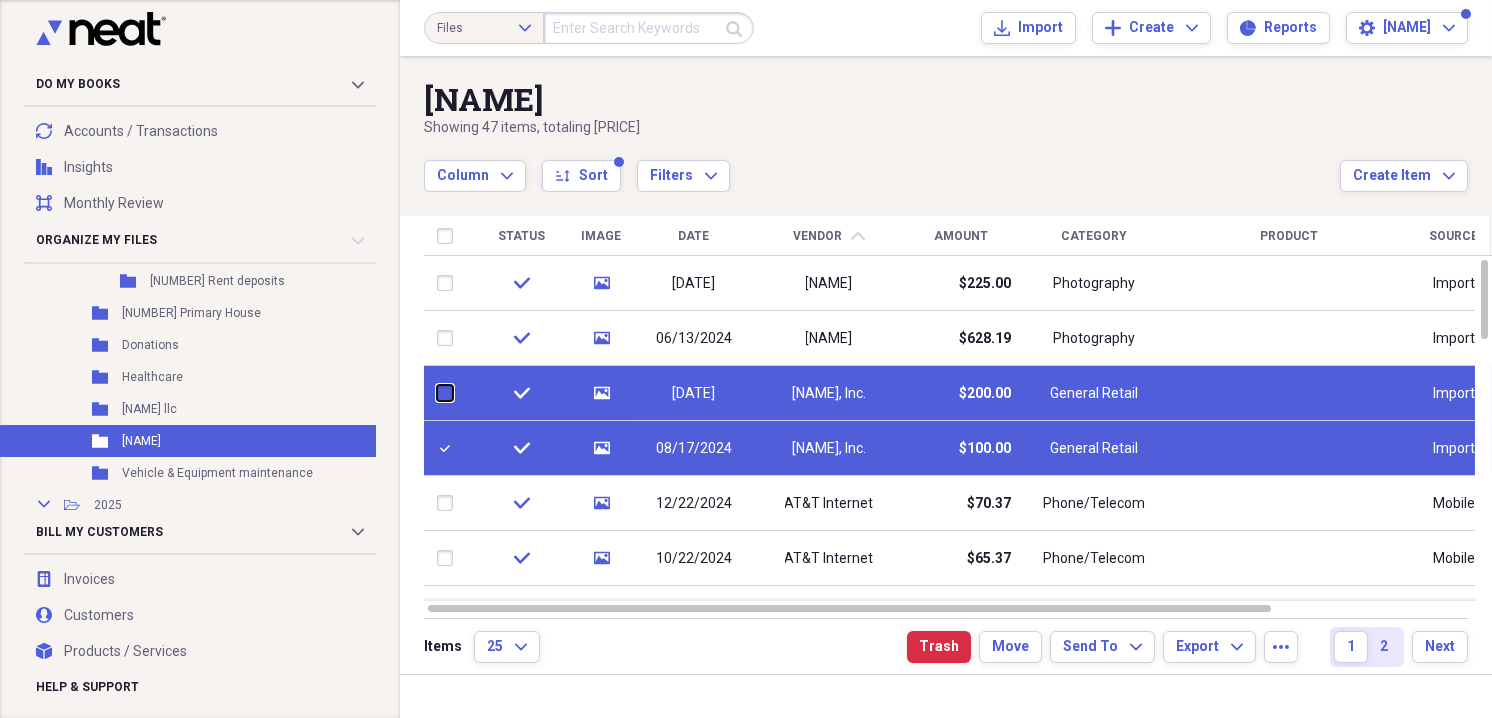 checkbox on "false" 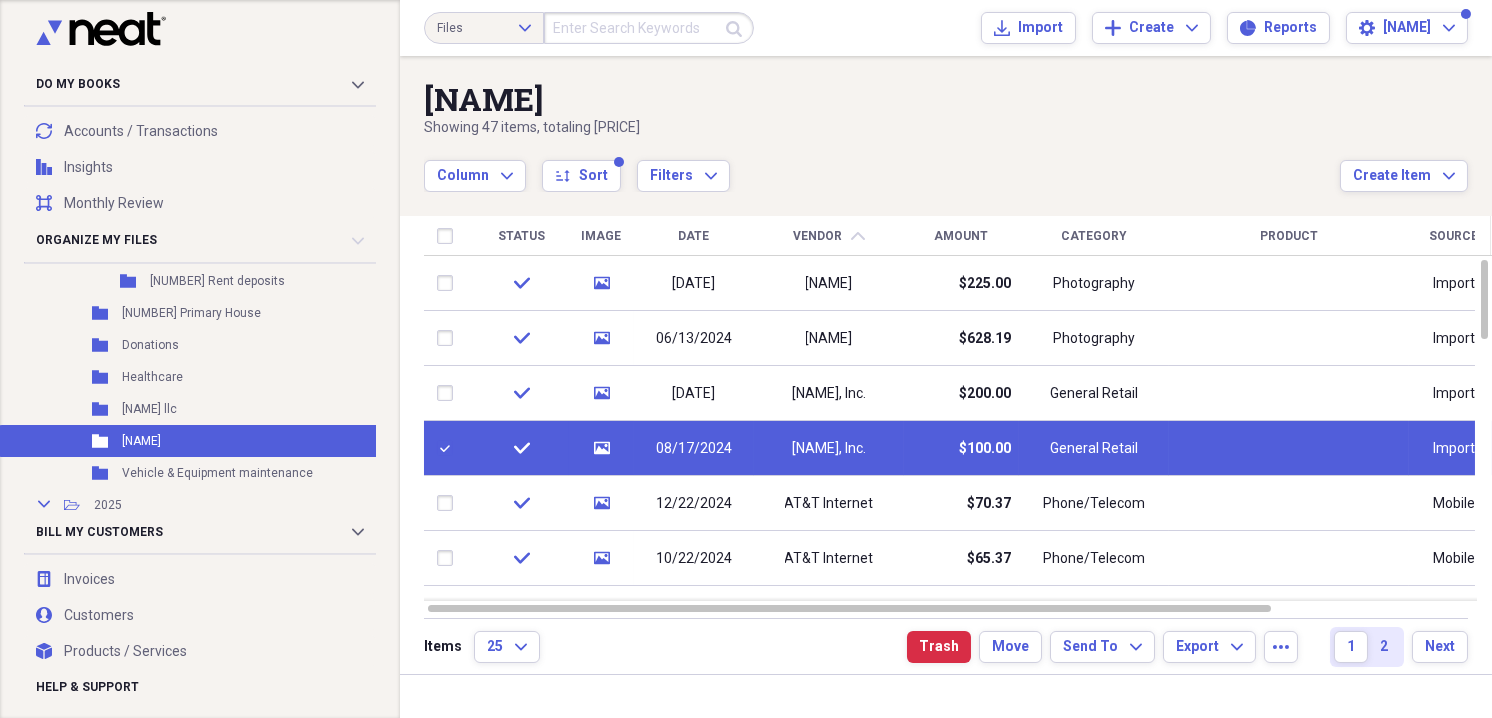 click at bounding box center (449, 448) 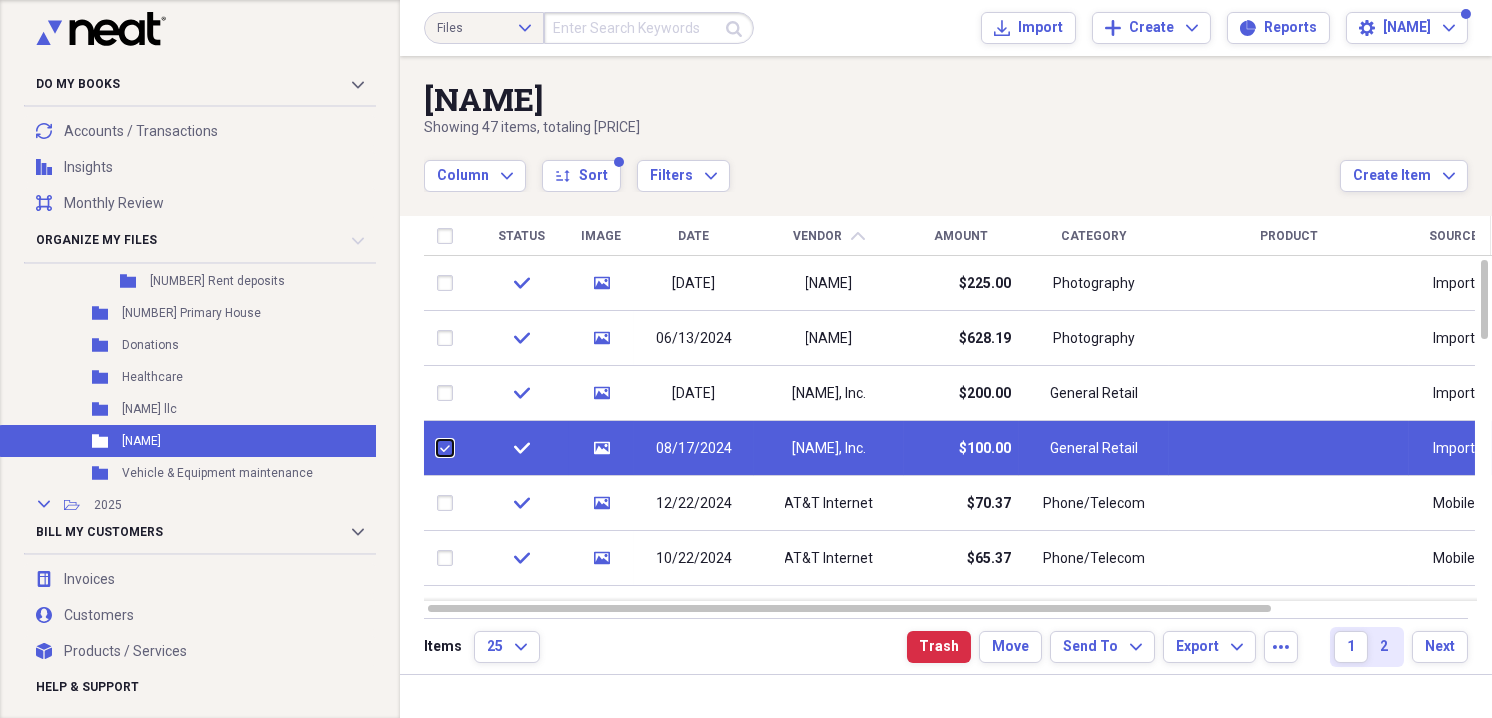 click at bounding box center (437, 448) 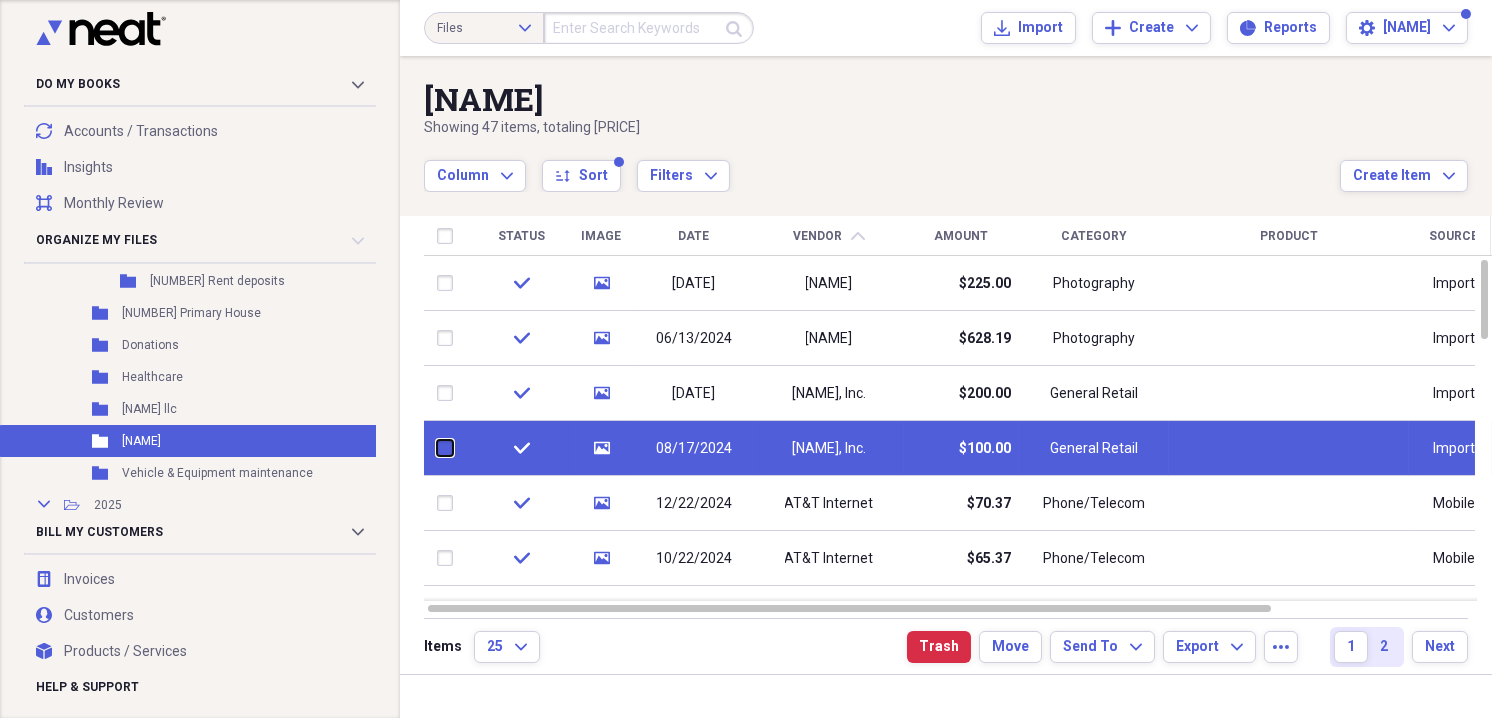 checkbox on "false" 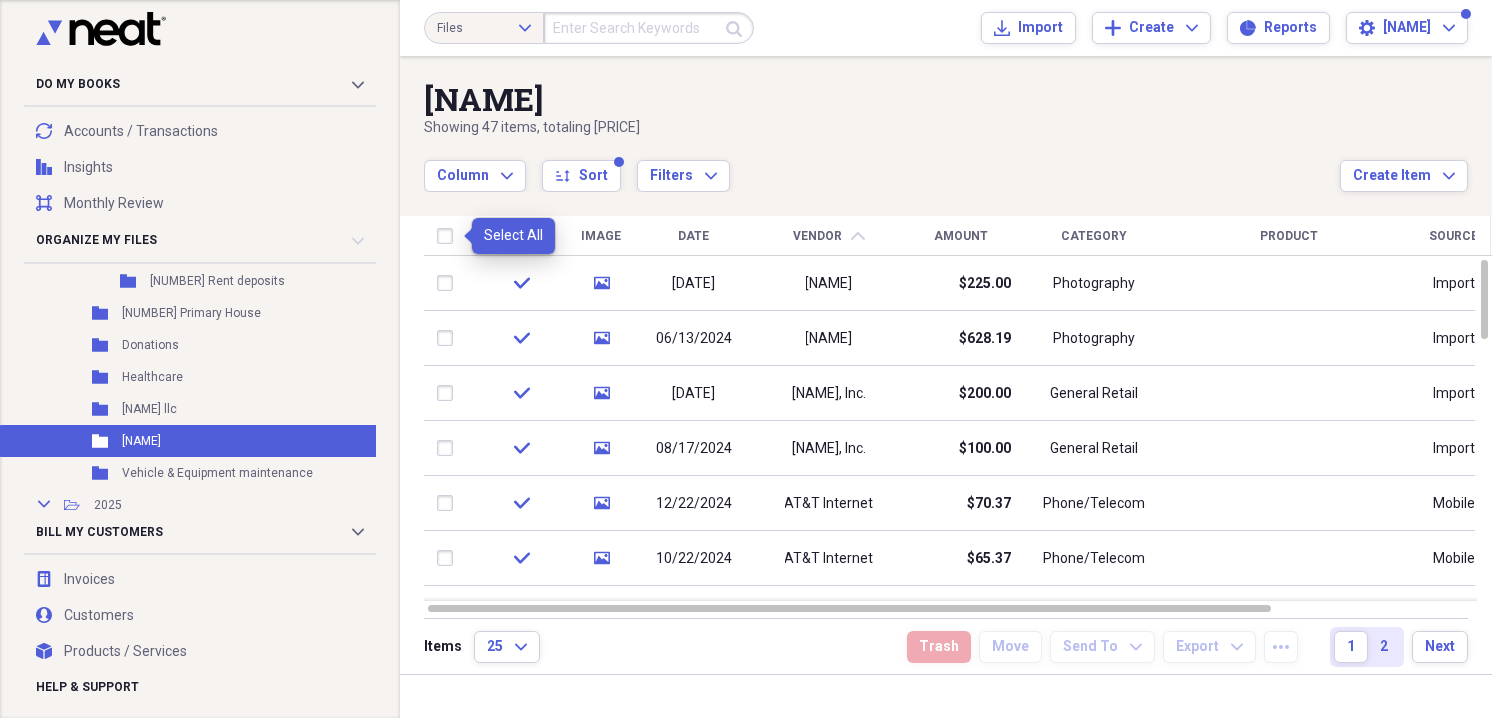 click at bounding box center (449, 236) 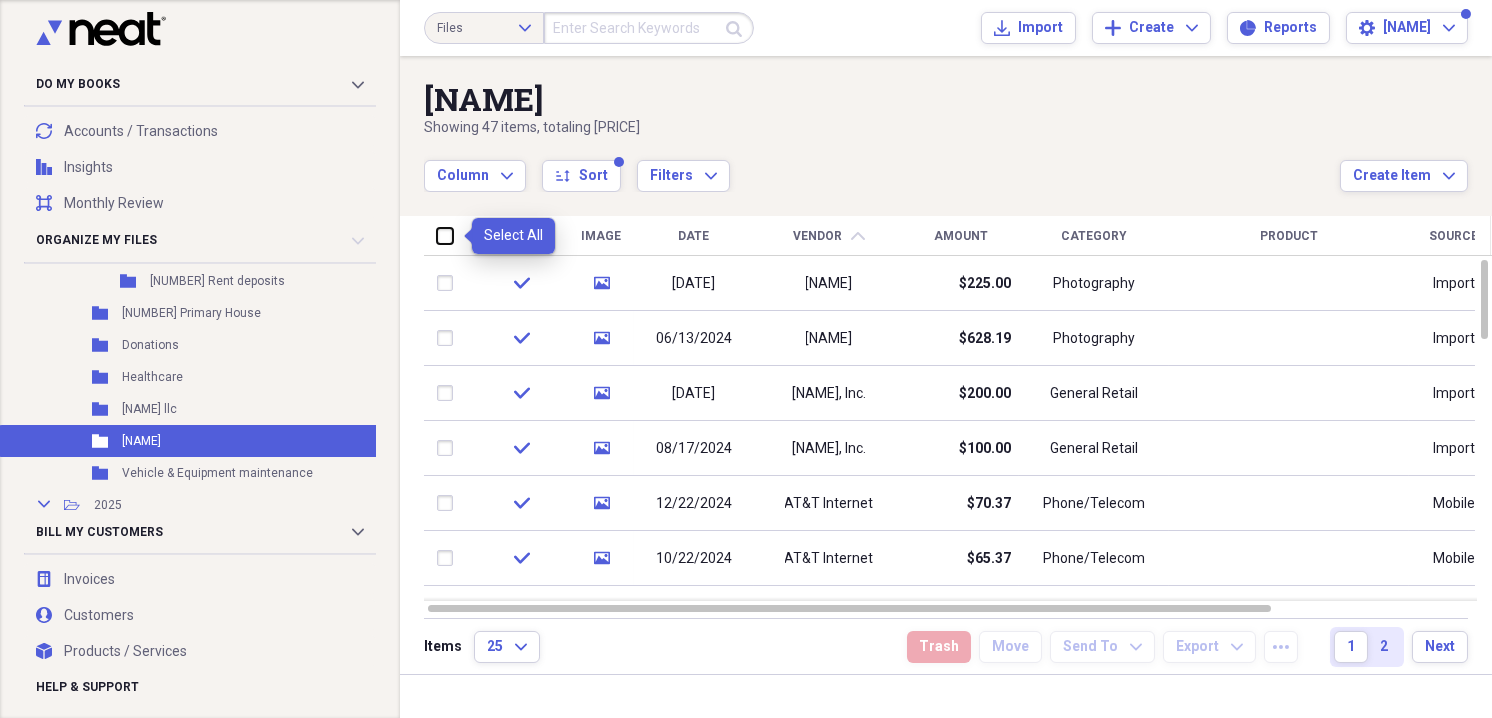 click at bounding box center (437, 235) 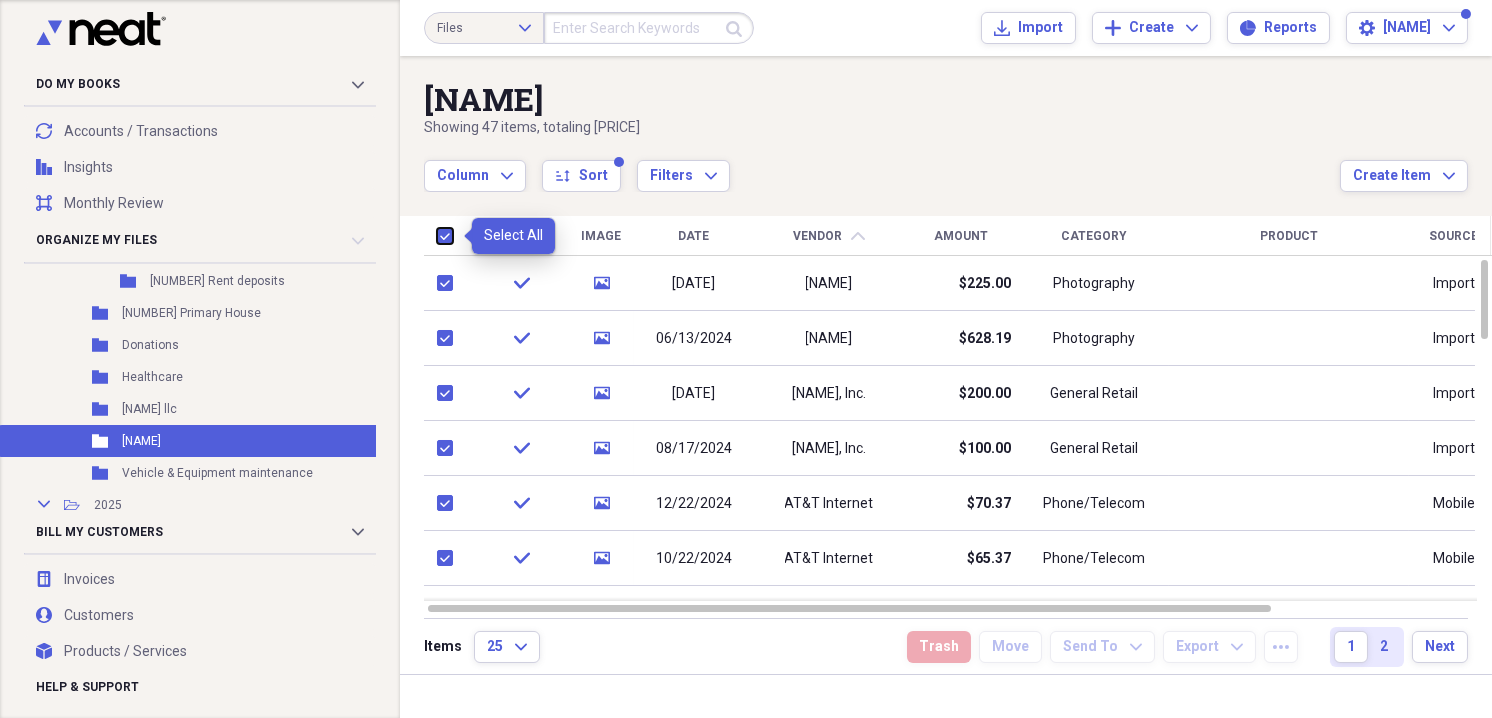 checkbox on "true" 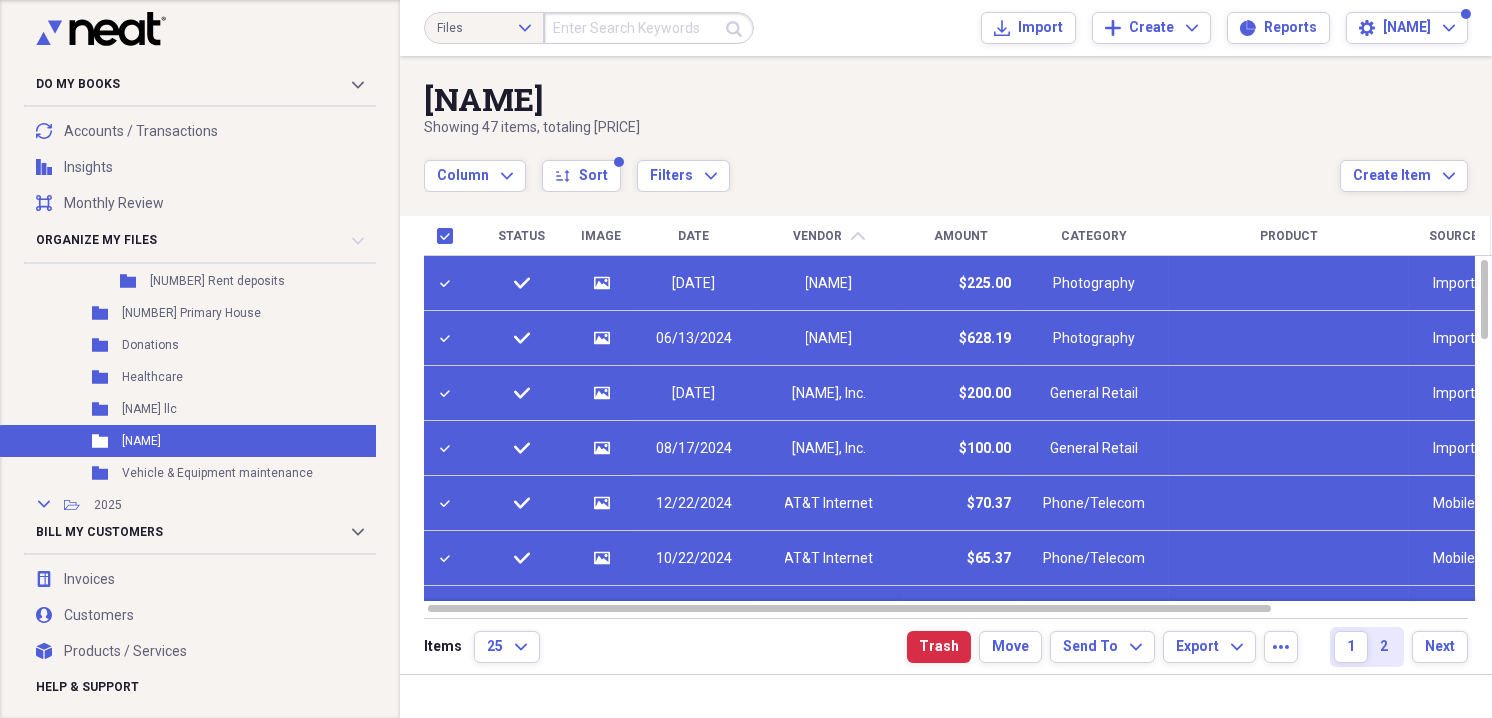 click at bounding box center (449, 283) 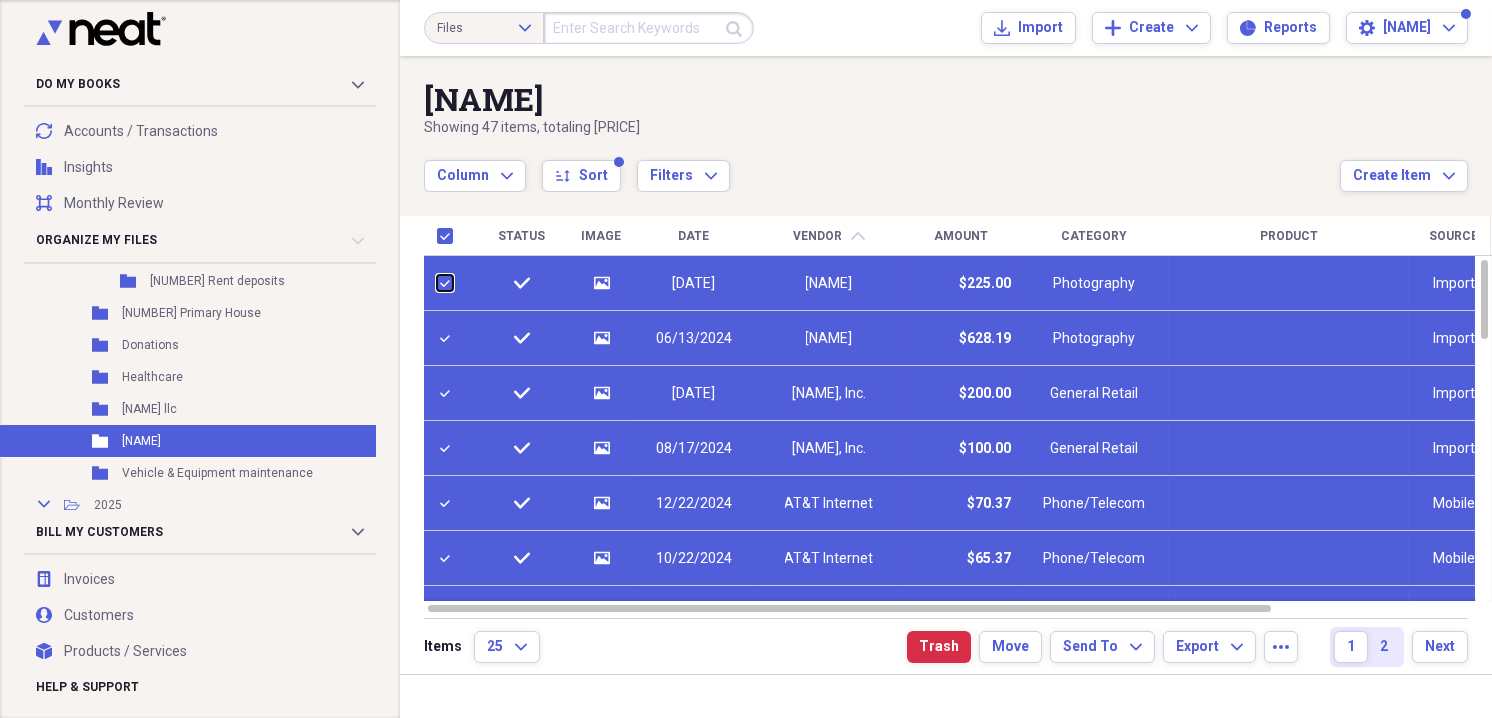 click at bounding box center [437, 283] 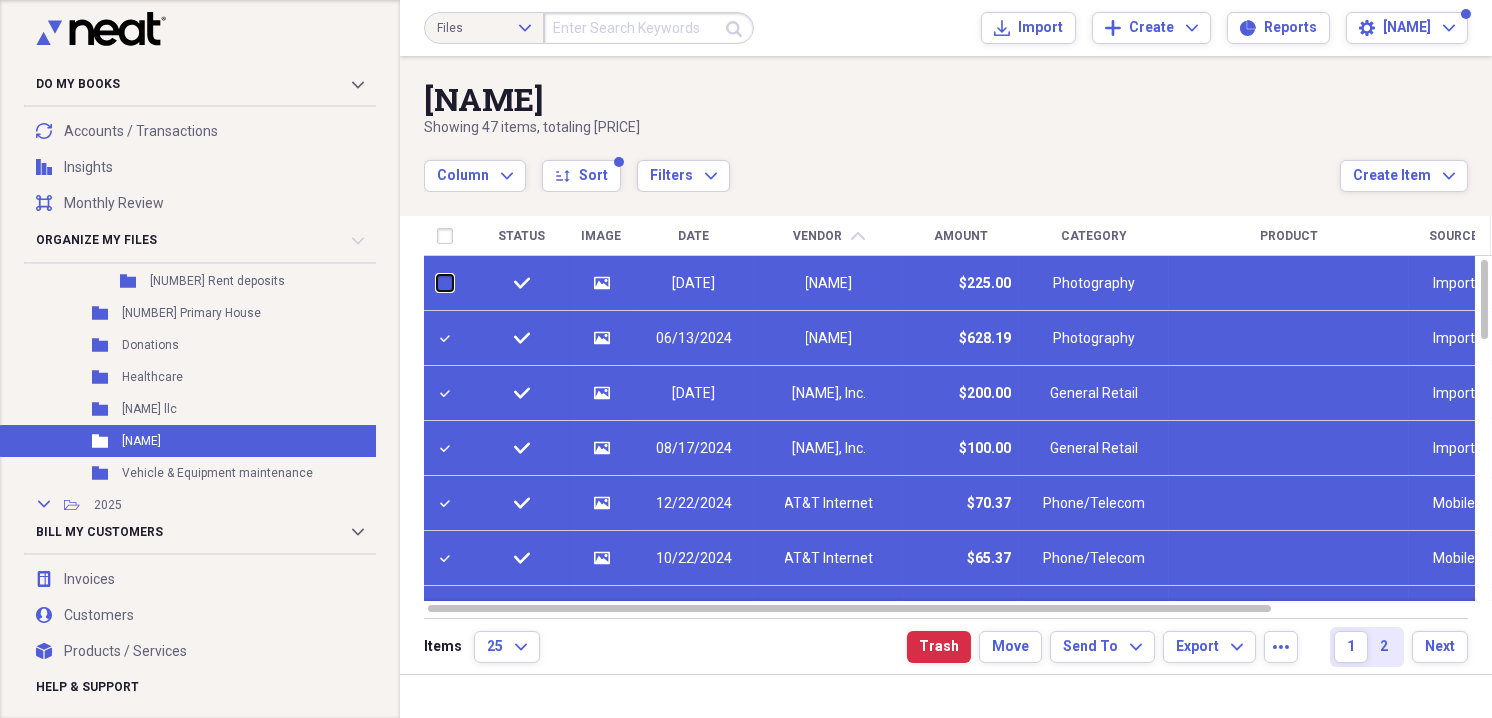 checkbox on "false" 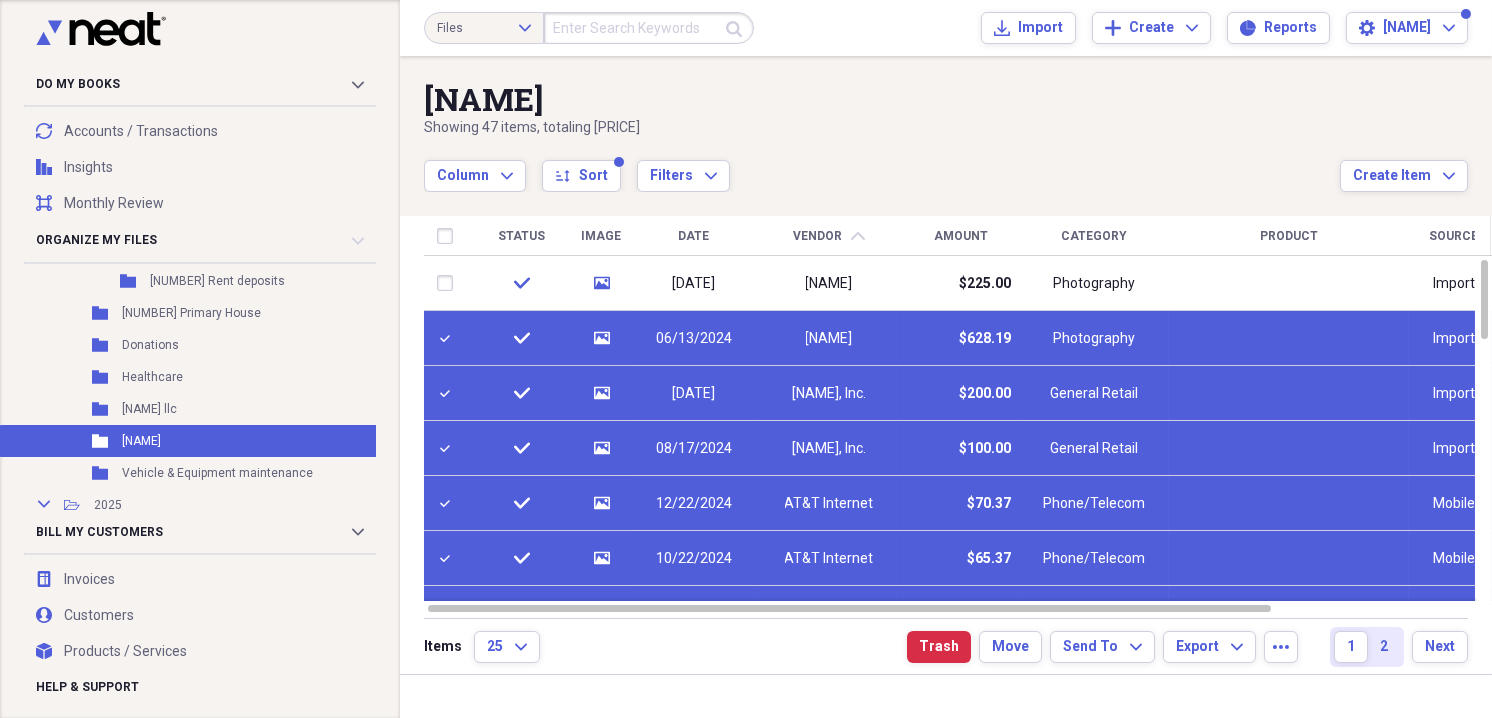 click at bounding box center (449, 338) 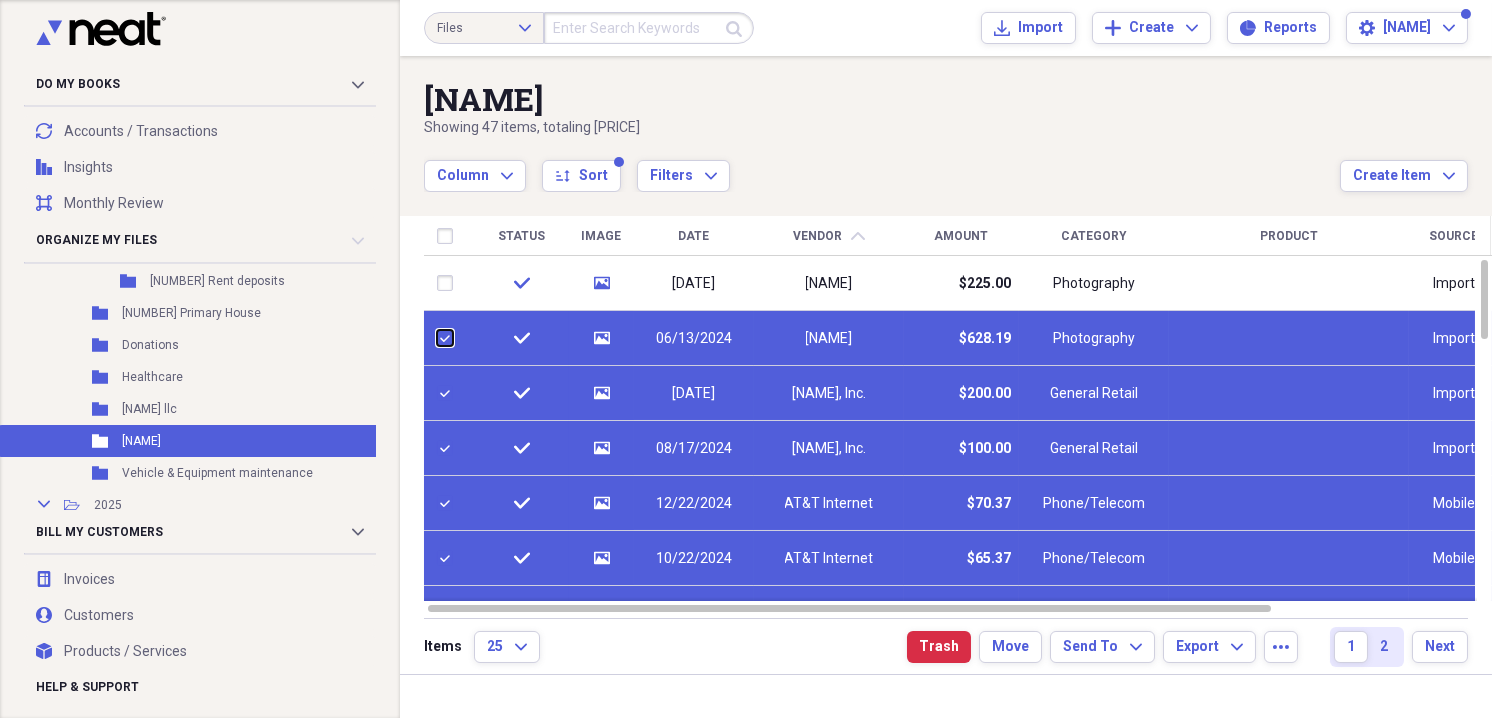 click at bounding box center [437, 338] 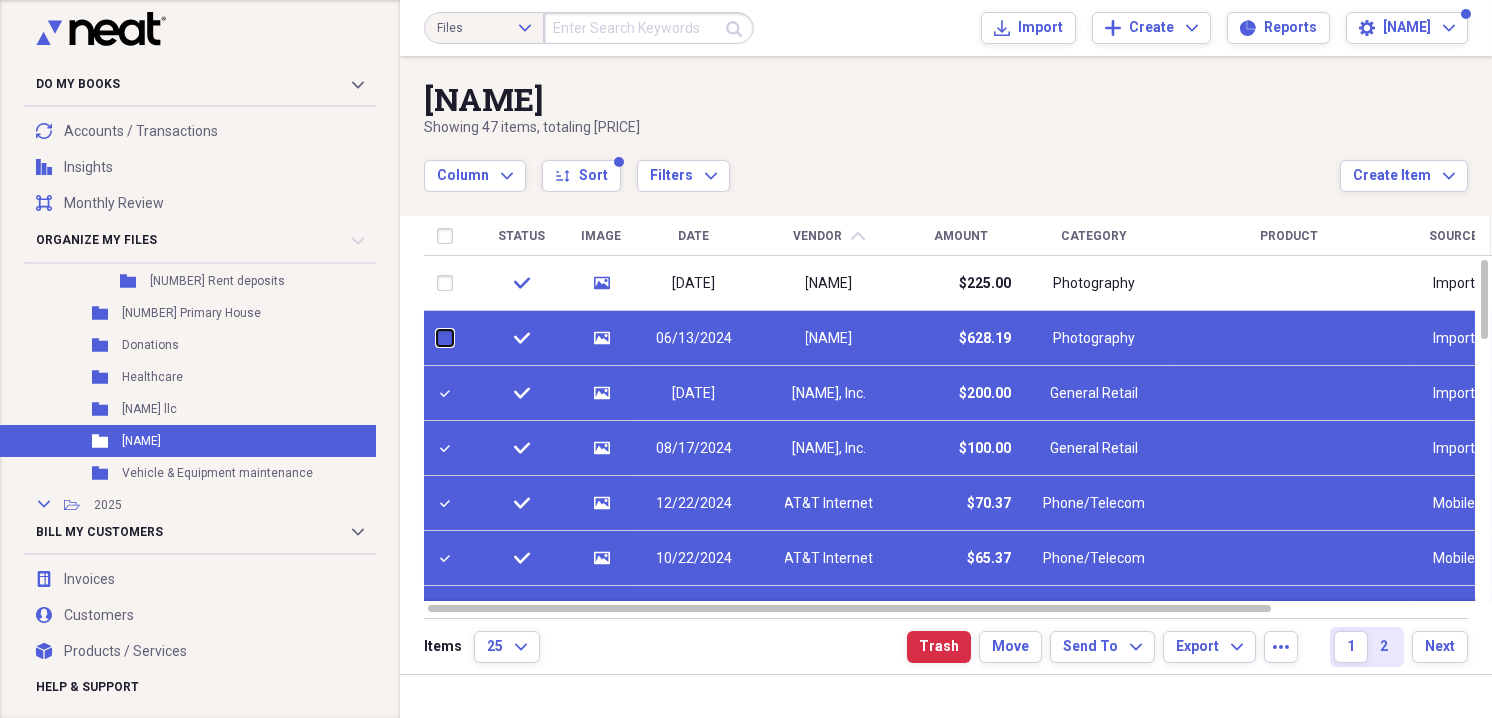 checkbox on "false" 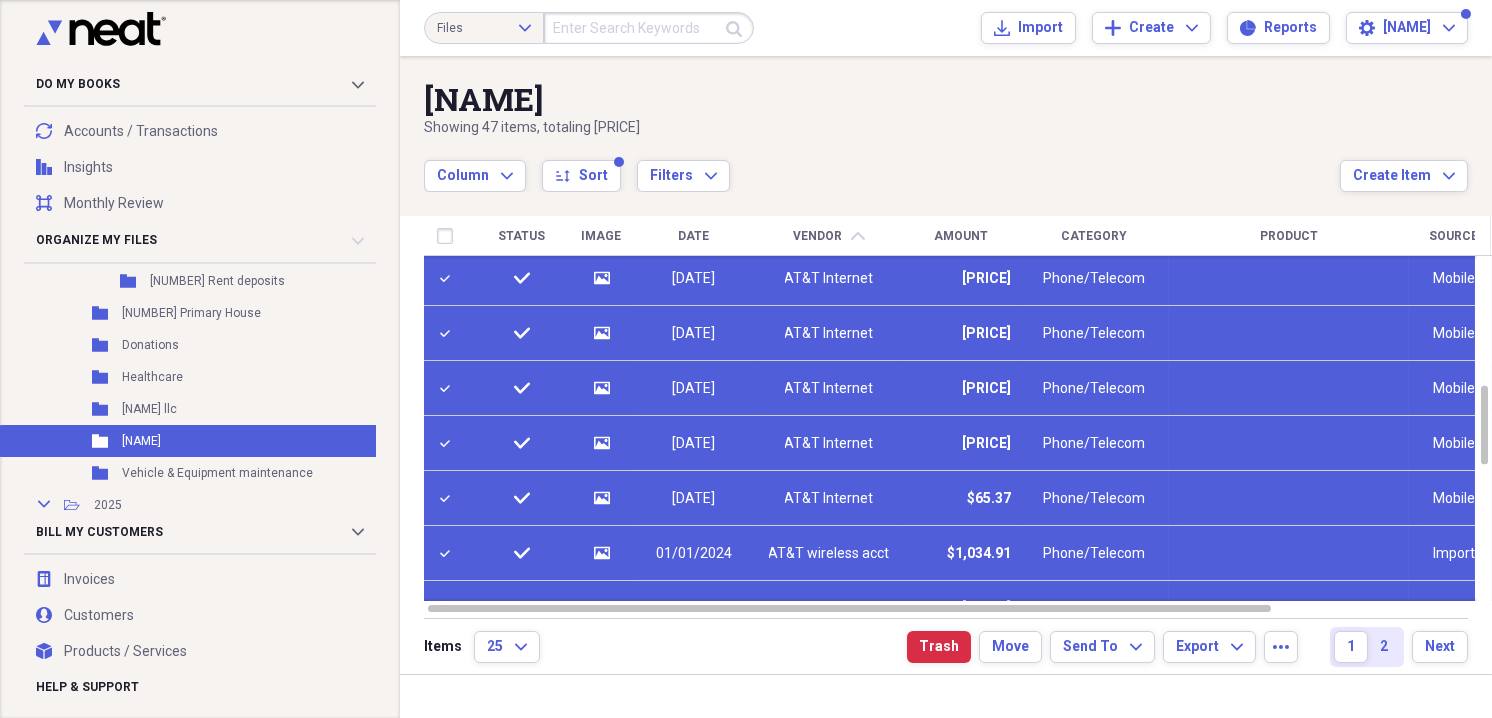 checkbox on "true" 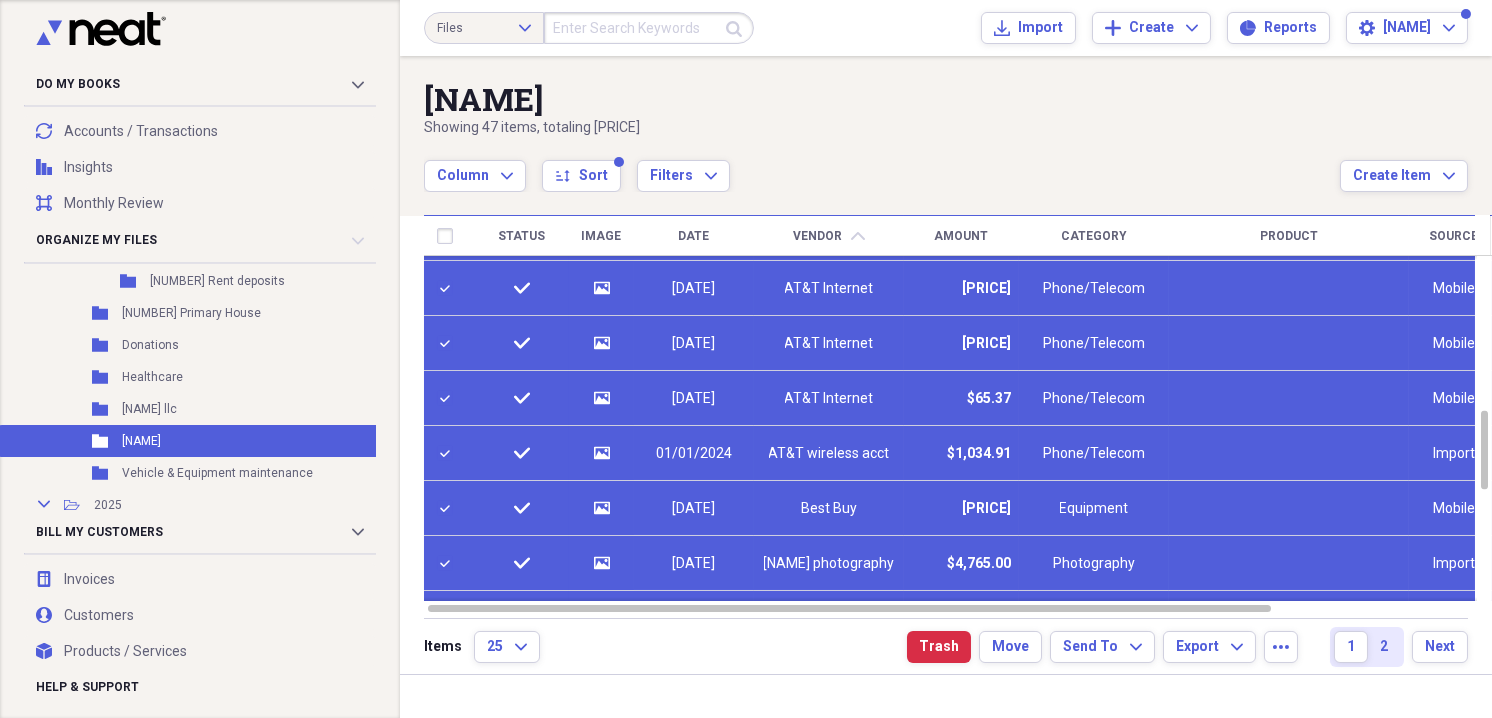 click at bounding box center [449, 508] 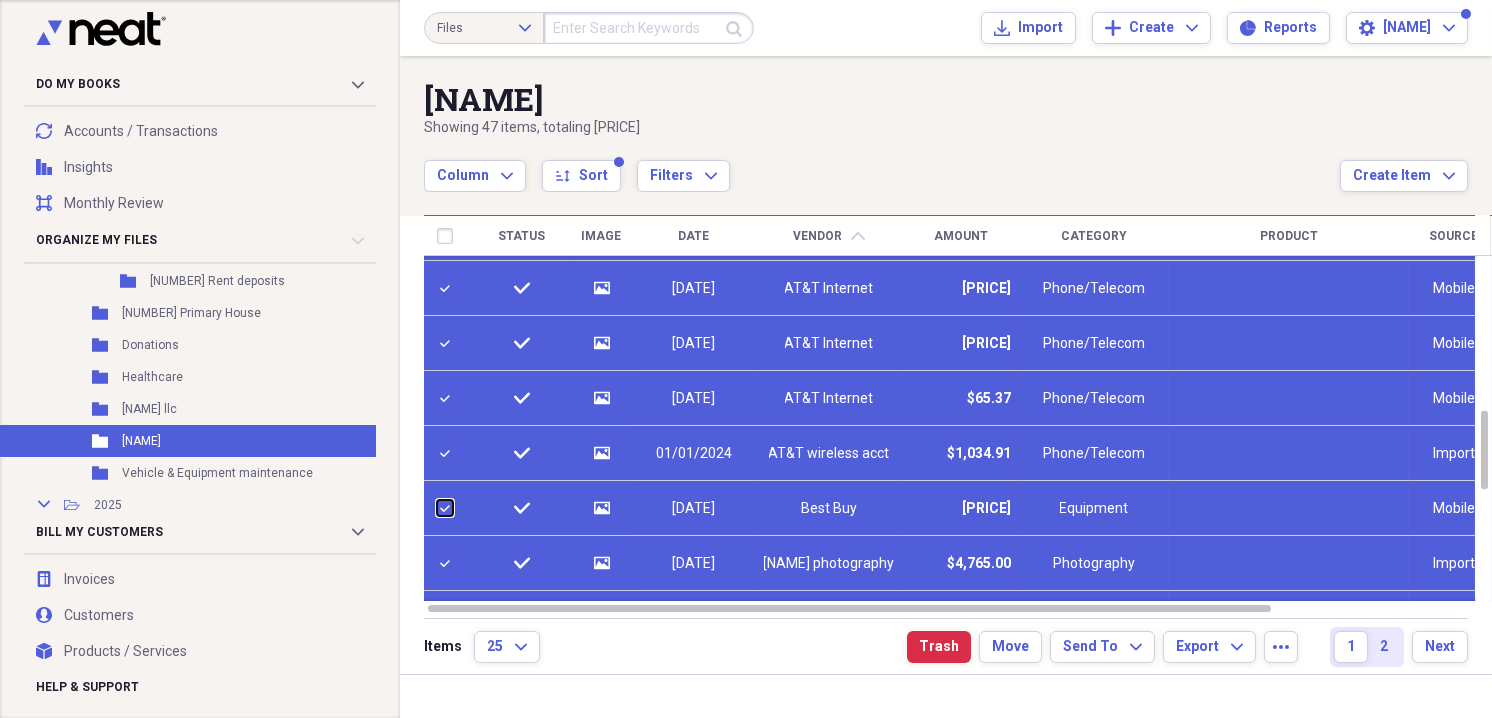 click at bounding box center (437, 508) 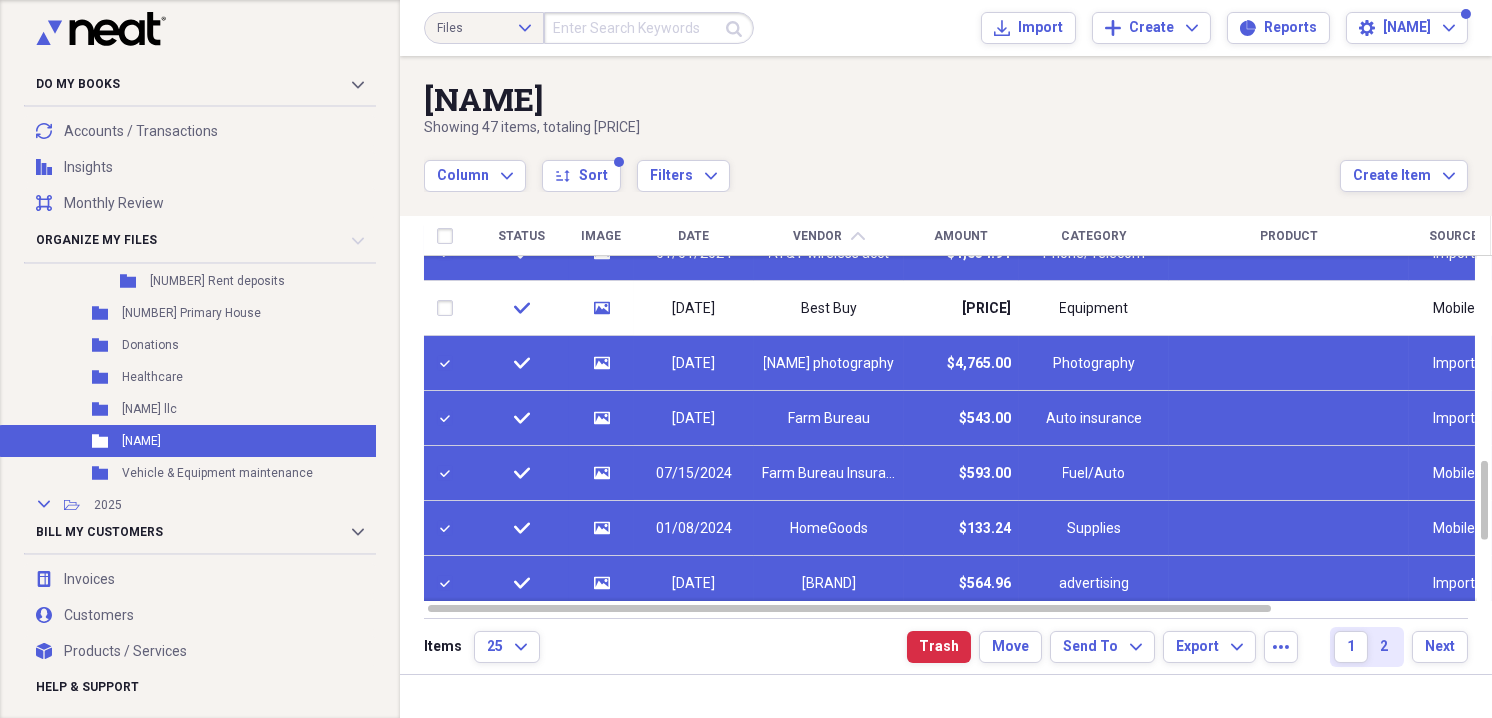 click on "Column Expand sort Sort Filters  Expand" at bounding box center [882, 165] 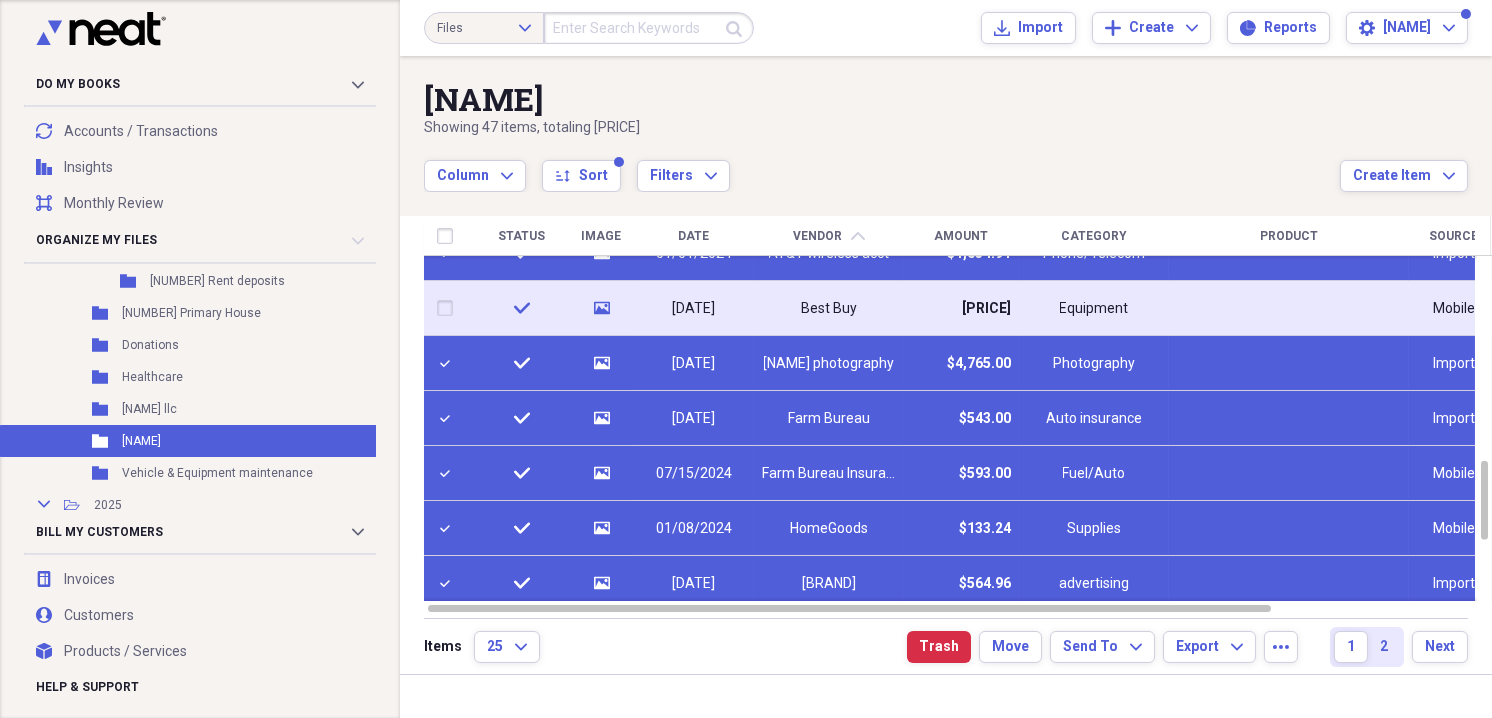 click on "check" at bounding box center (521, 308) 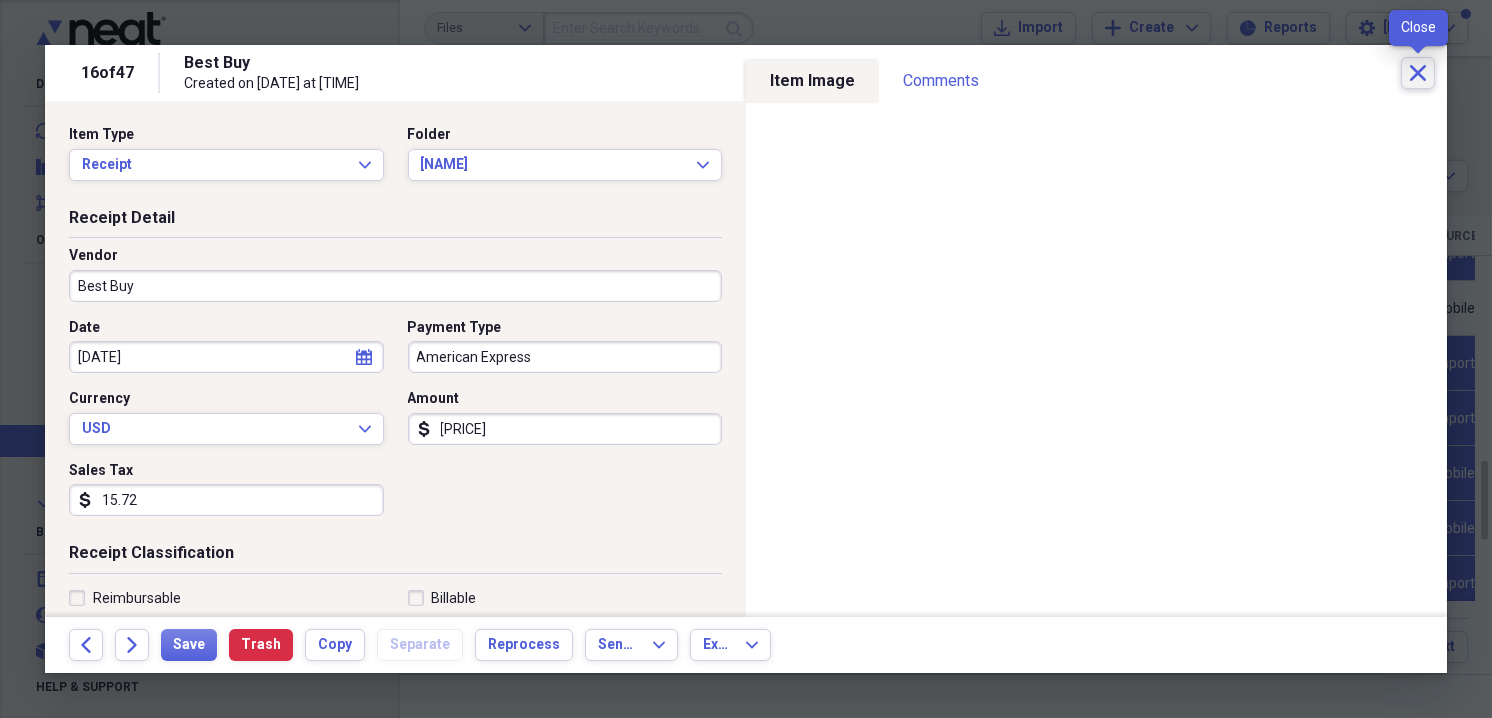 click on "Close" 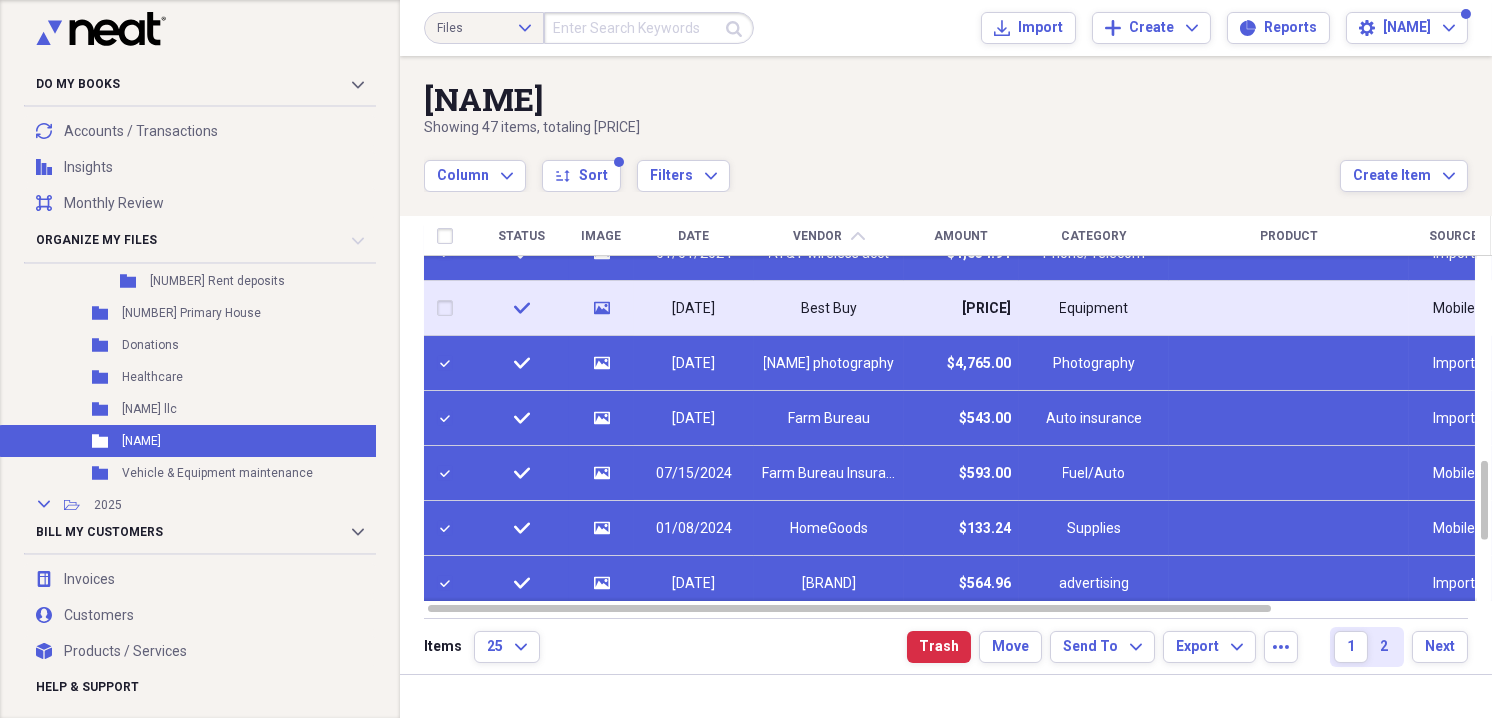 click at bounding box center (449, 308) 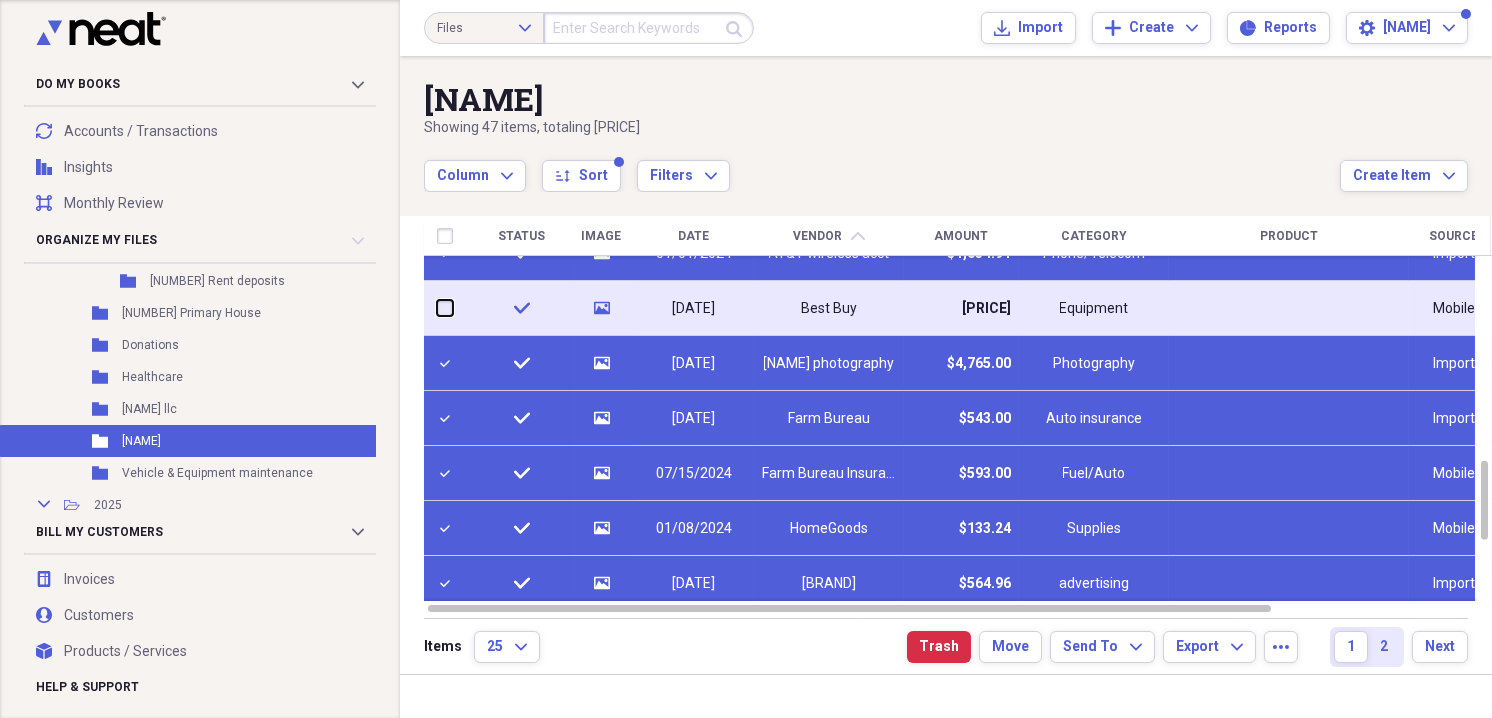 click at bounding box center (437, 308) 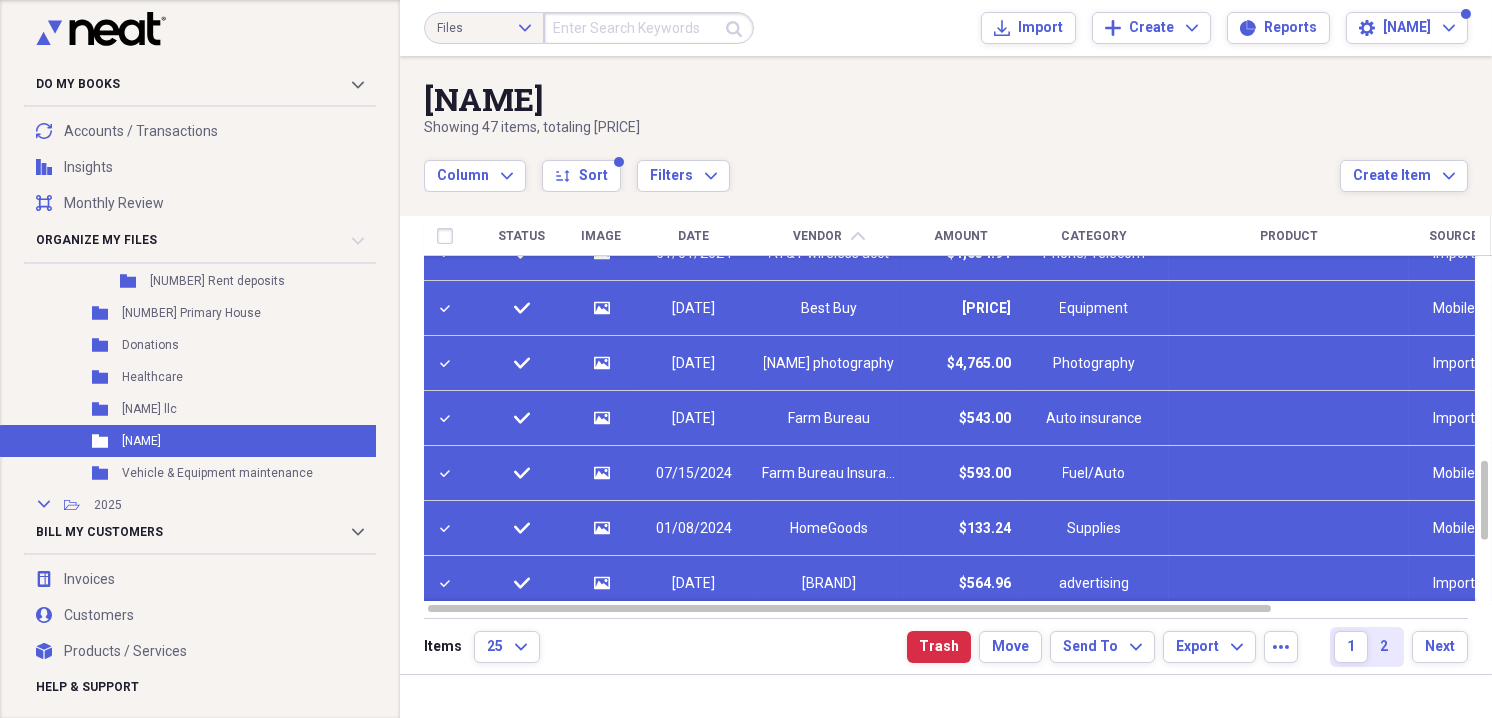 click at bounding box center (449, 308) 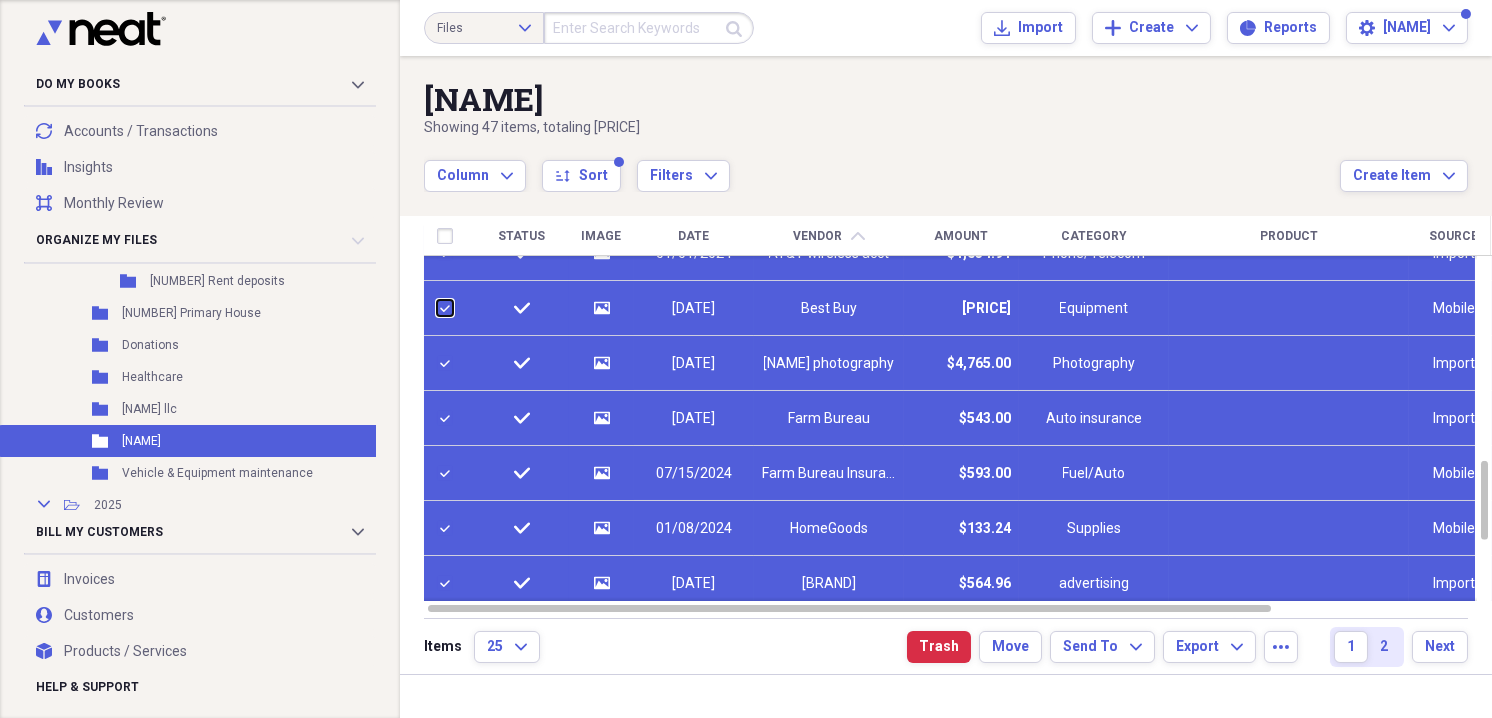 click at bounding box center (437, 308) 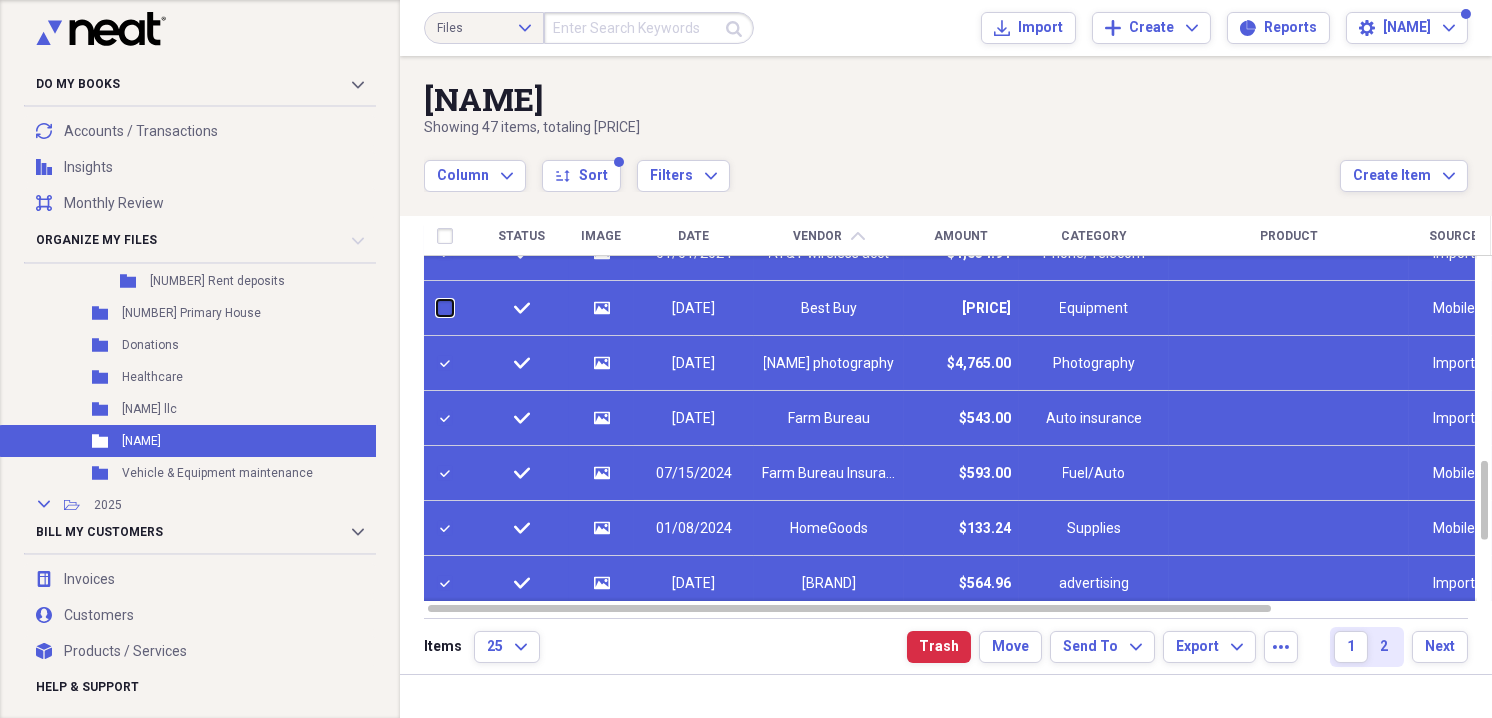 checkbox on "false" 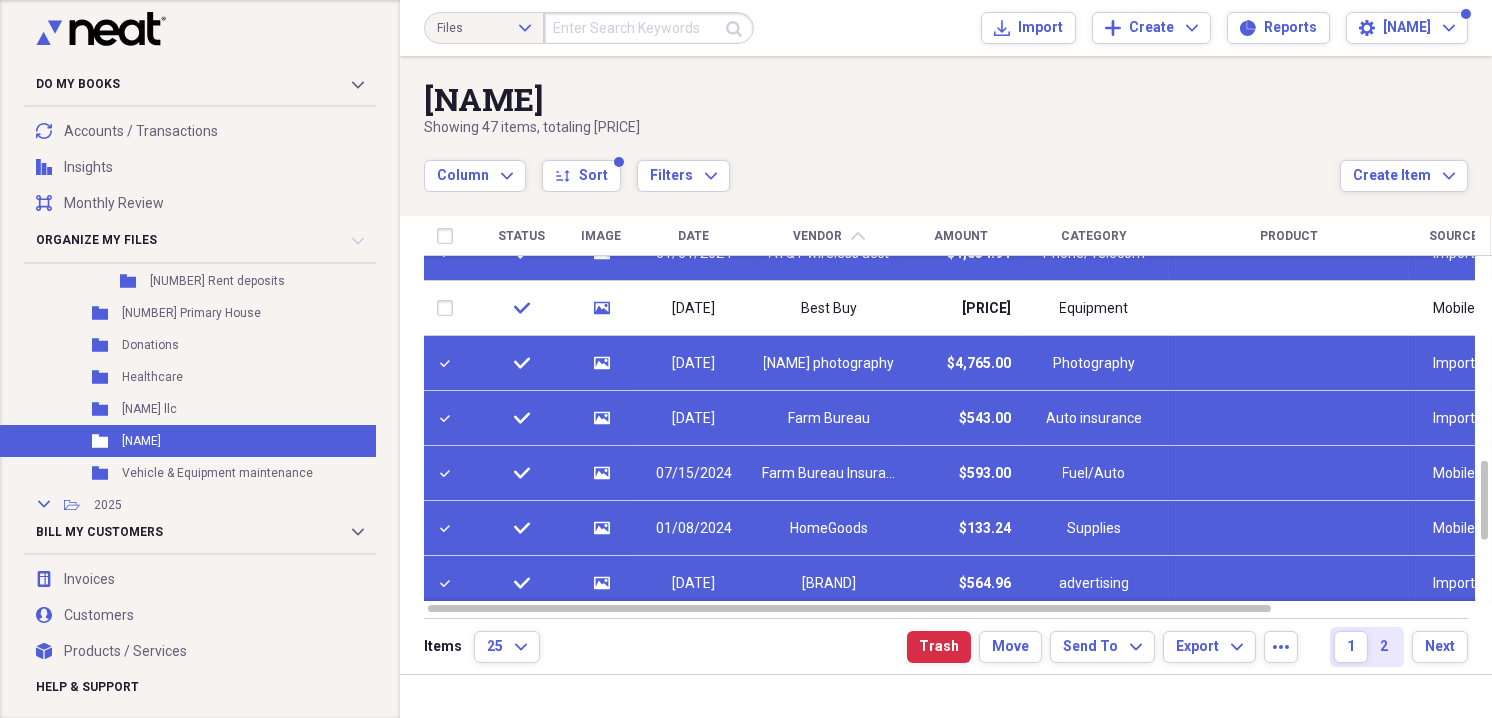 click at bounding box center (449, 363) 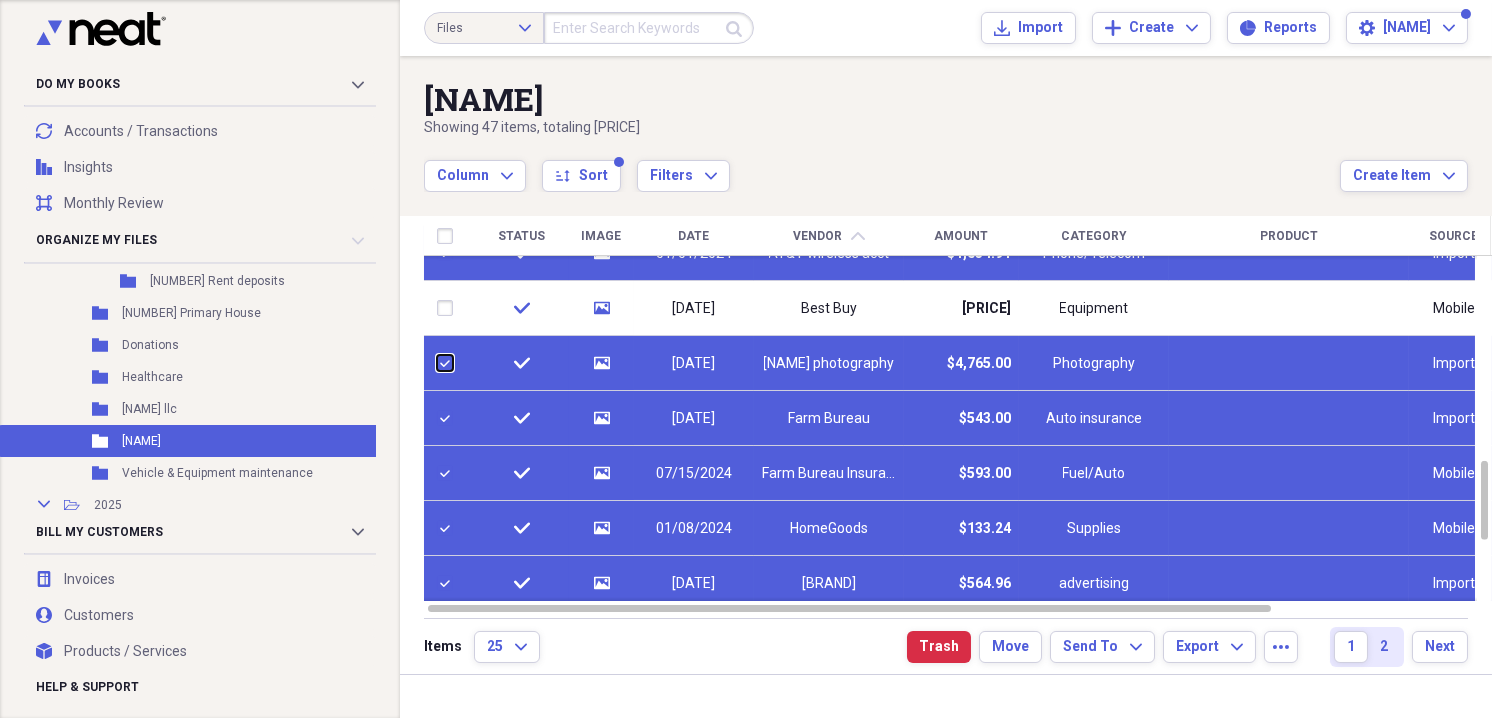 click at bounding box center (437, 363) 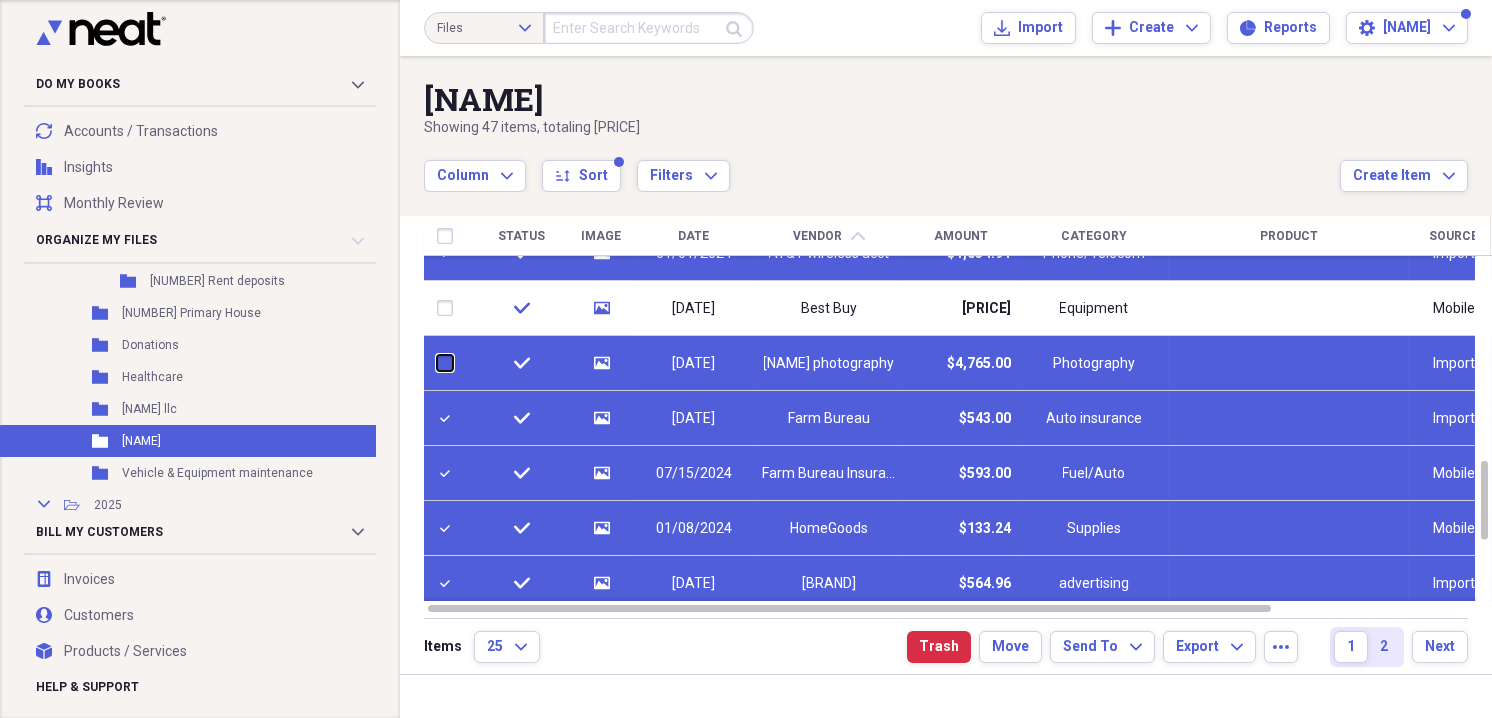 checkbox on "false" 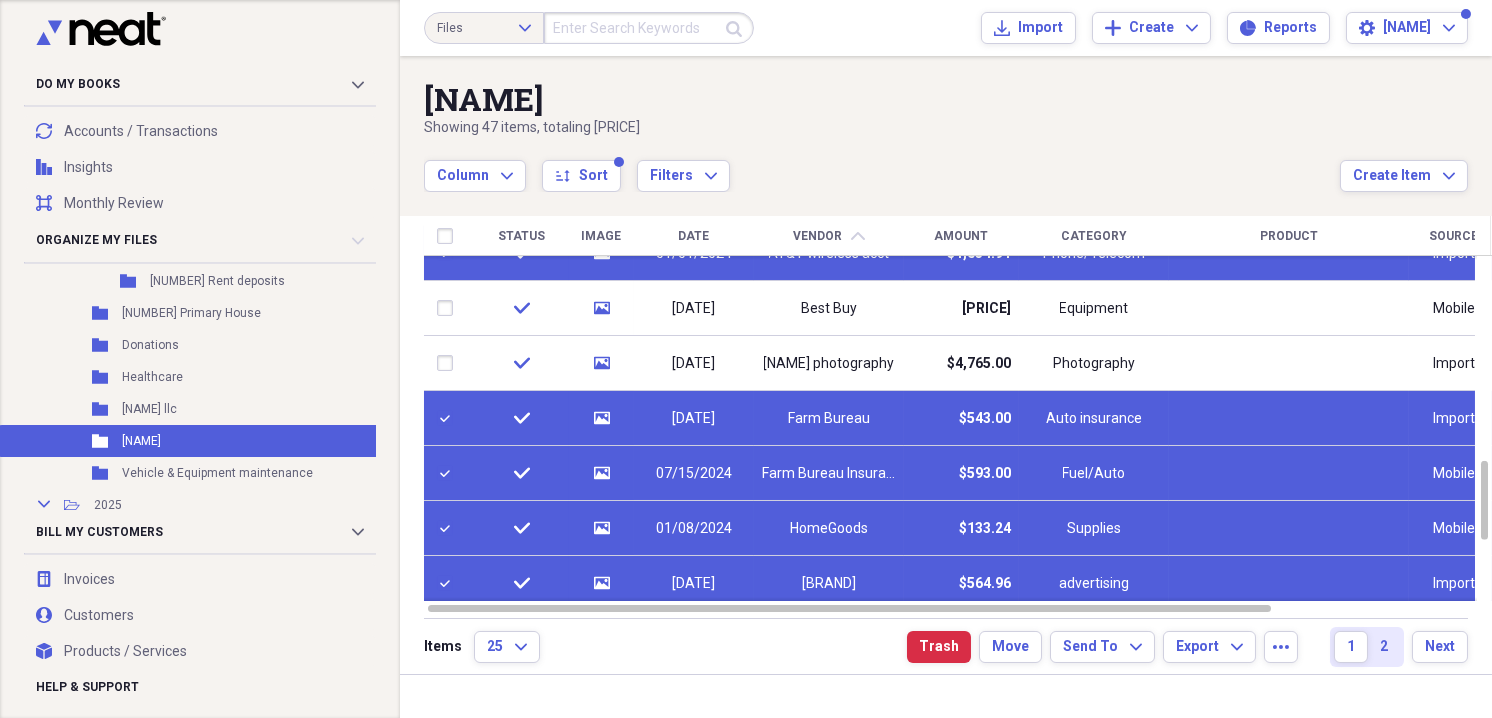 click at bounding box center [449, 418] 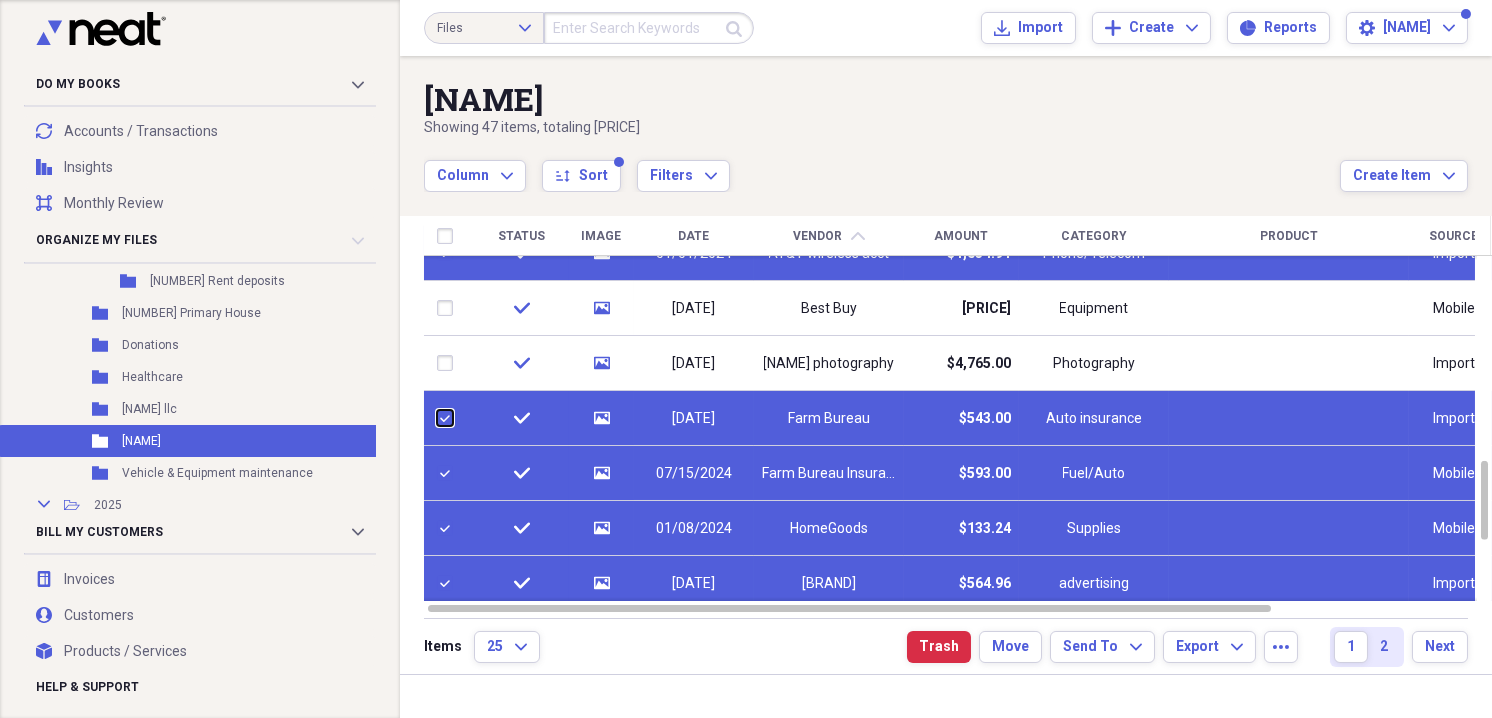 click at bounding box center [437, 418] 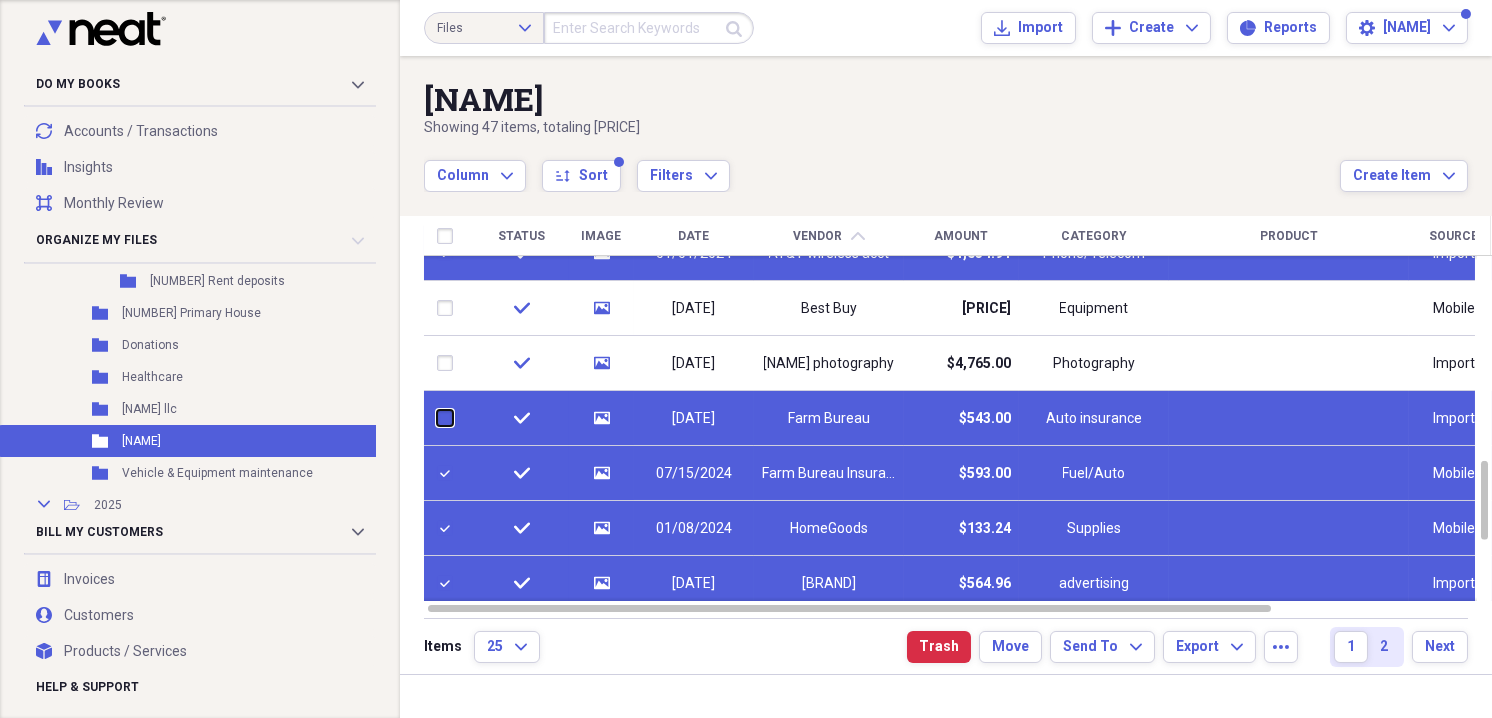 checkbox on "false" 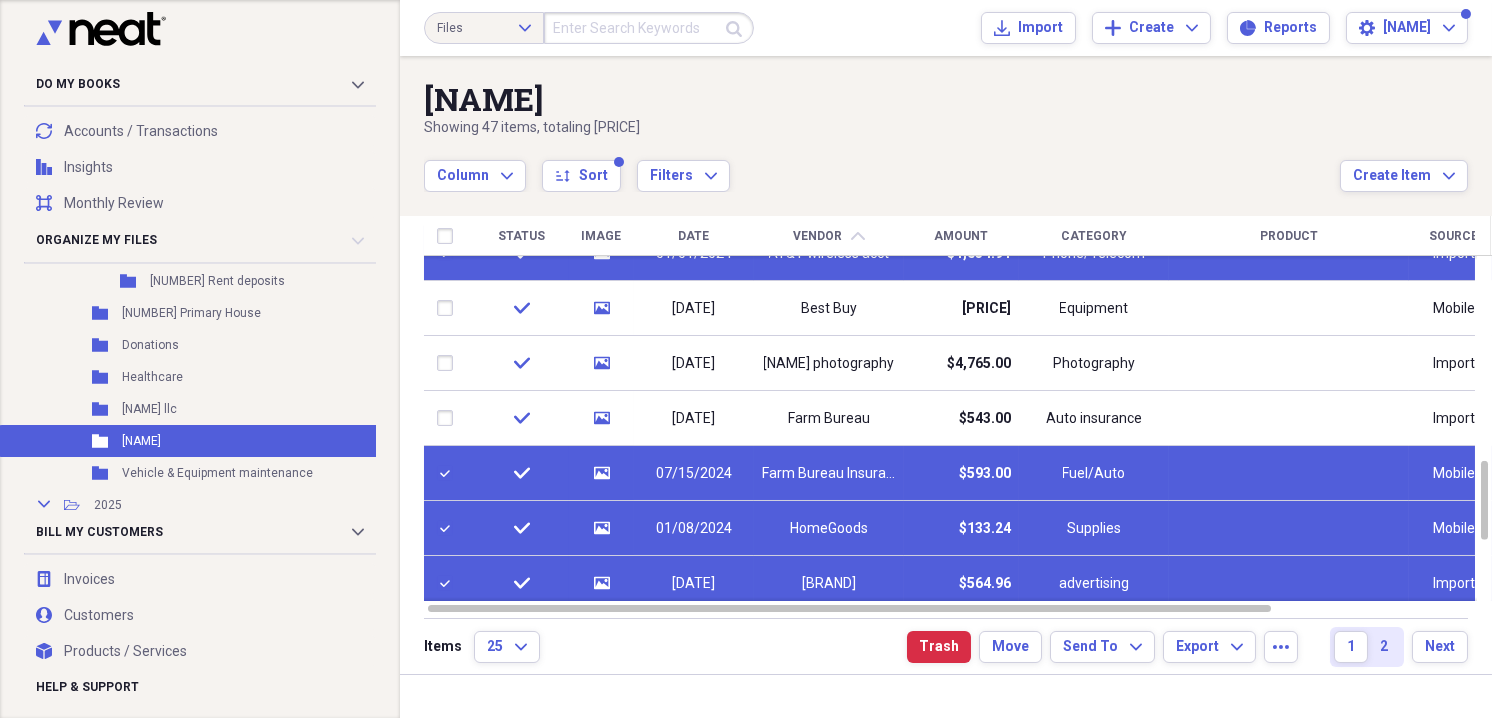 click at bounding box center (449, 473) 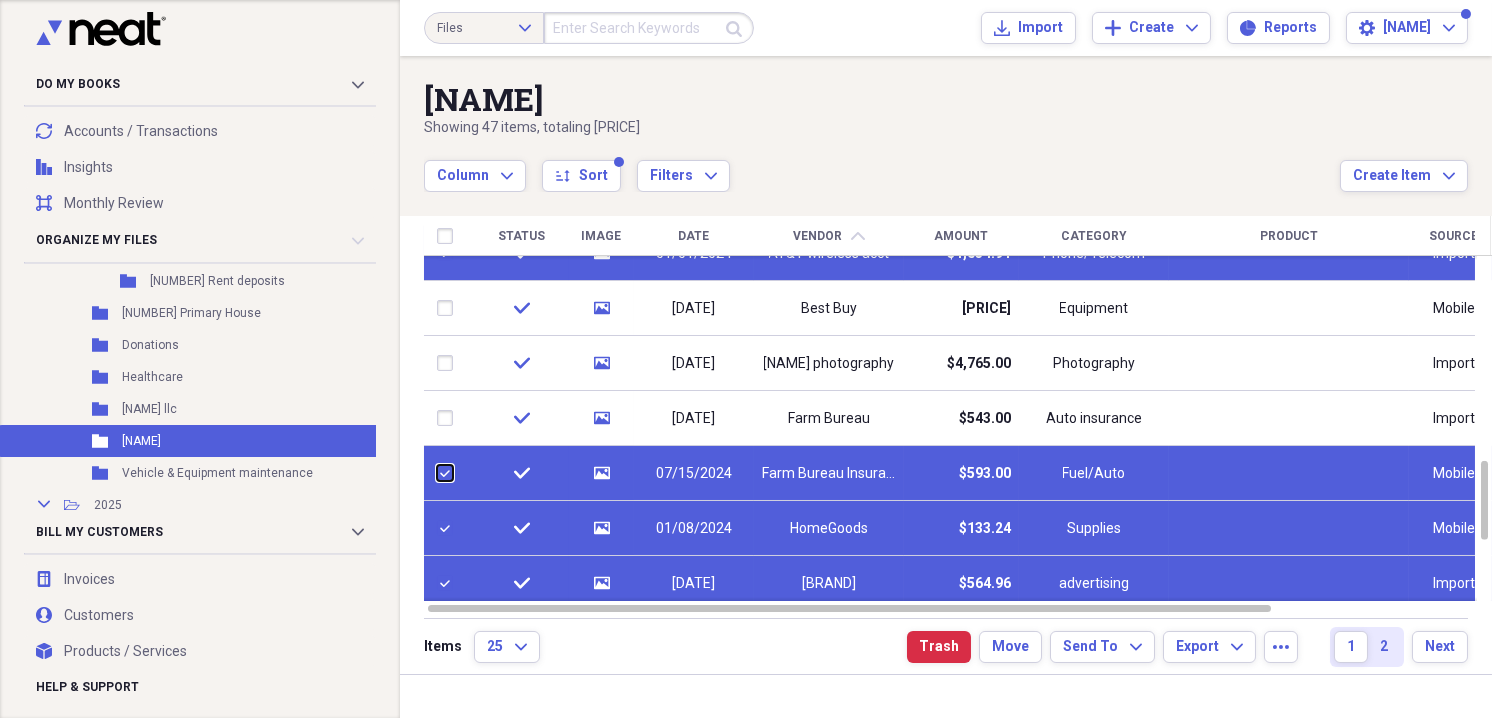click at bounding box center [437, 473] 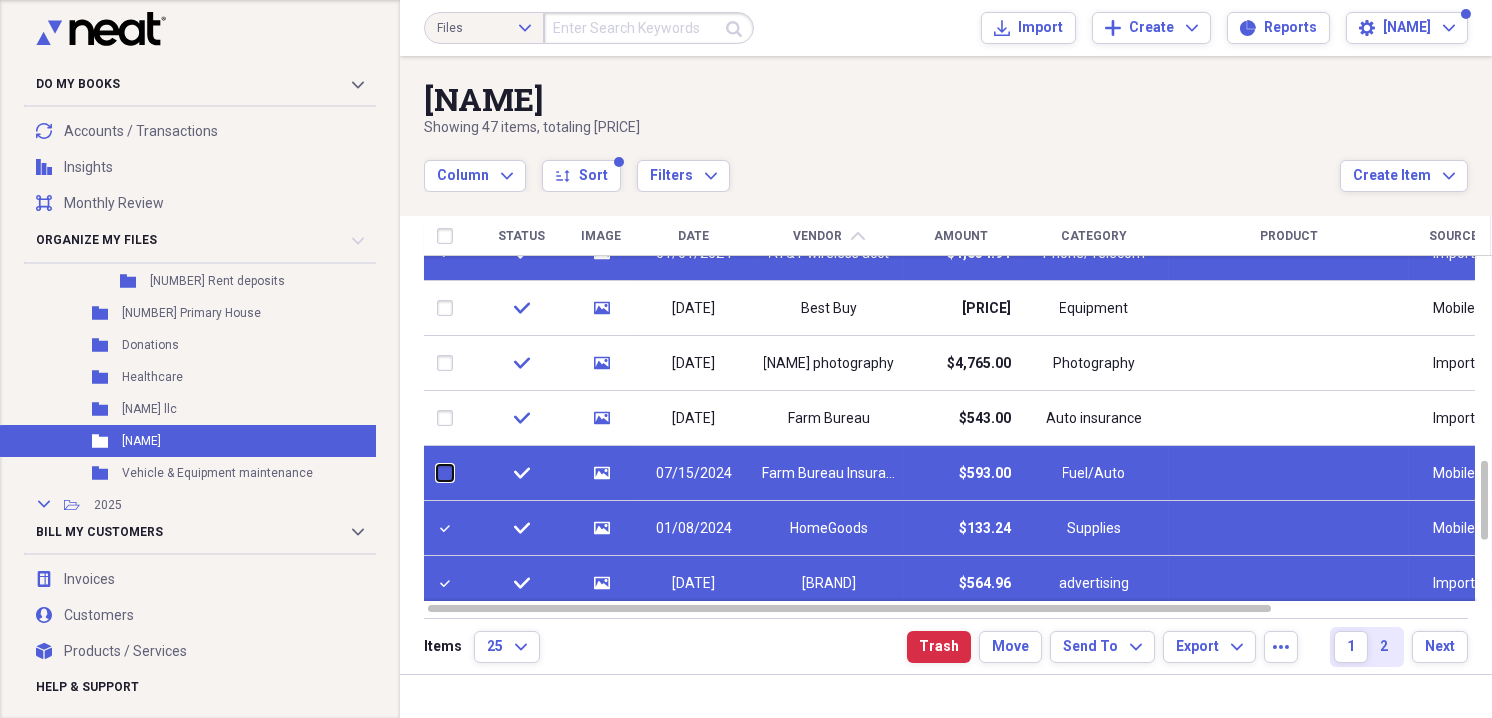 checkbox on "false" 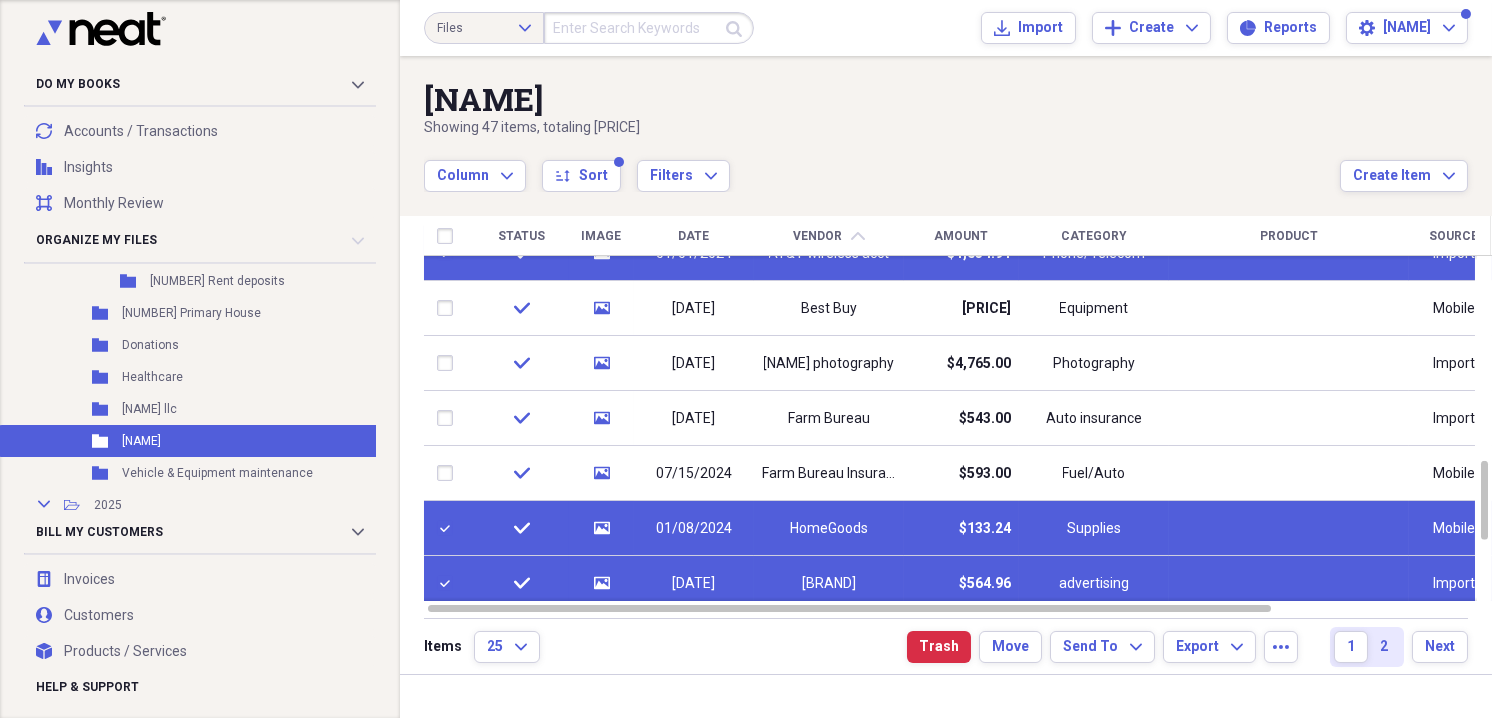 click at bounding box center [449, 528] 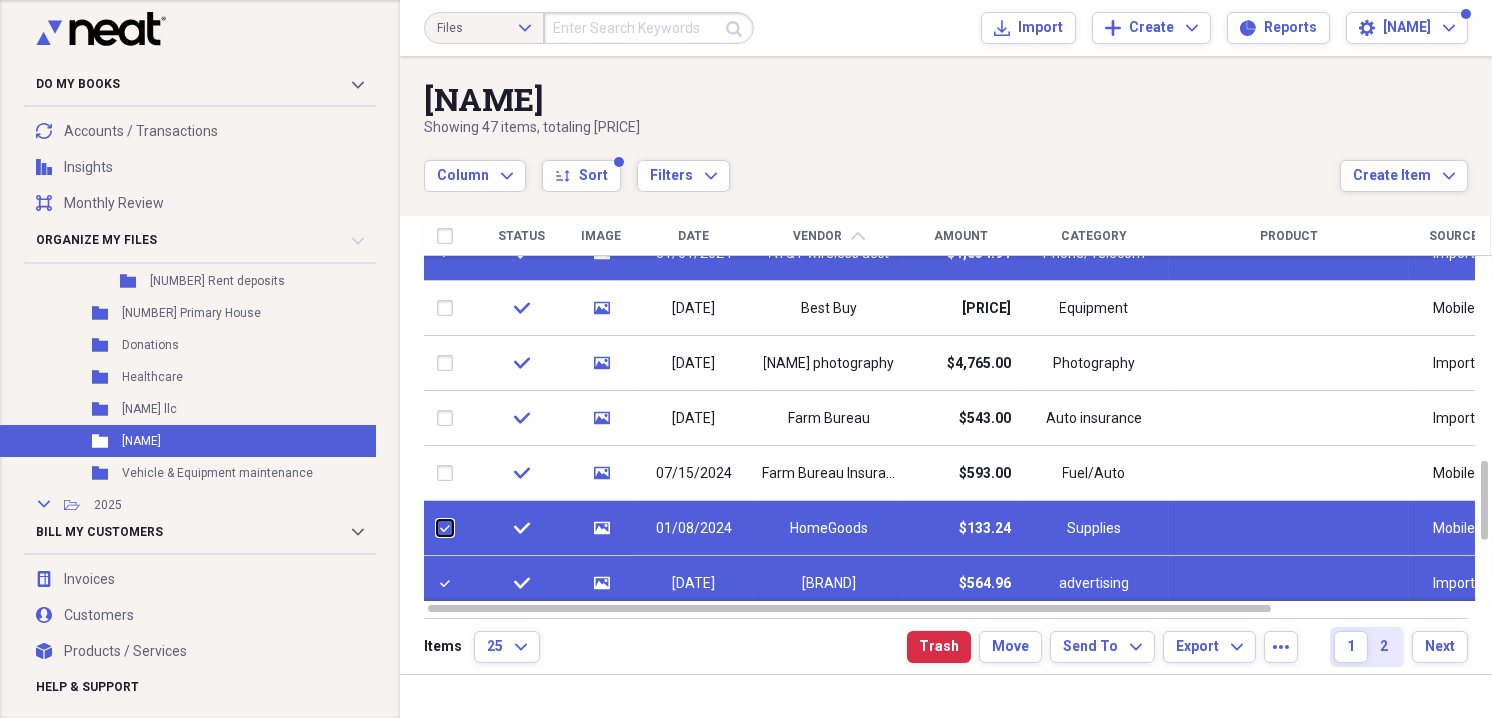 click at bounding box center [437, 528] 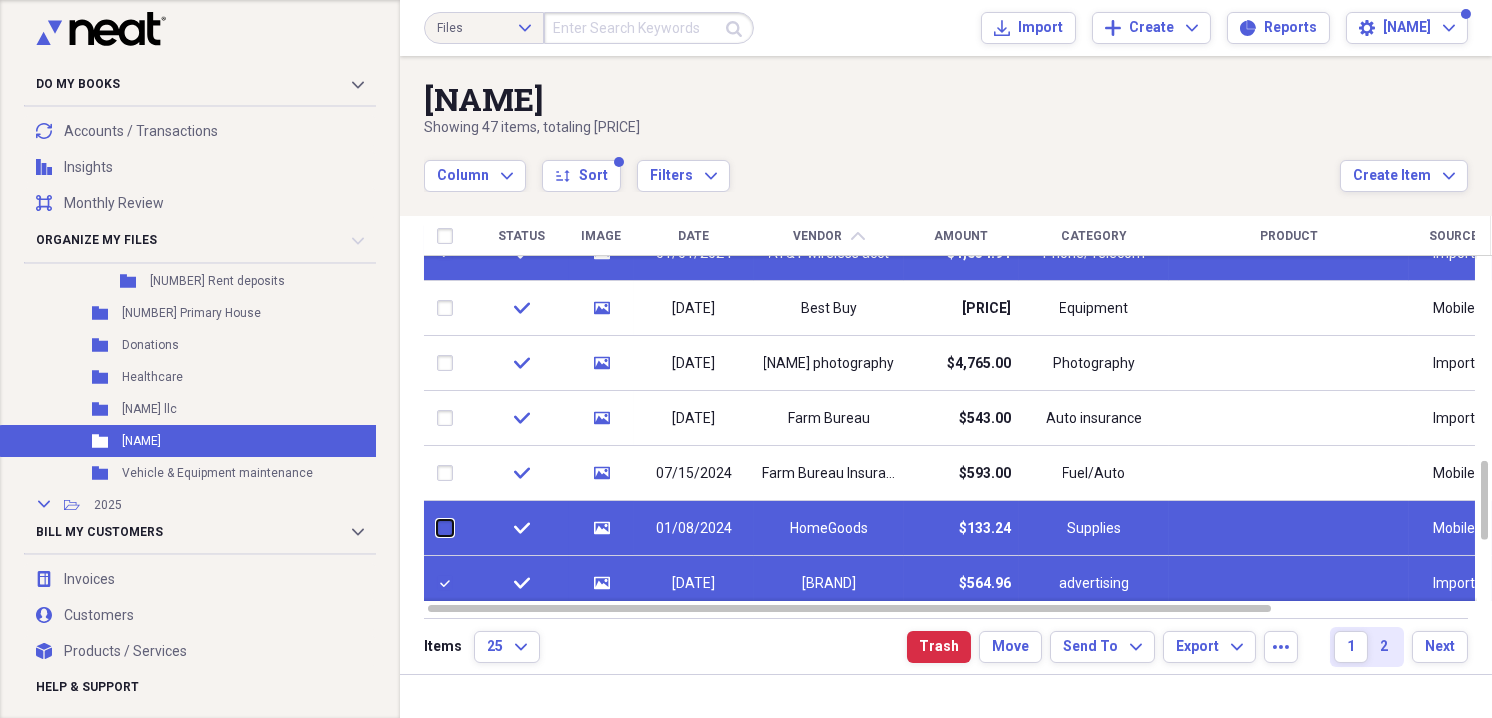 checkbox on "false" 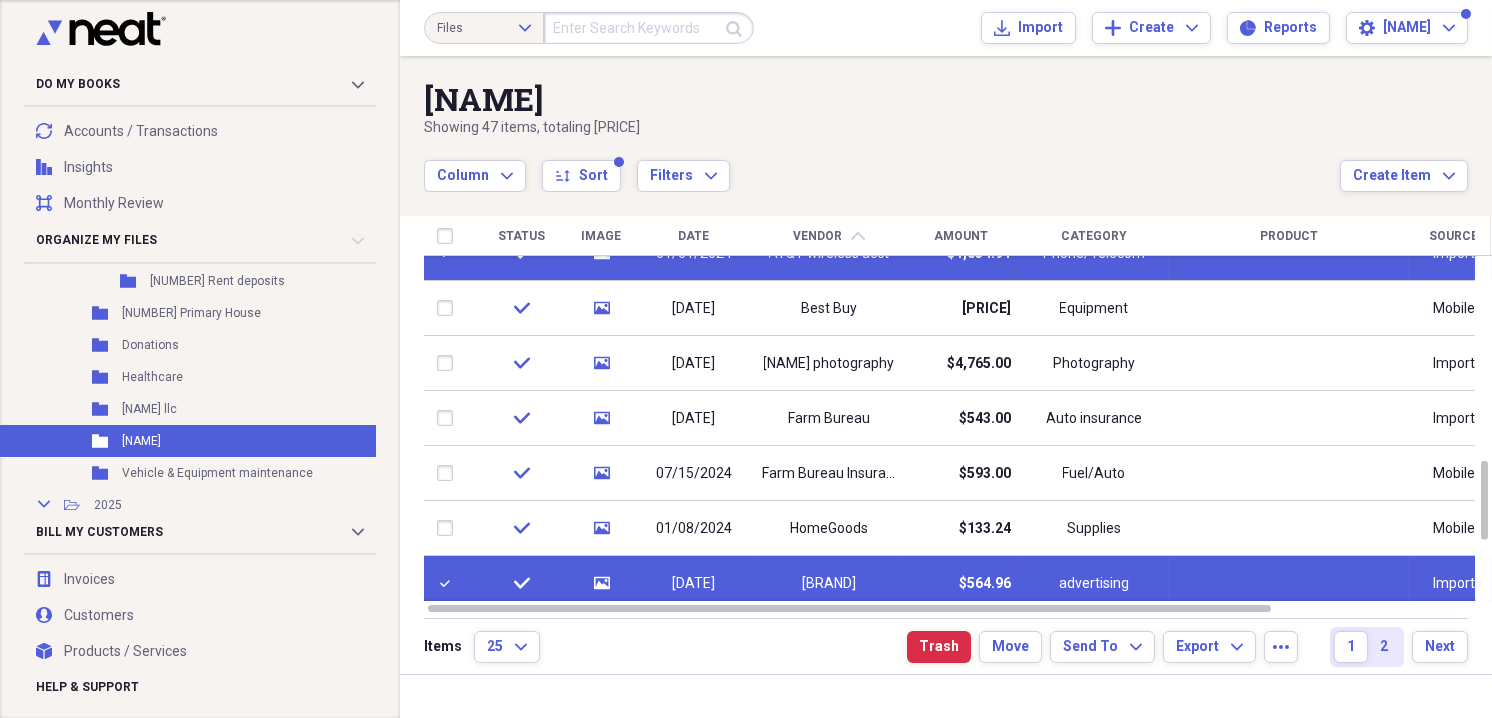 click at bounding box center [449, 583] 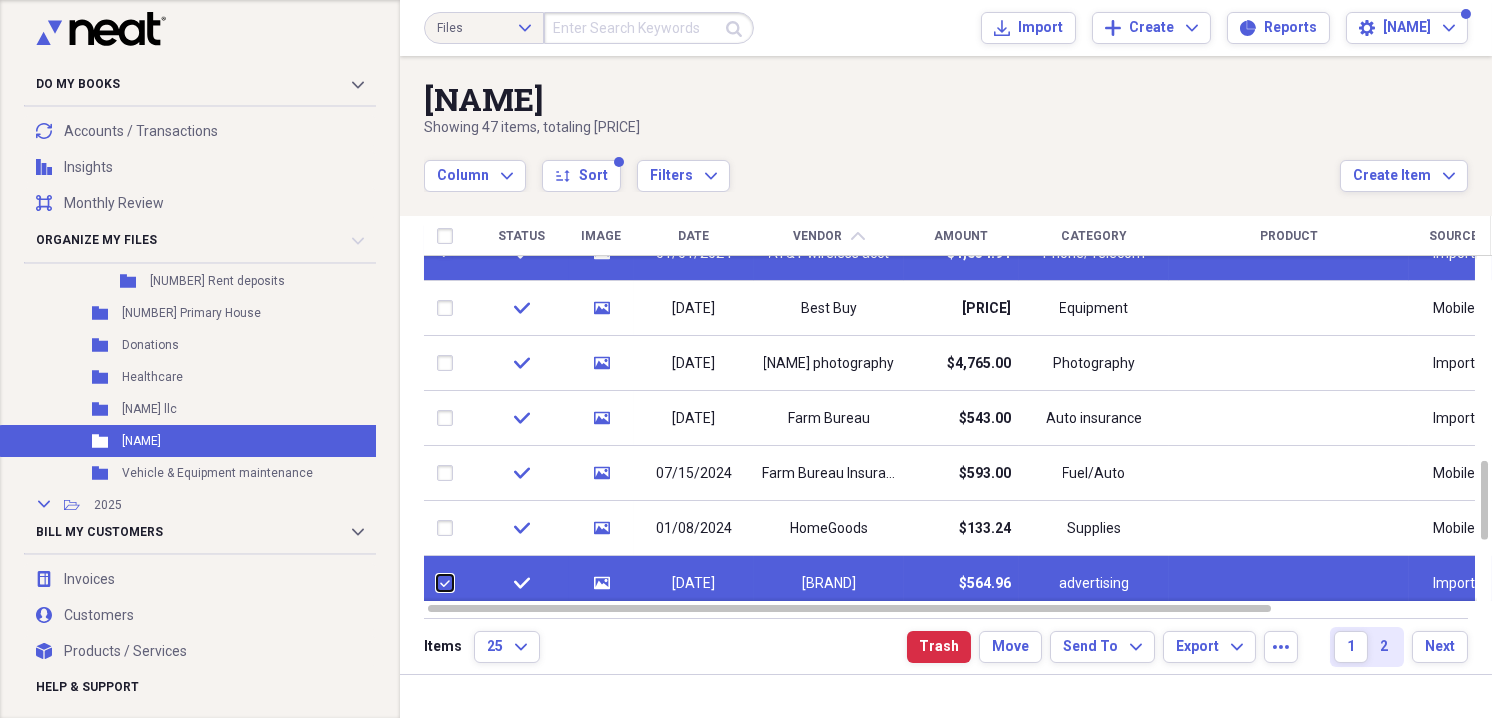 click at bounding box center [437, 583] 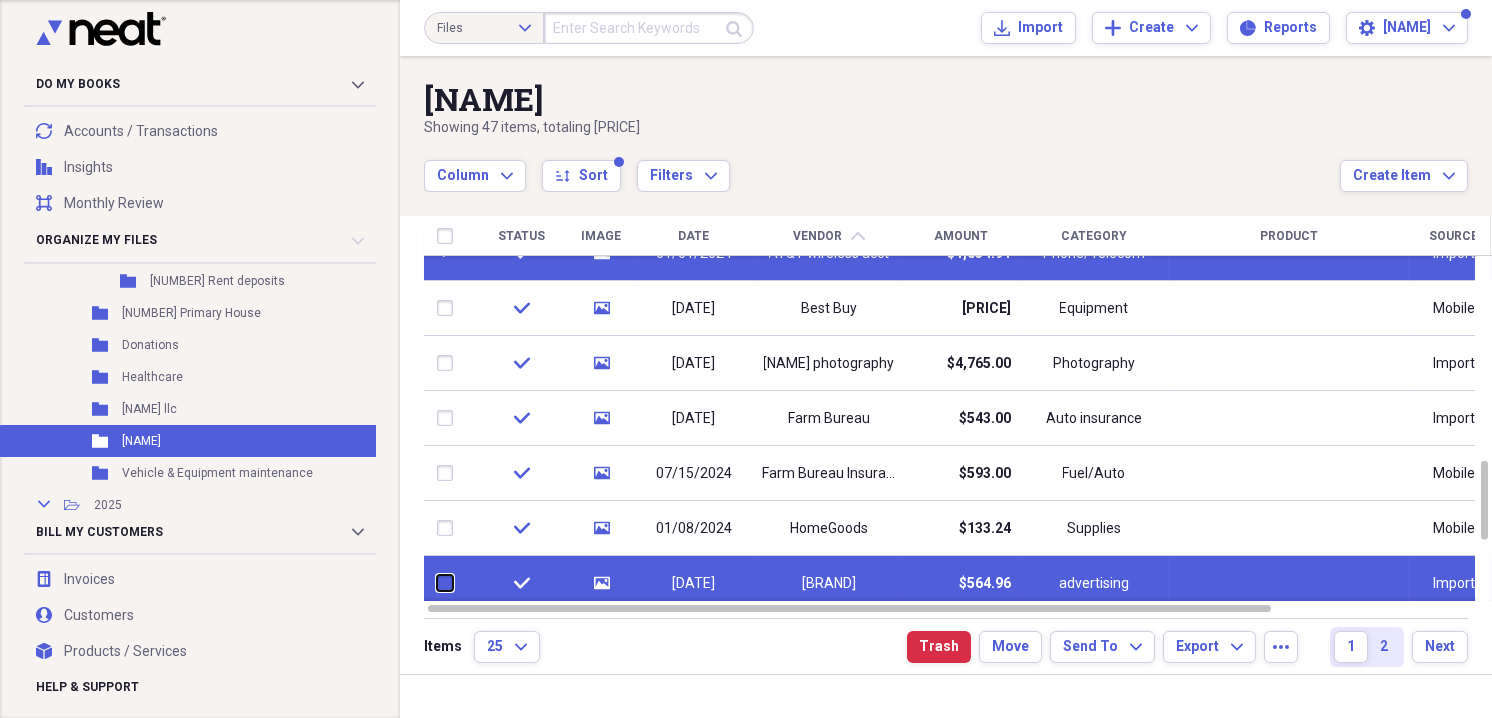checkbox on "false" 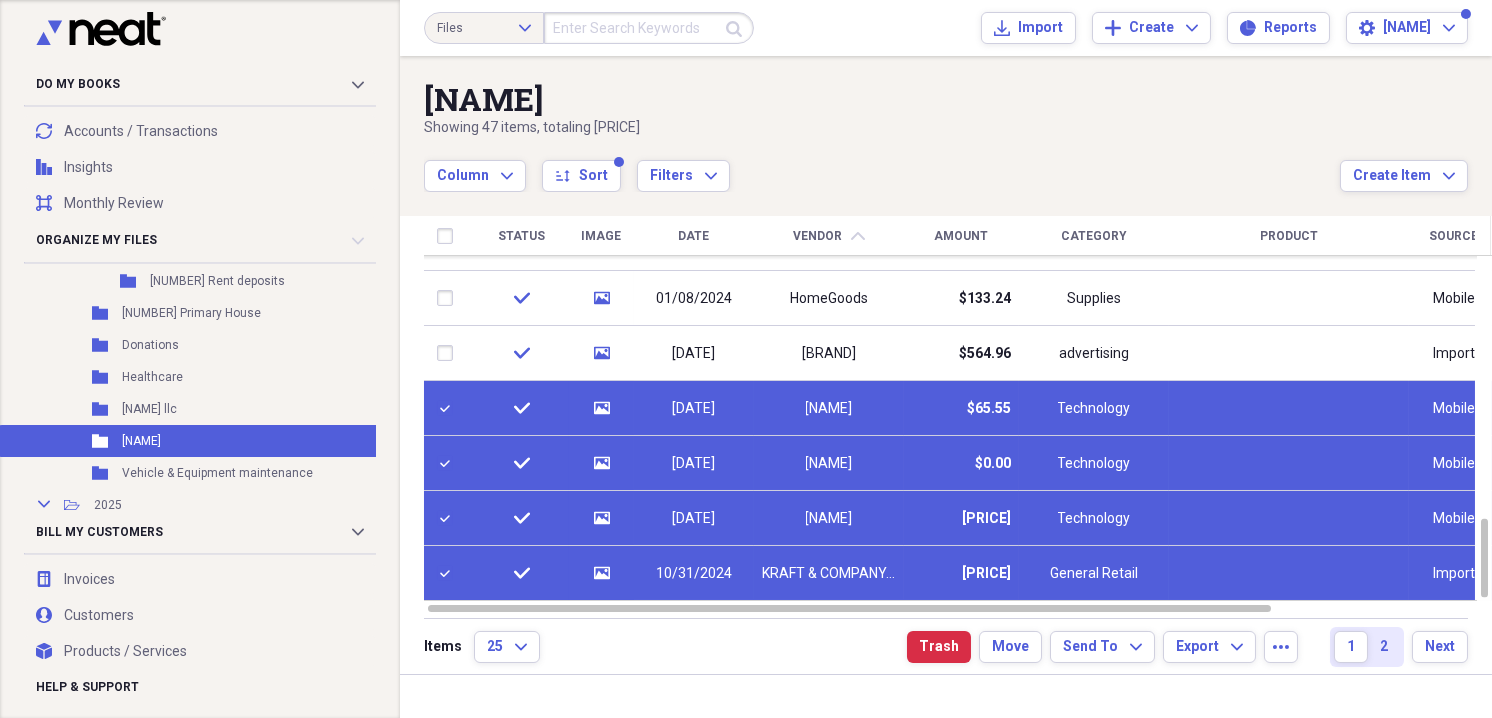 click at bounding box center [449, 408] 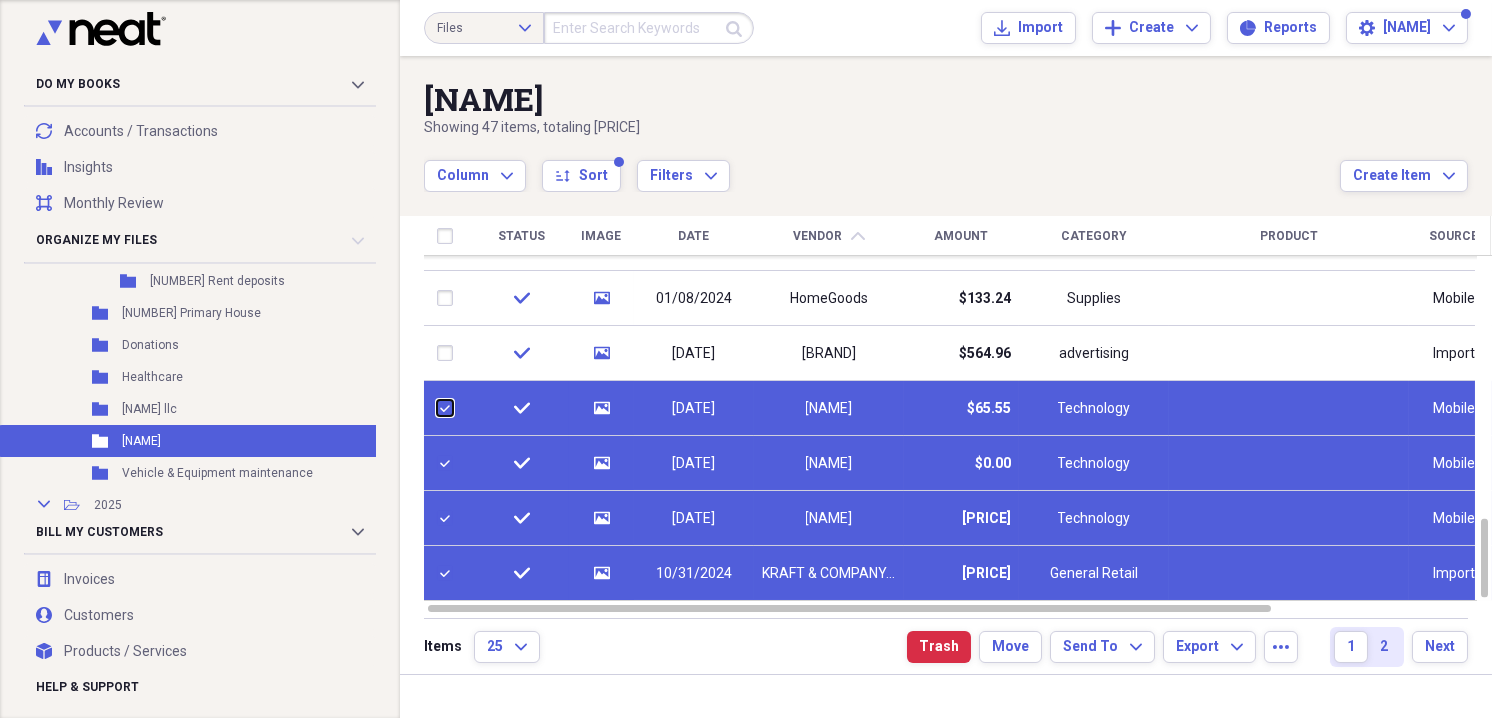 click at bounding box center [437, 408] 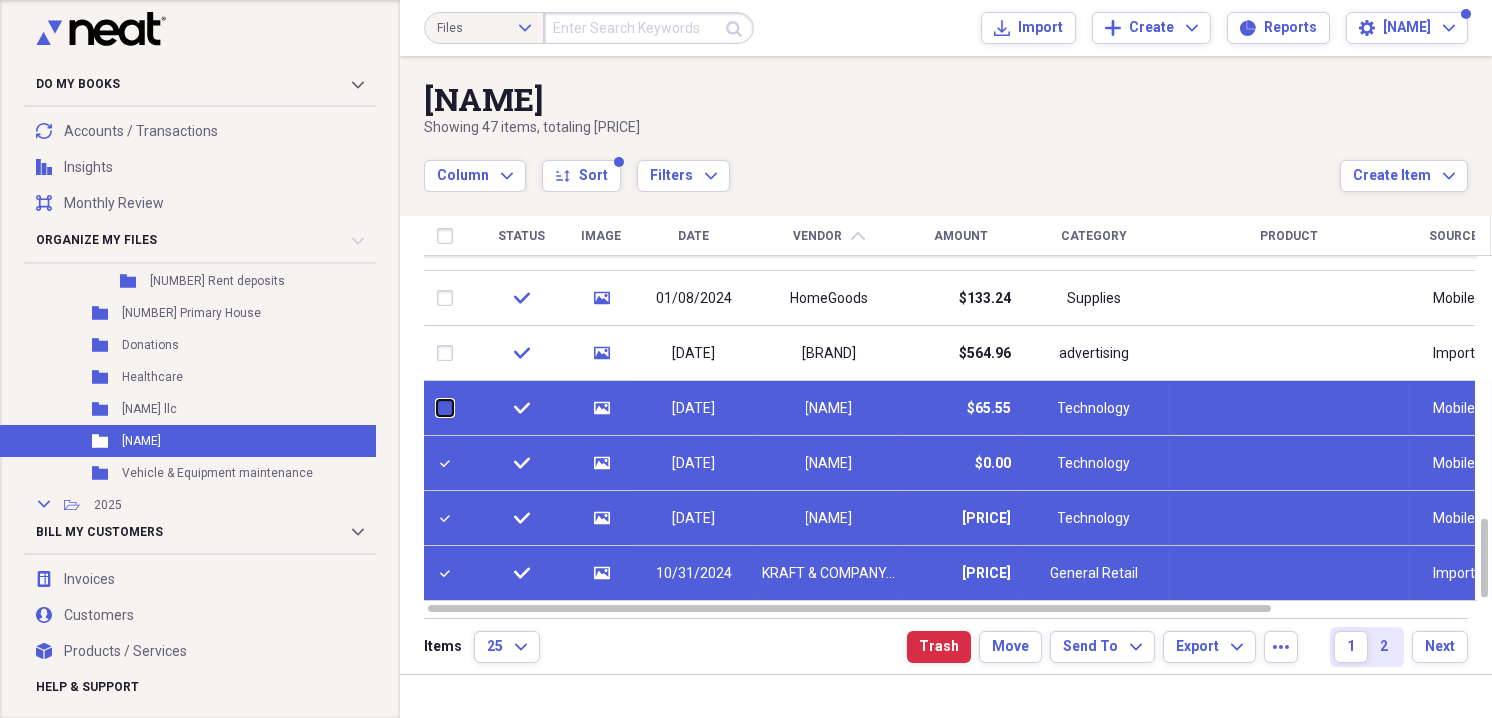 checkbox on "false" 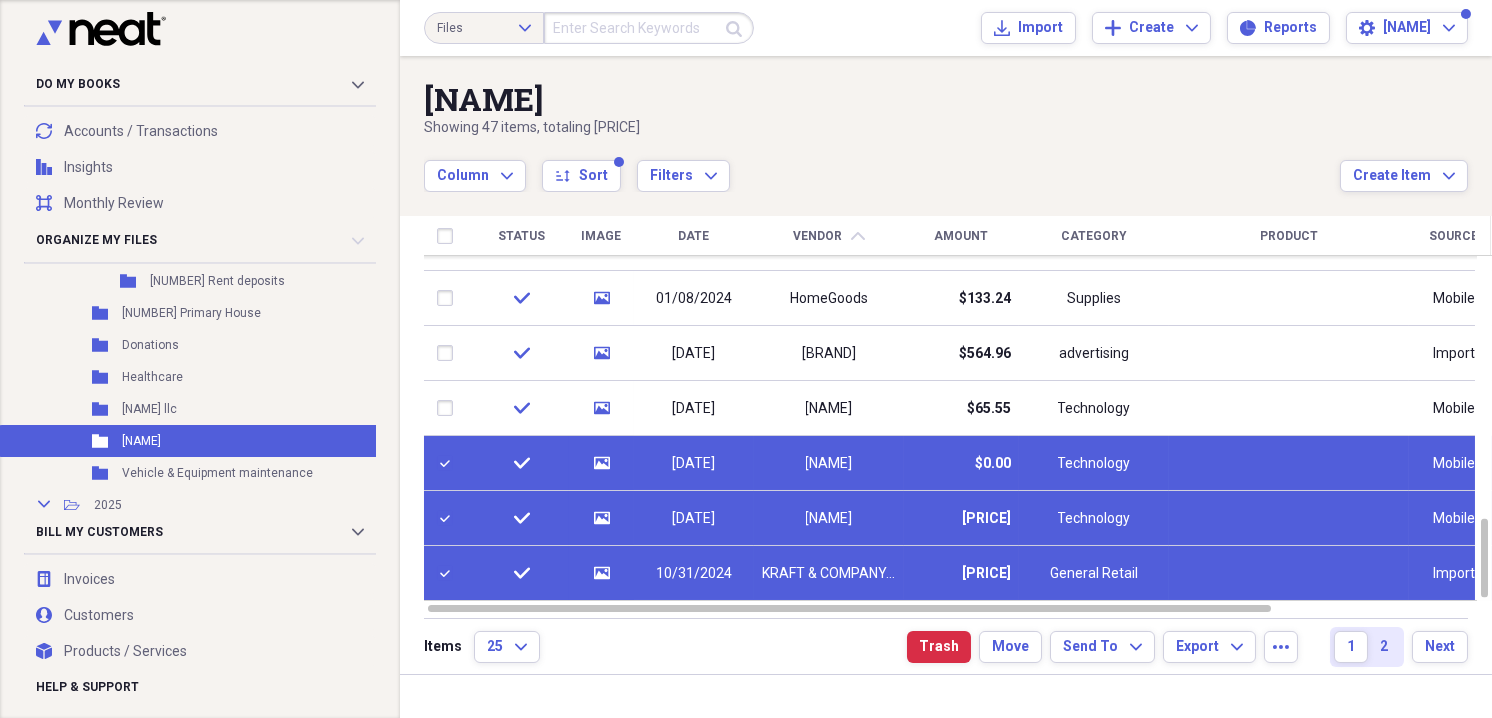 click at bounding box center (449, 463) 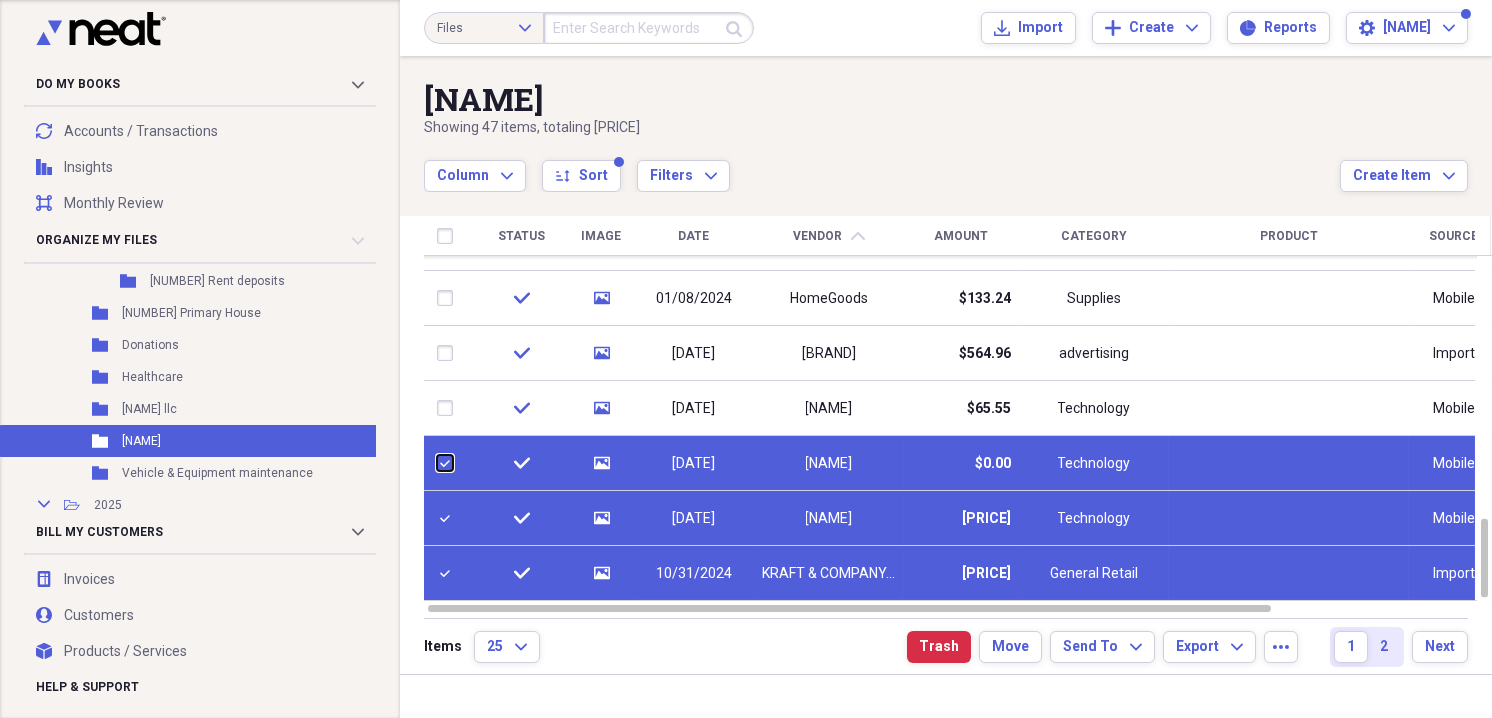 click at bounding box center (437, 463) 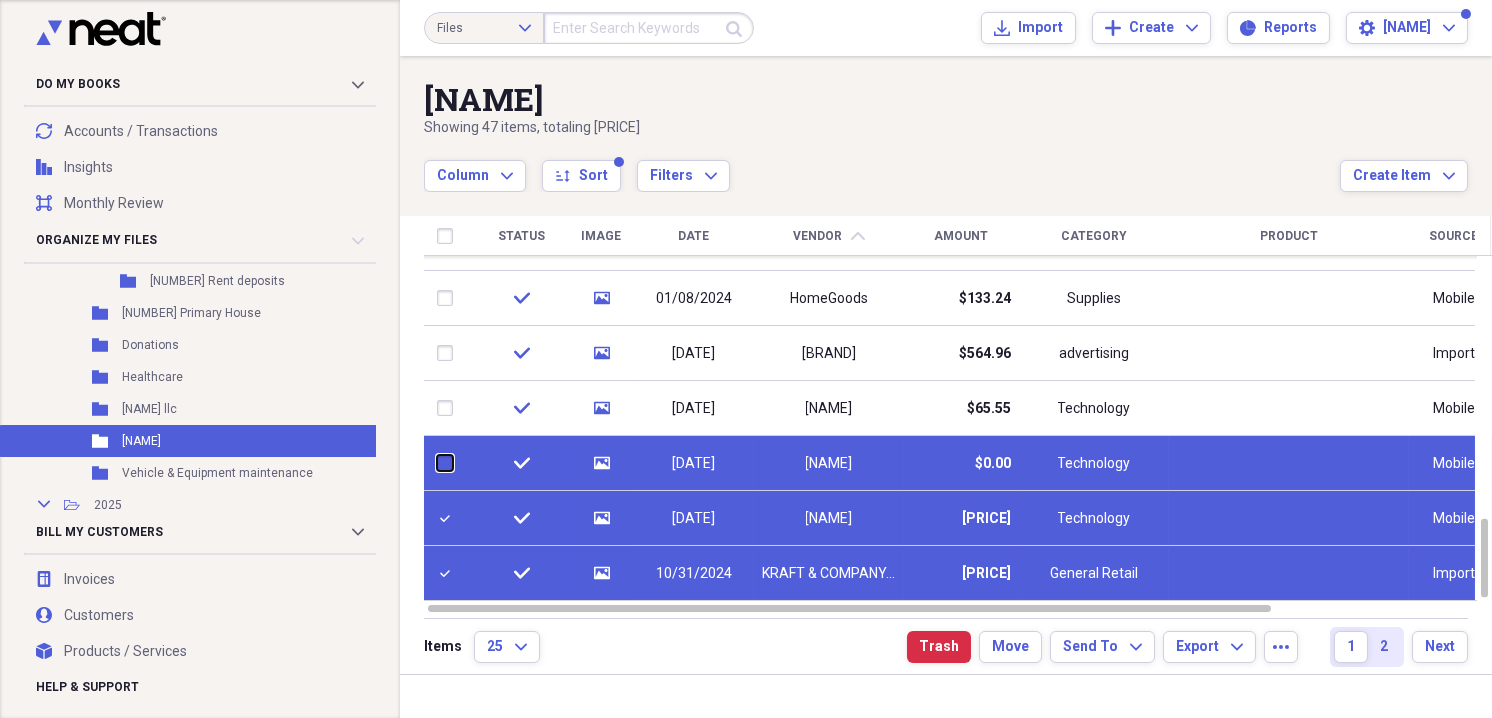 checkbox on "false" 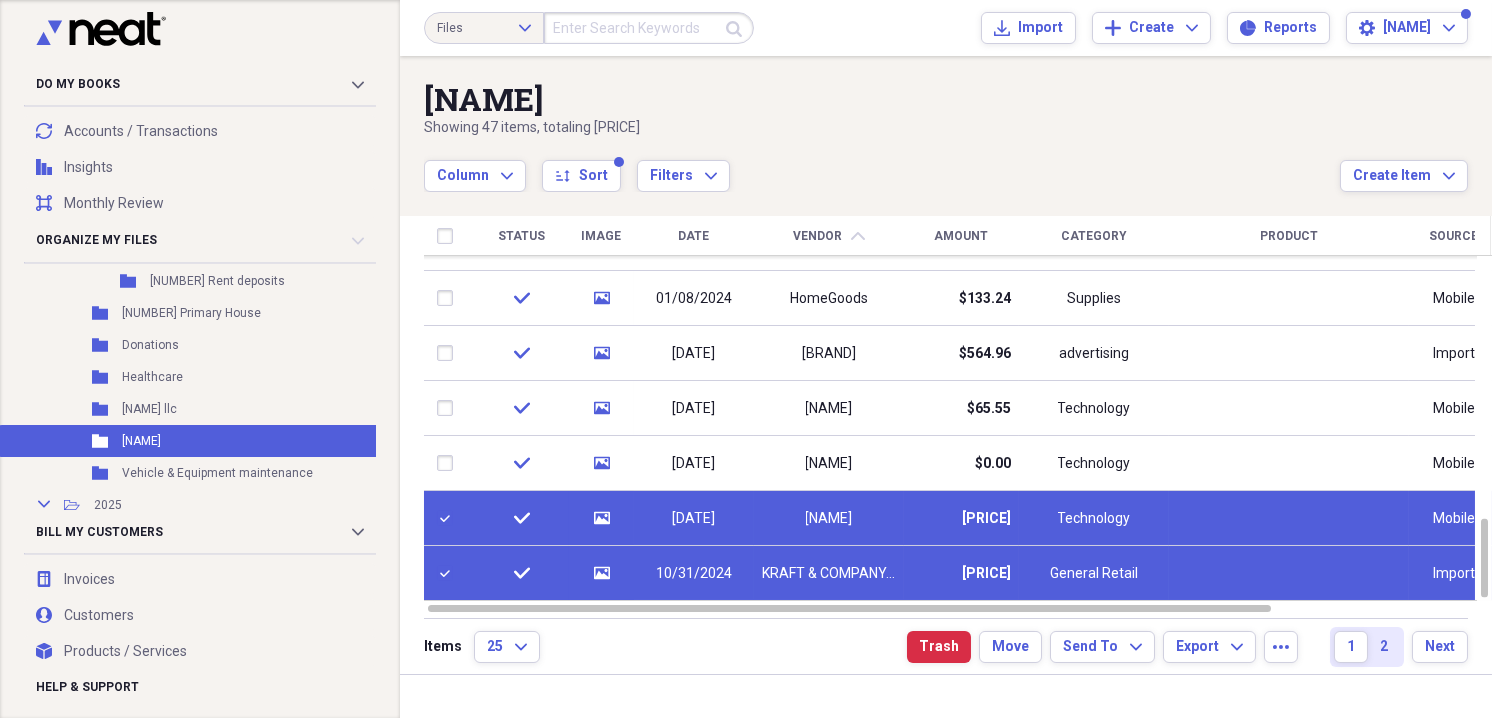 click at bounding box center [449, 518] 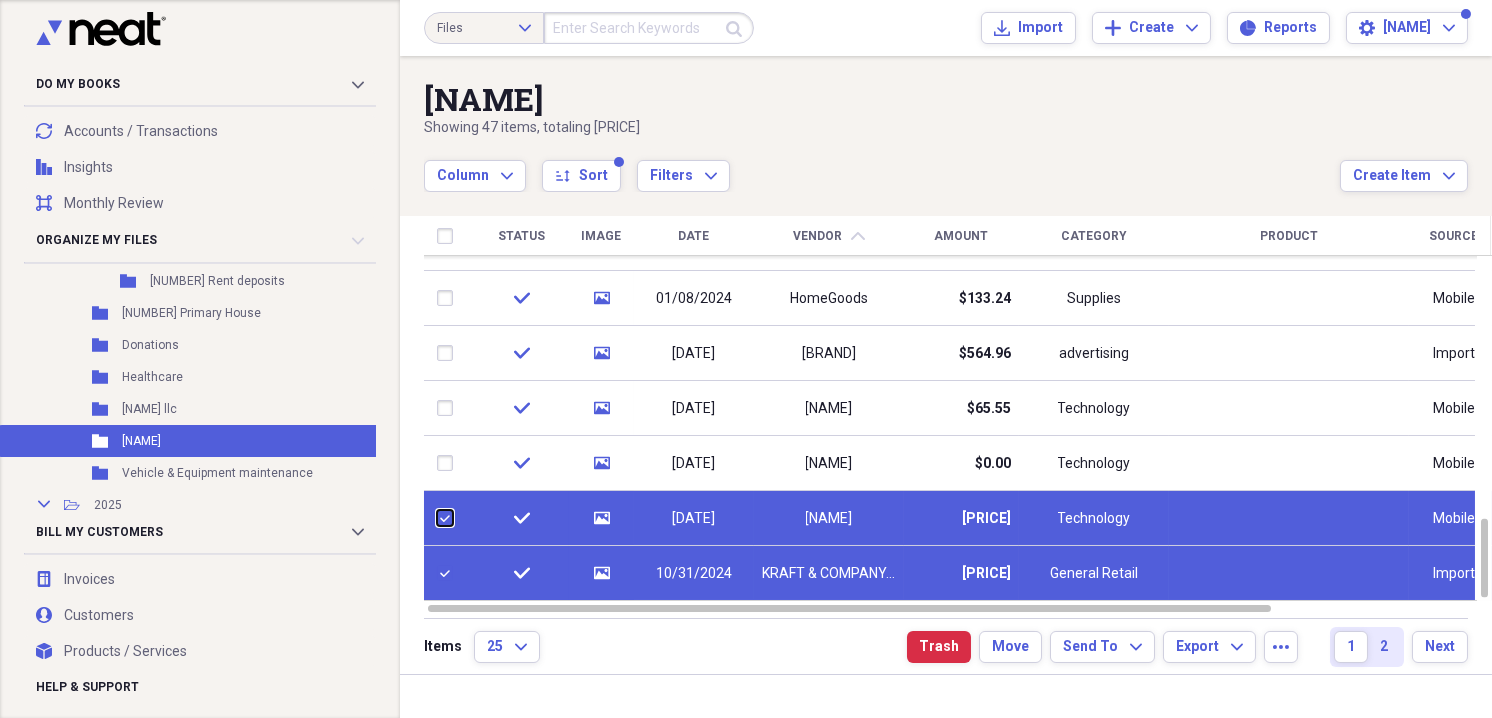 click at bounding box center (437, 518) 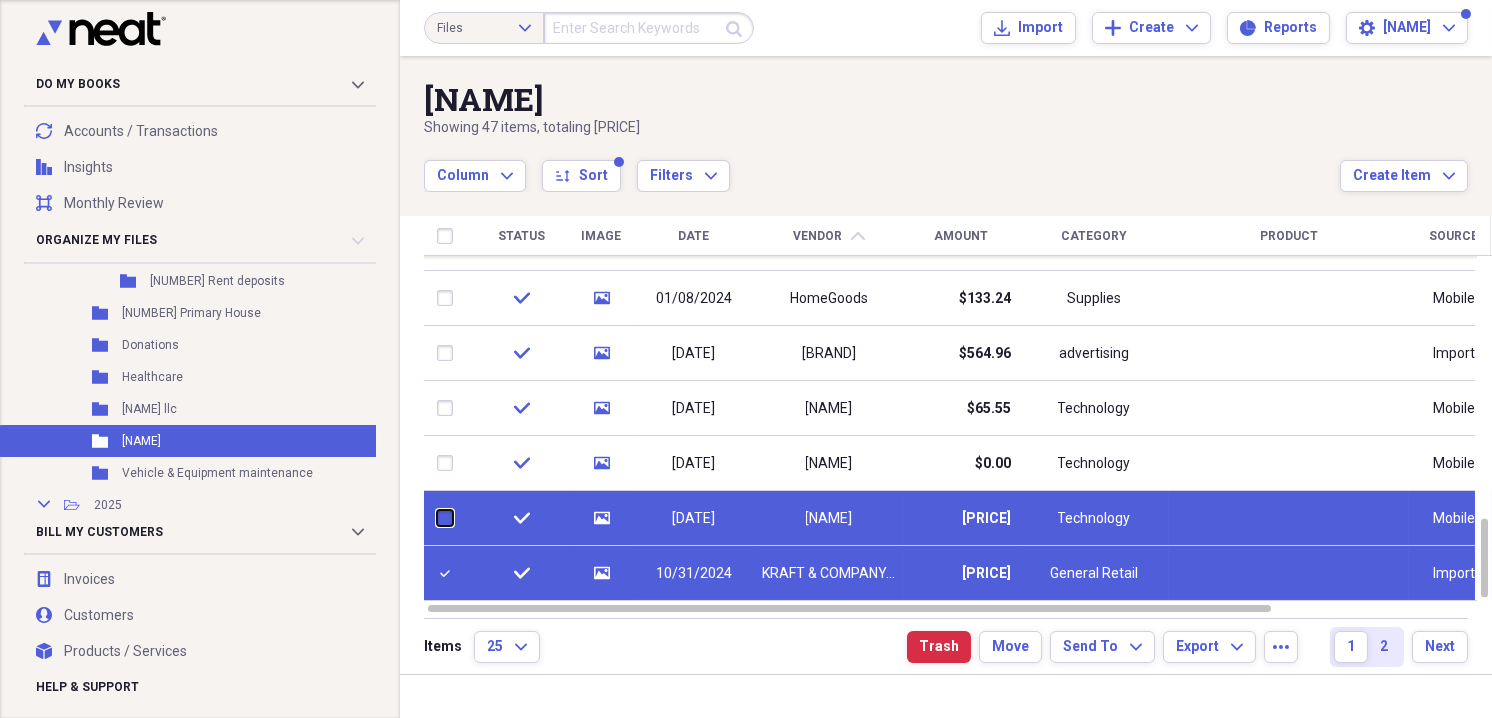 checkbox on "false" 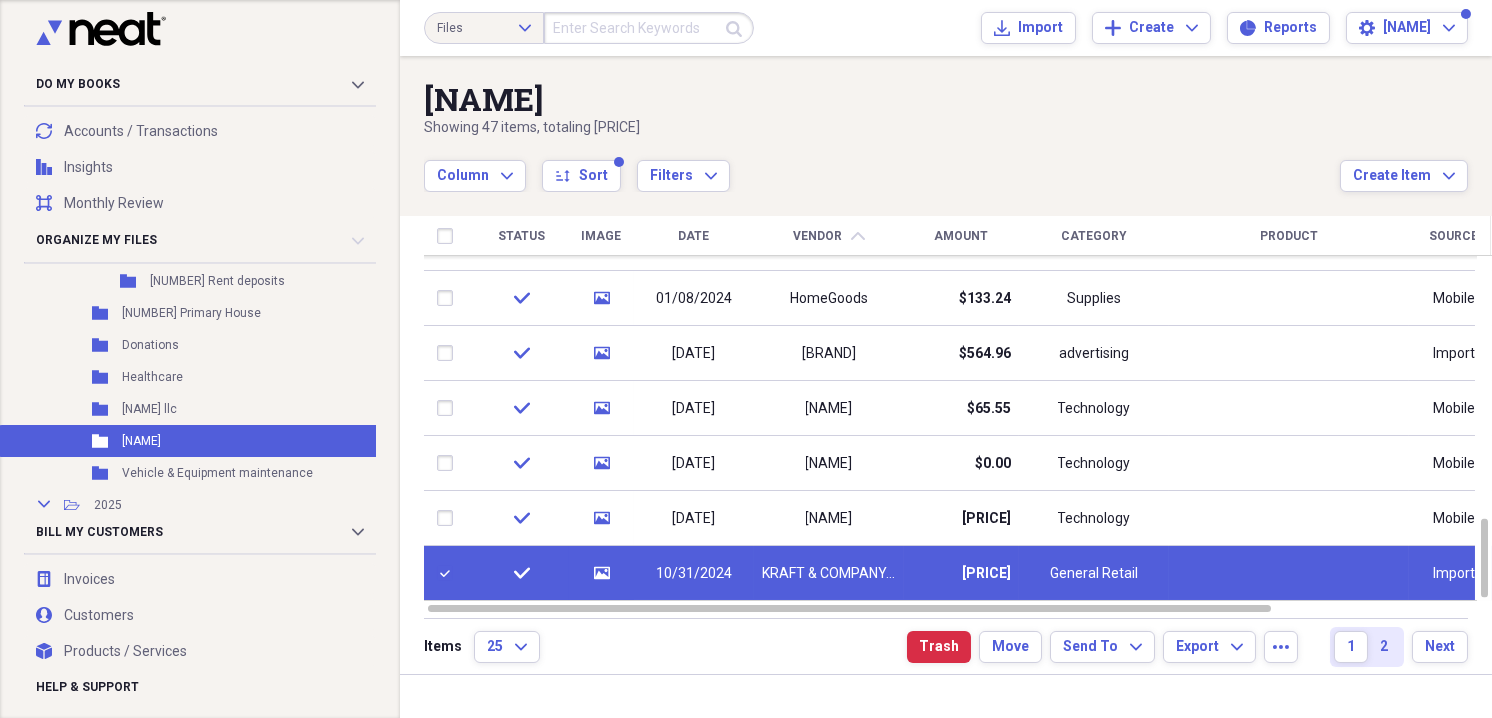 click at bounding box center [449, 573] 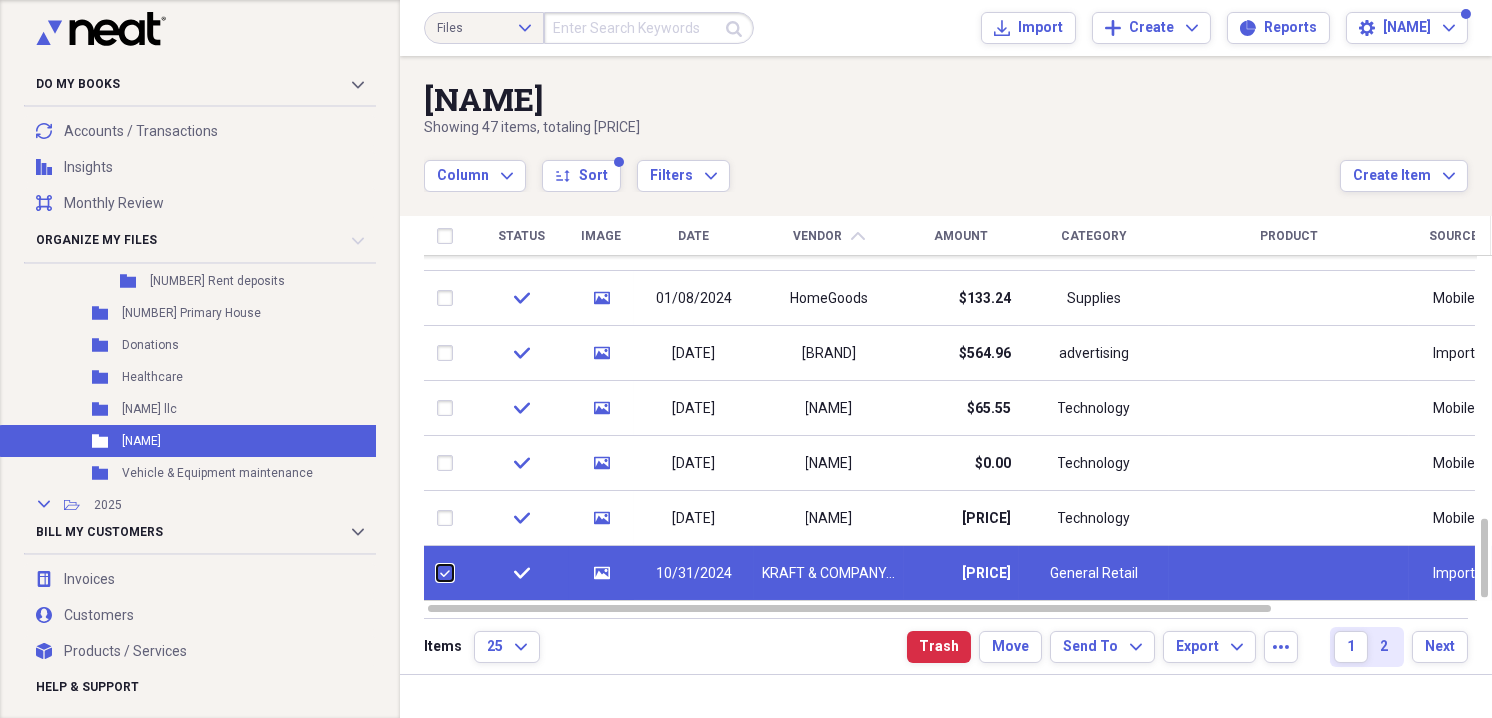 click at bounding box center (437, 573) 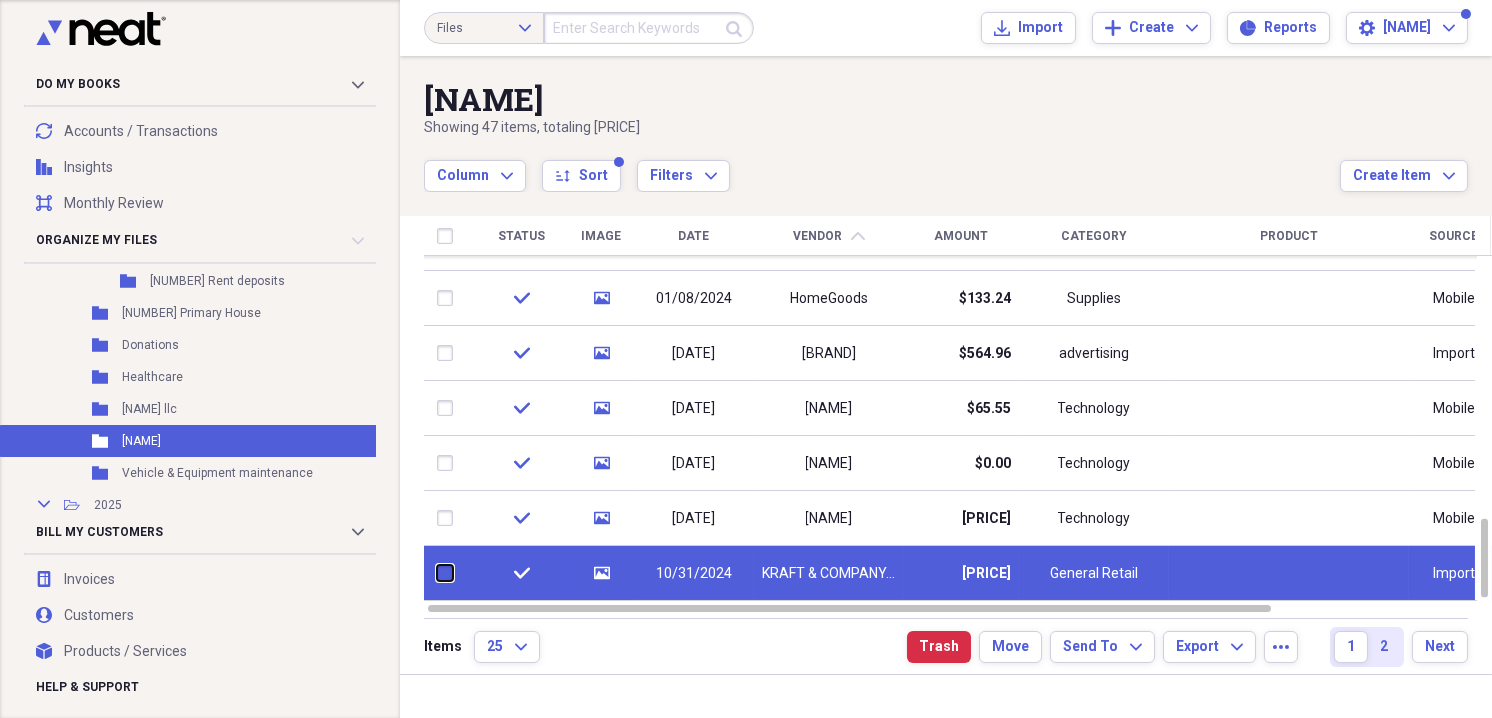checkbox on "false" 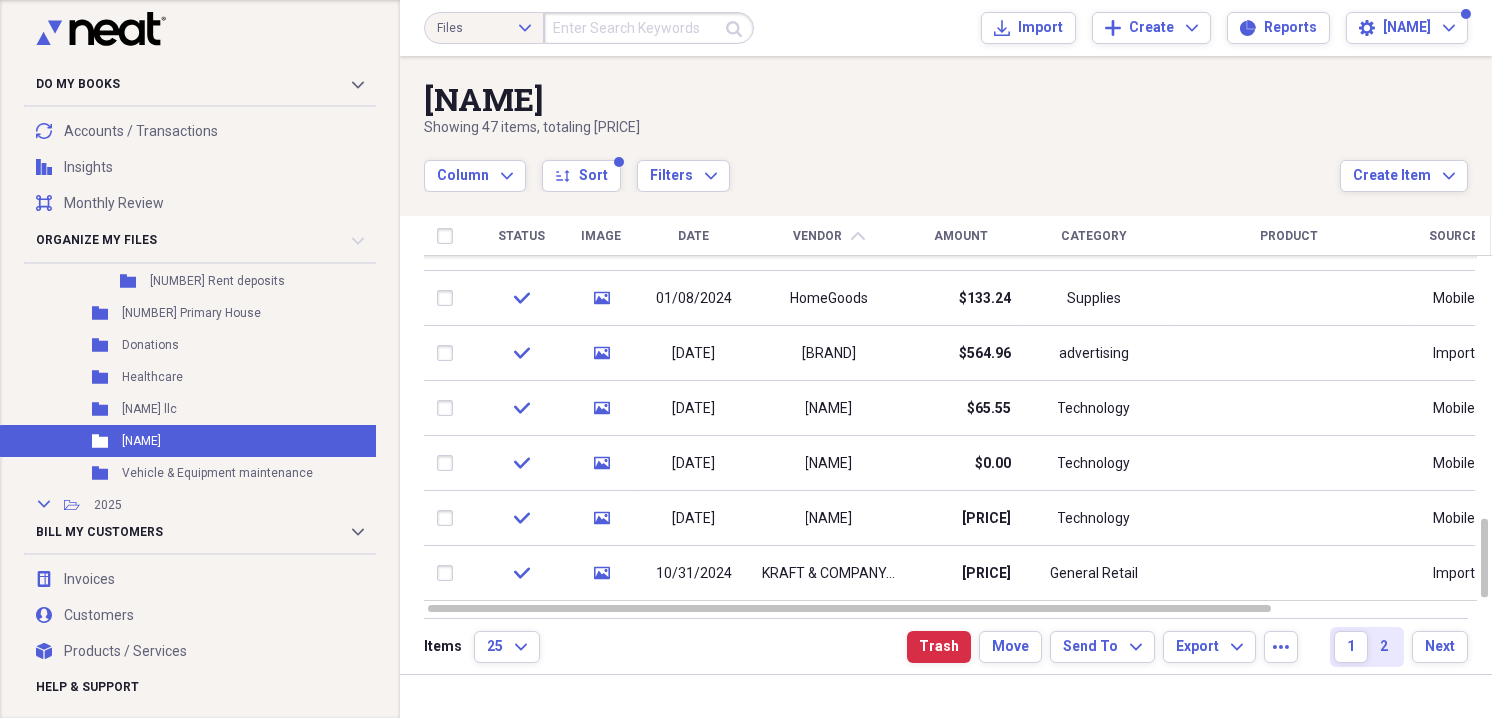 click on "[NAME]" at bounding box center [882, 99] 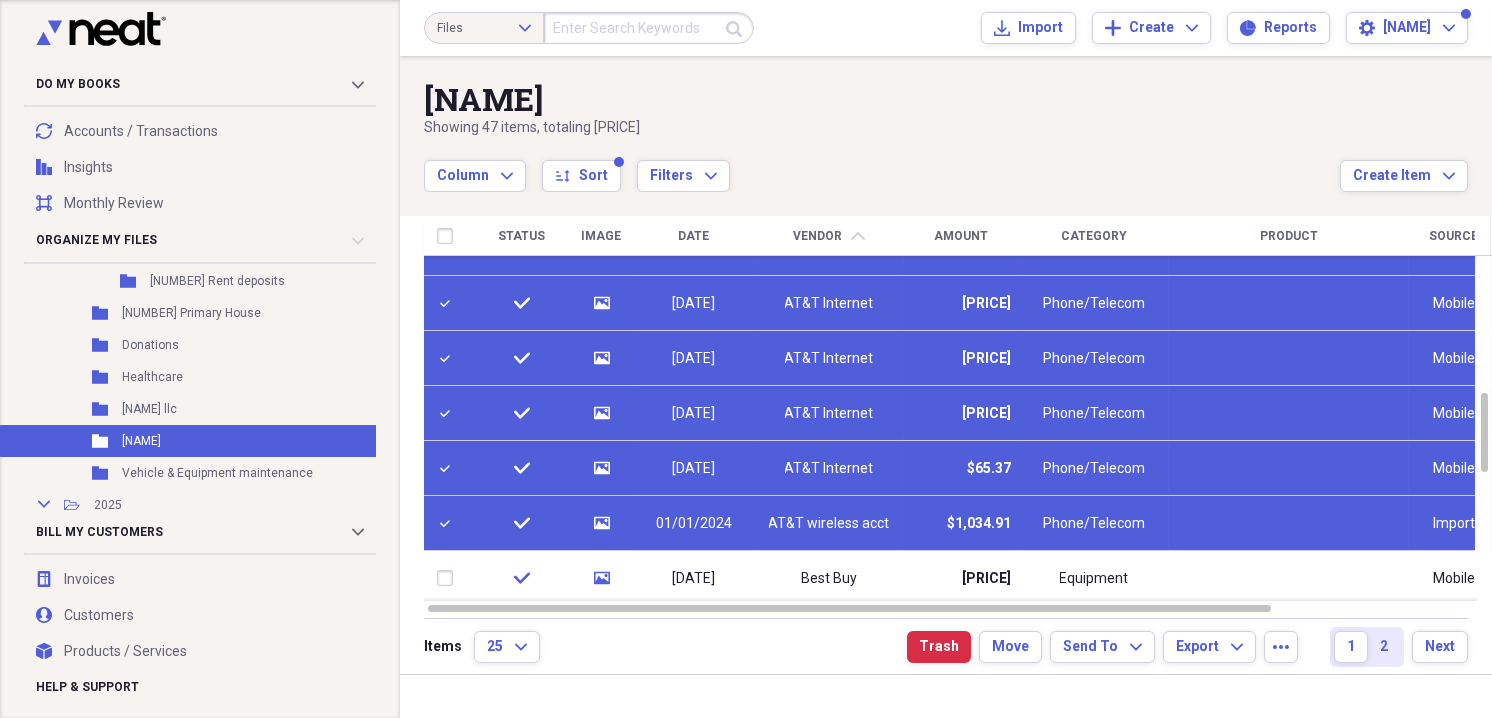 checkbox on "true" 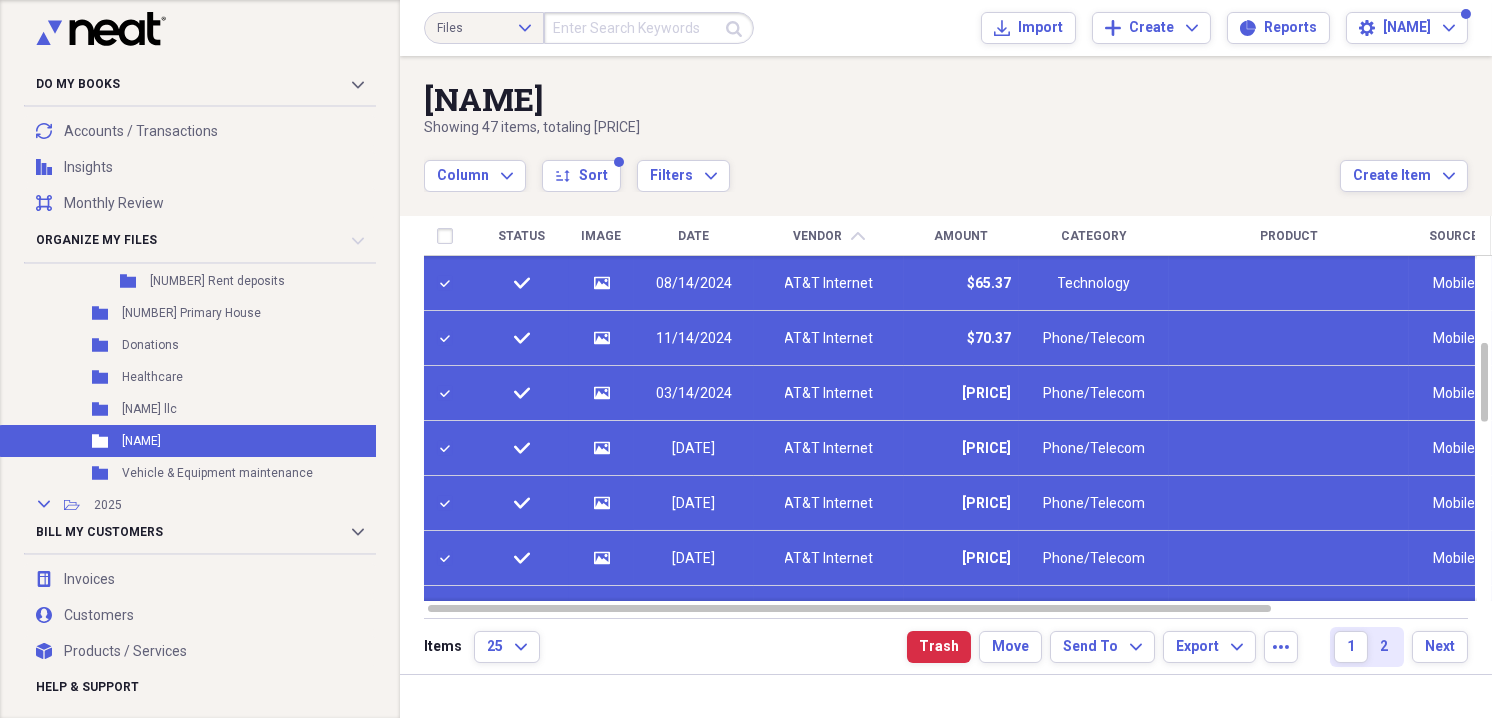 checkbox on "true" 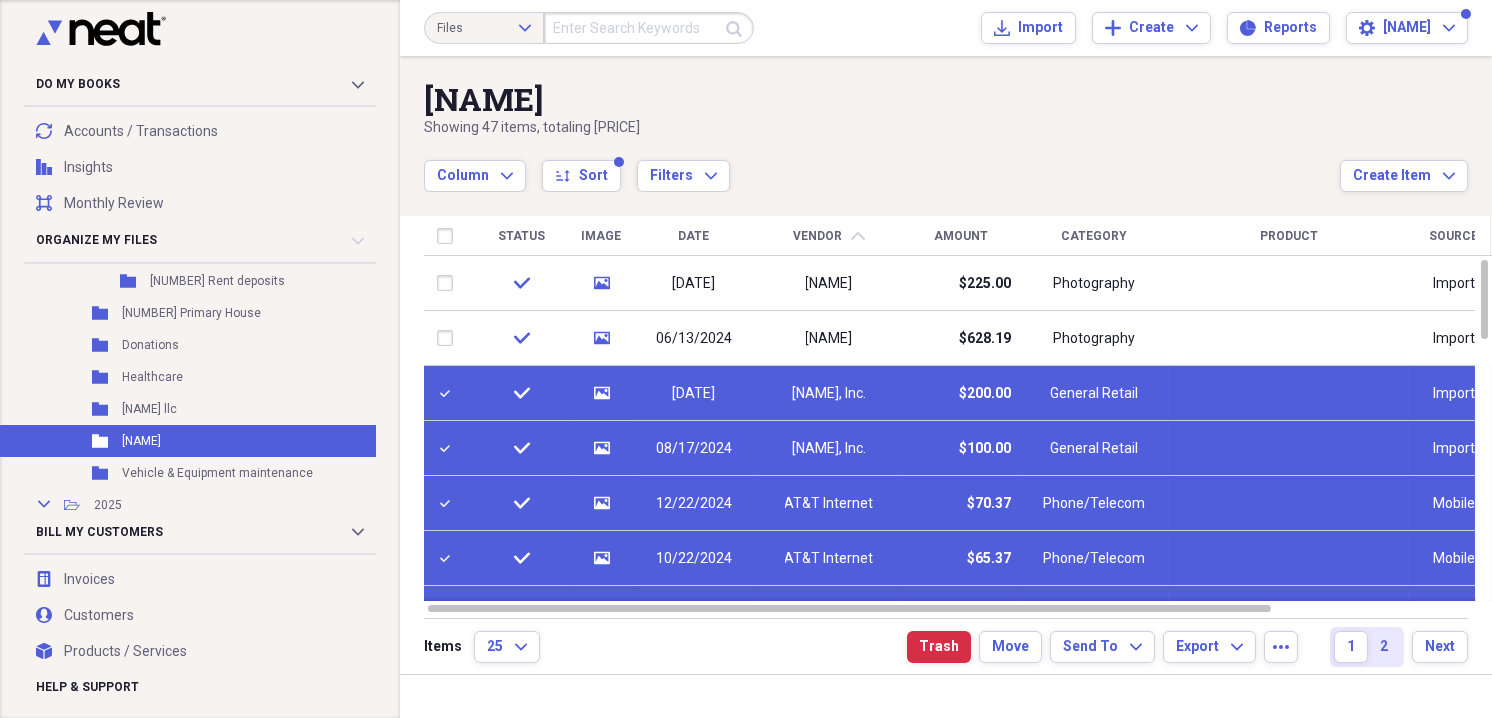 click on "media" at bounding box center (601, 393) 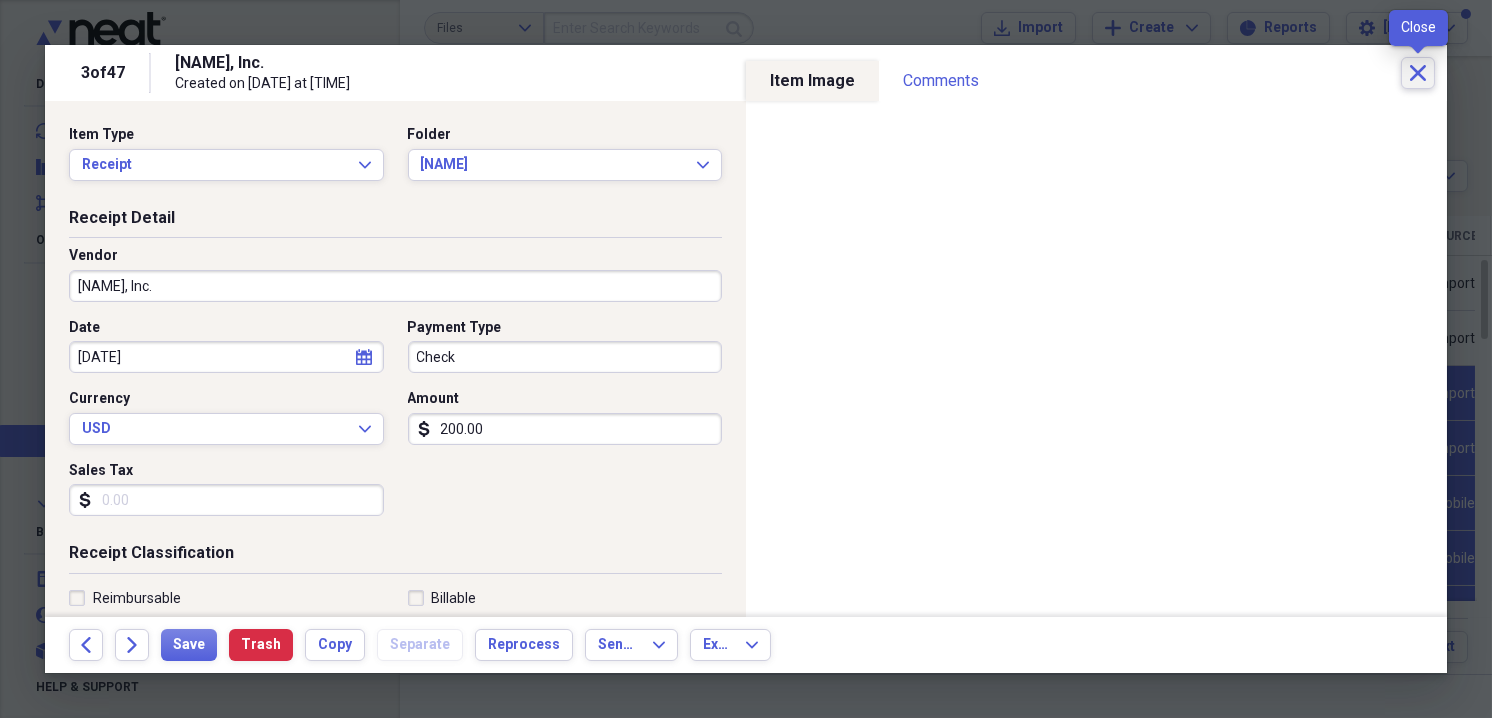 click on "Close" 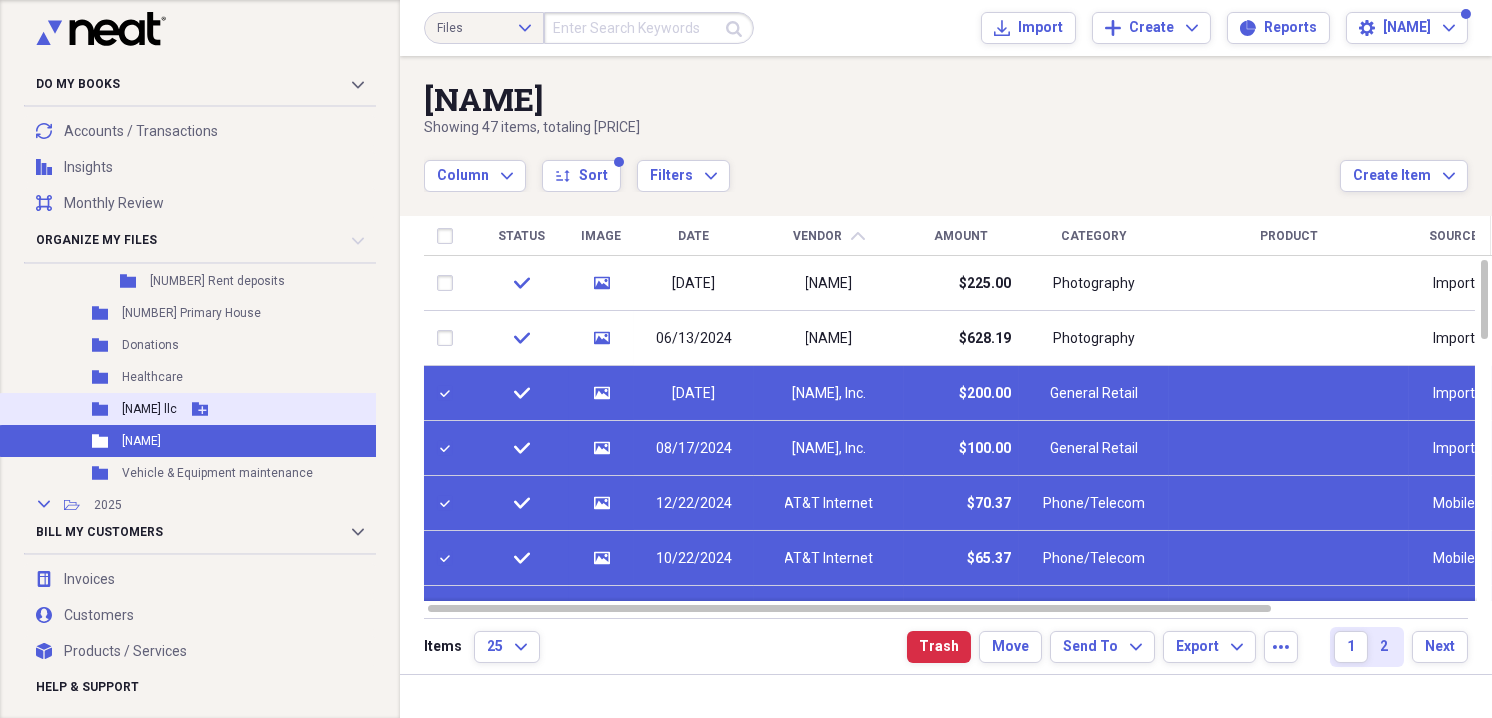 click on "[NAME] llc" at bounding box center (149, 409) 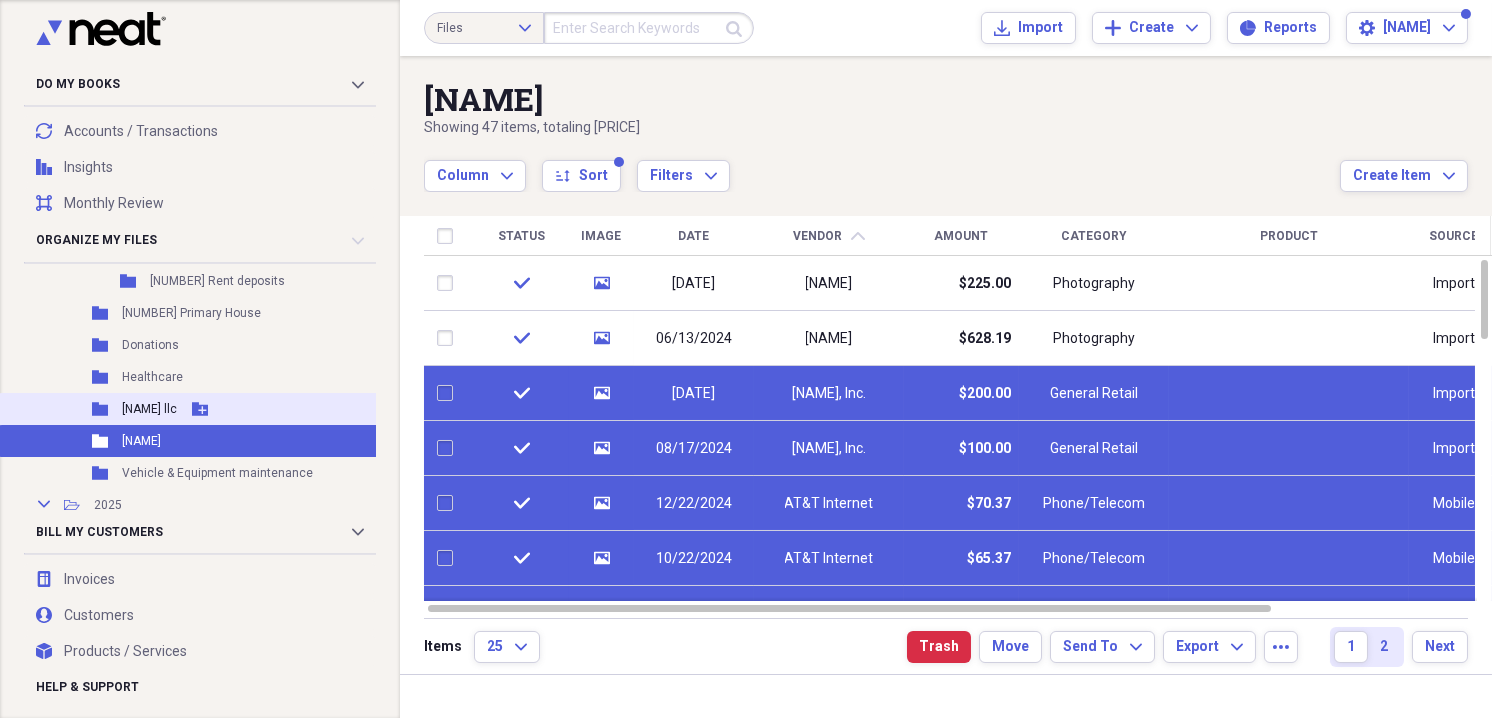 checkbox on "false" 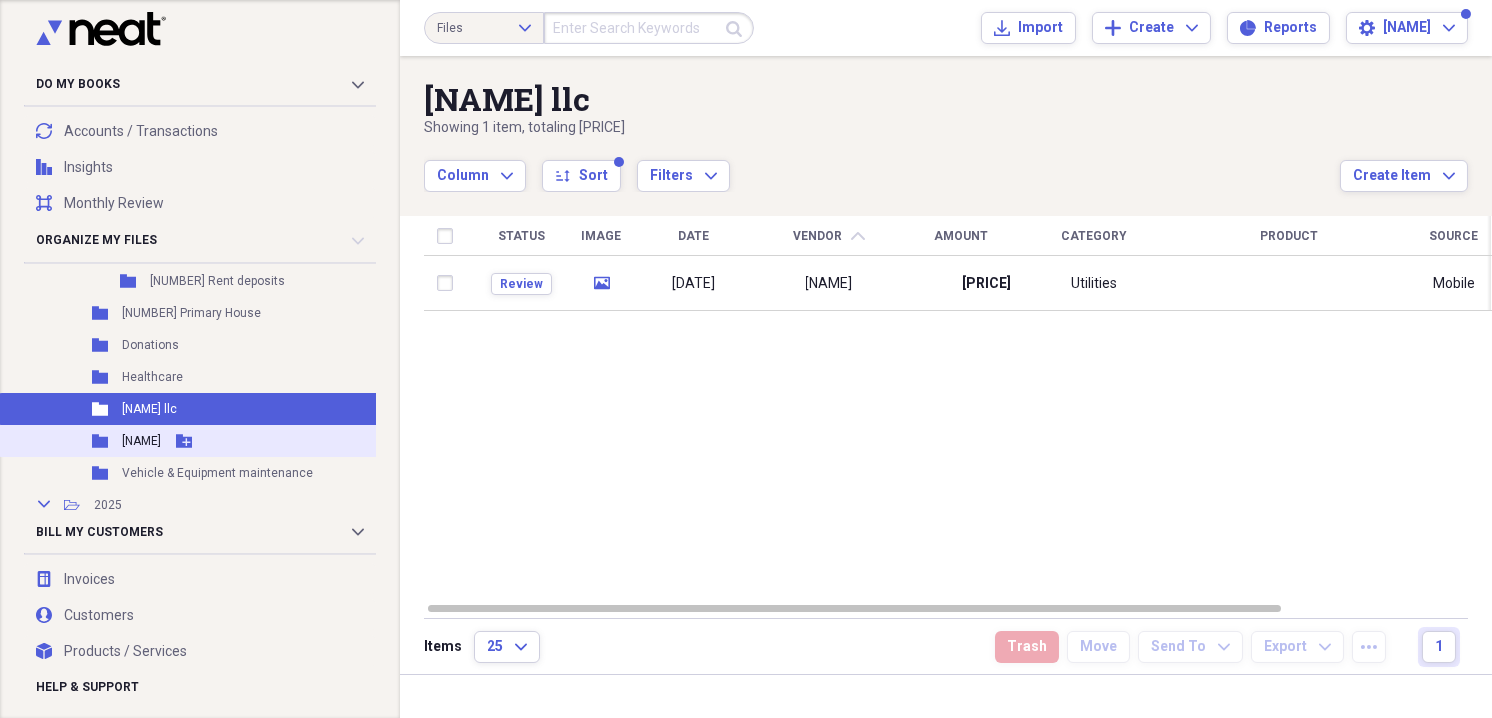 click on "[NAME]" at bounding box center [141, 441] 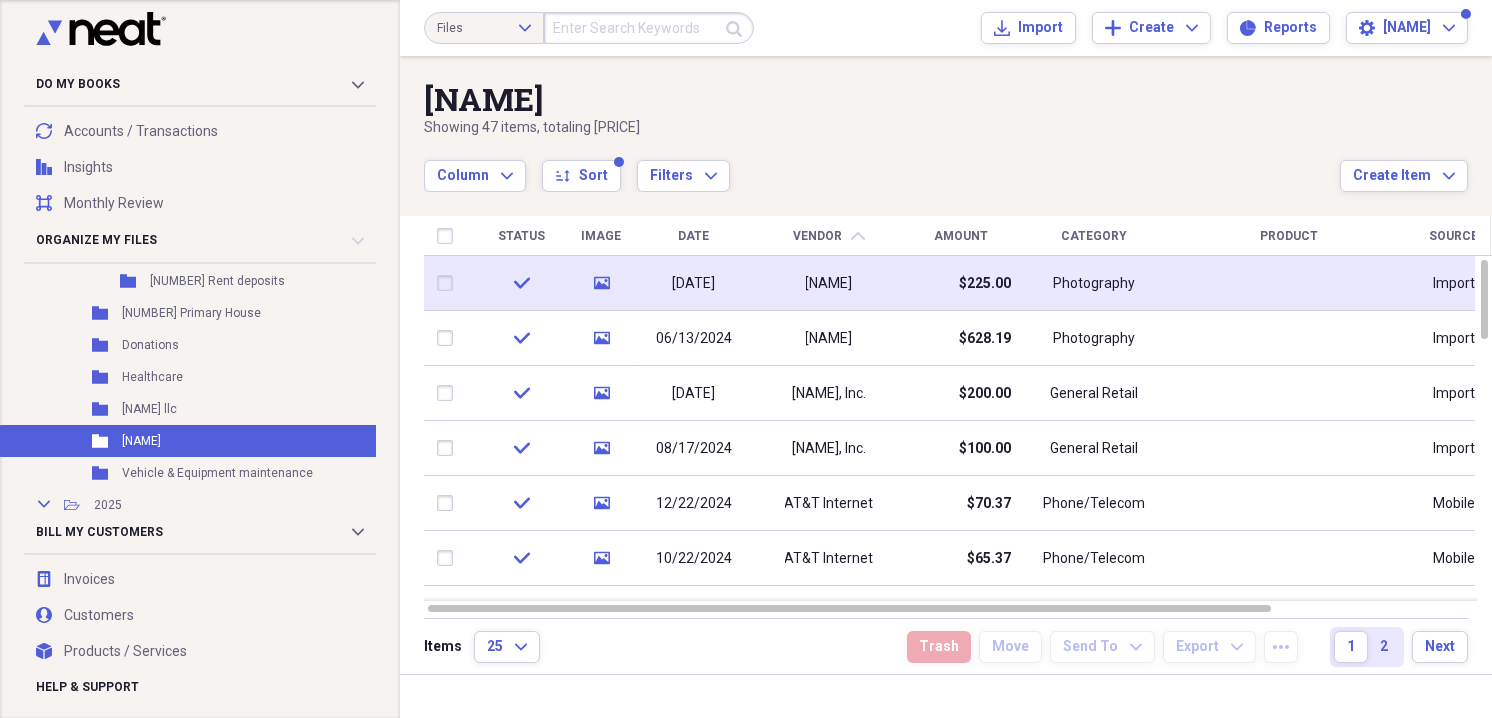 click on "media" 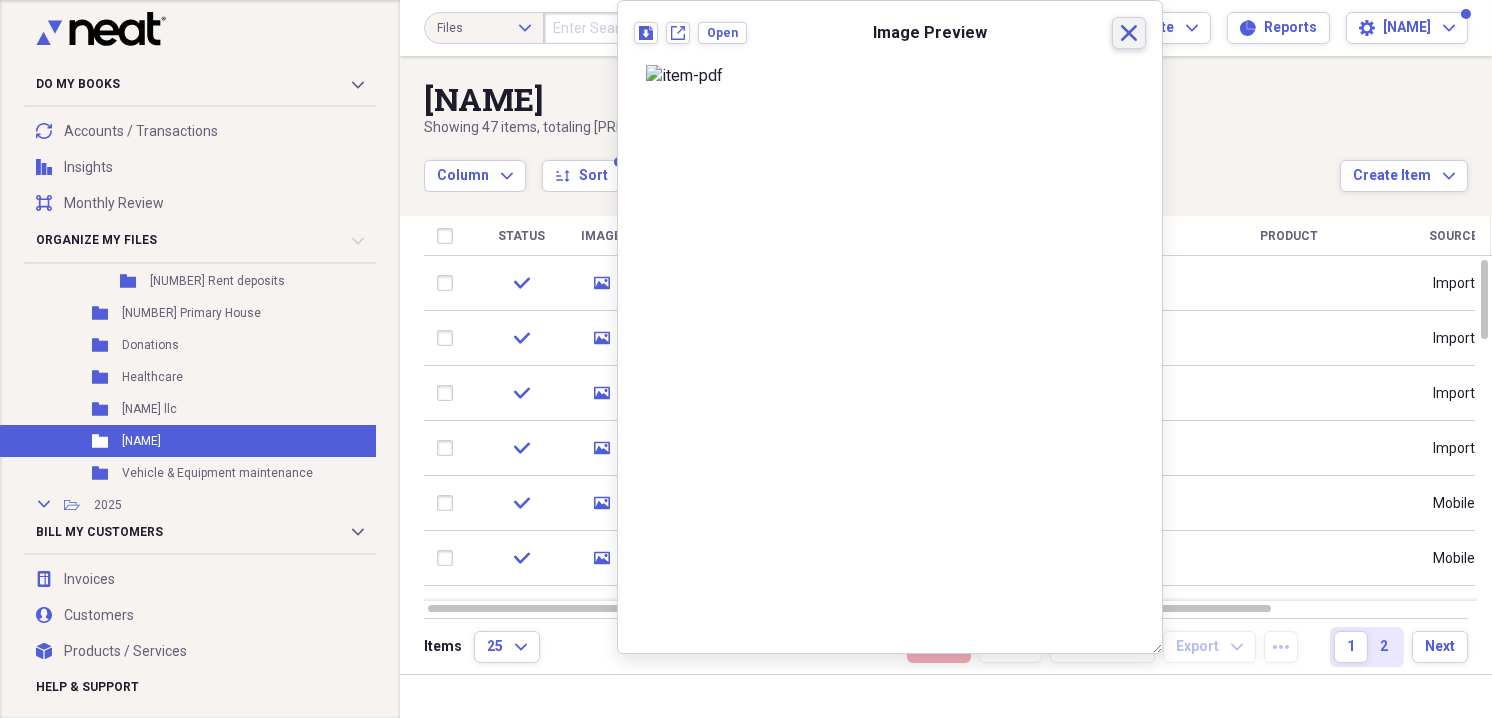 click on "Close" 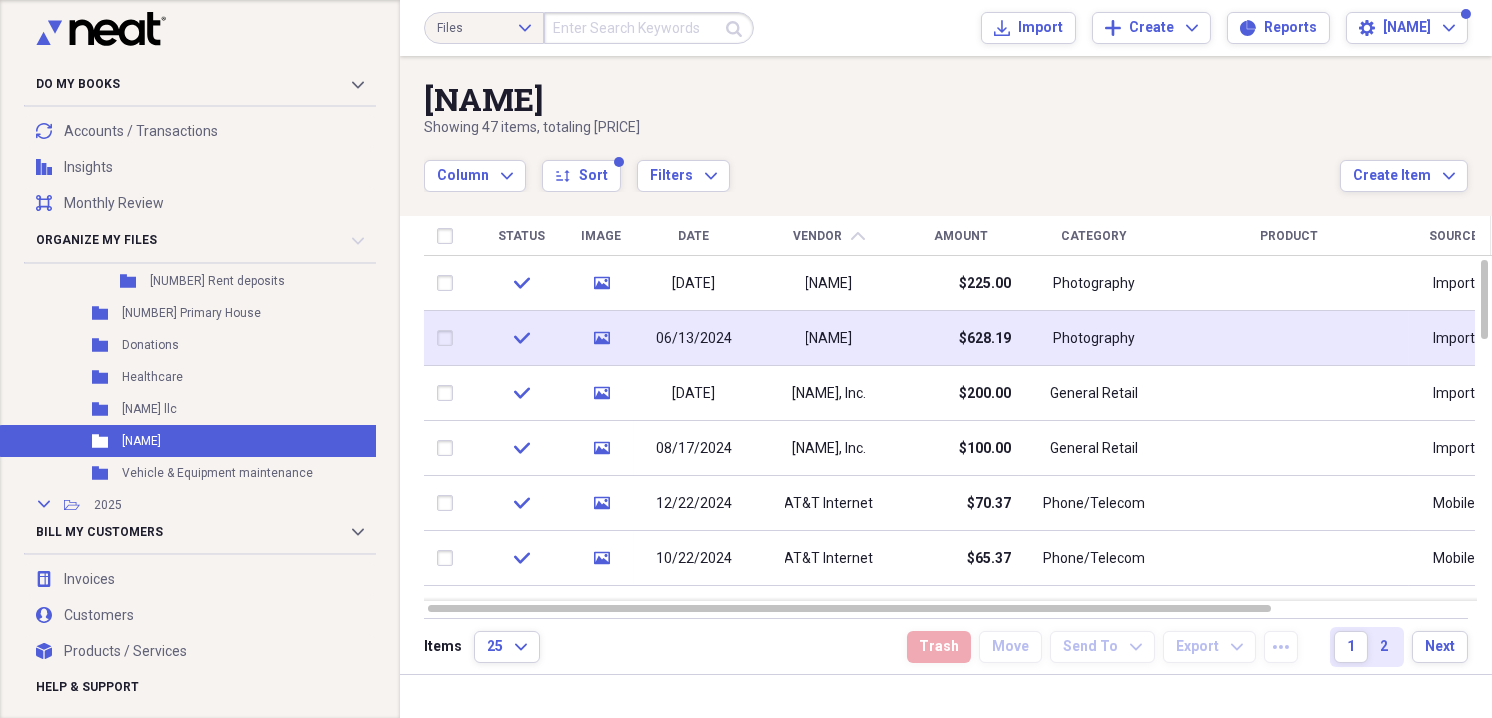 click 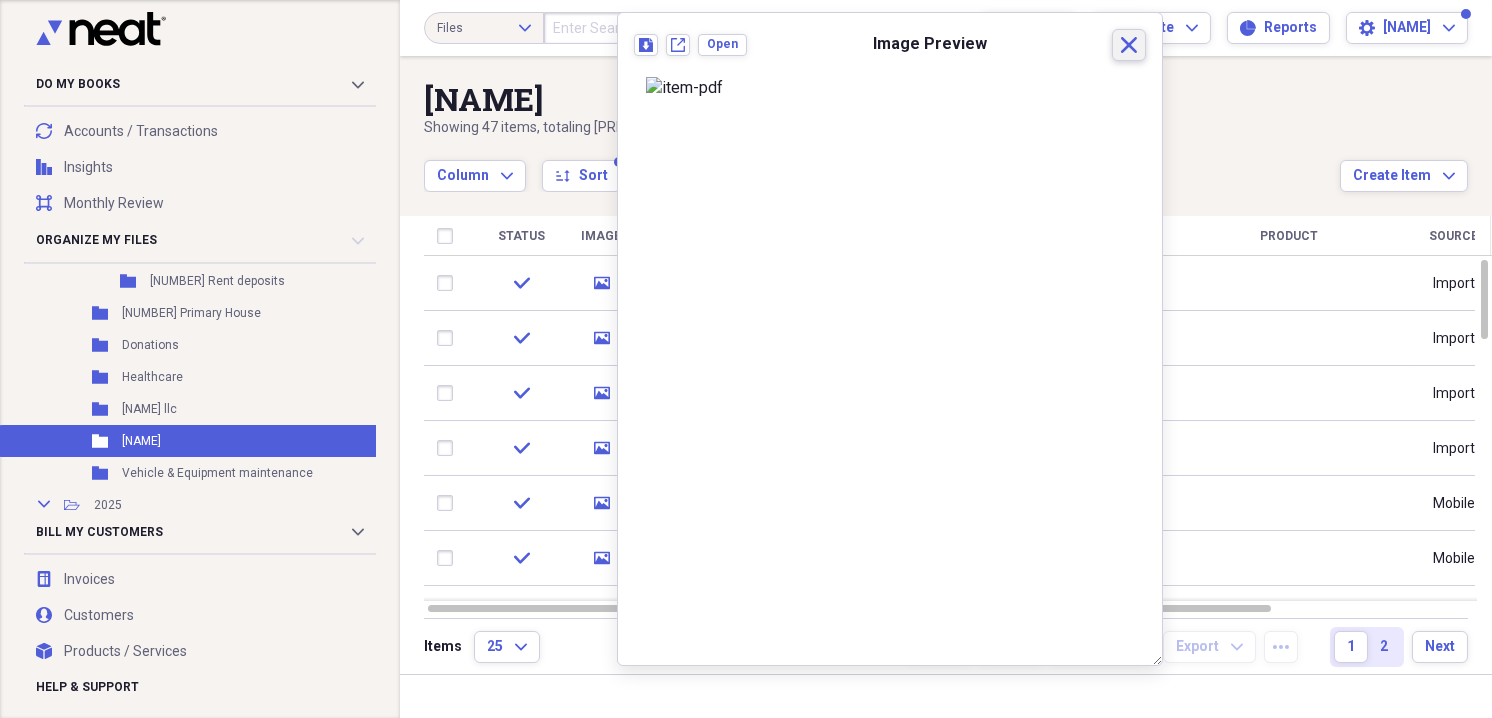 click on "Close" 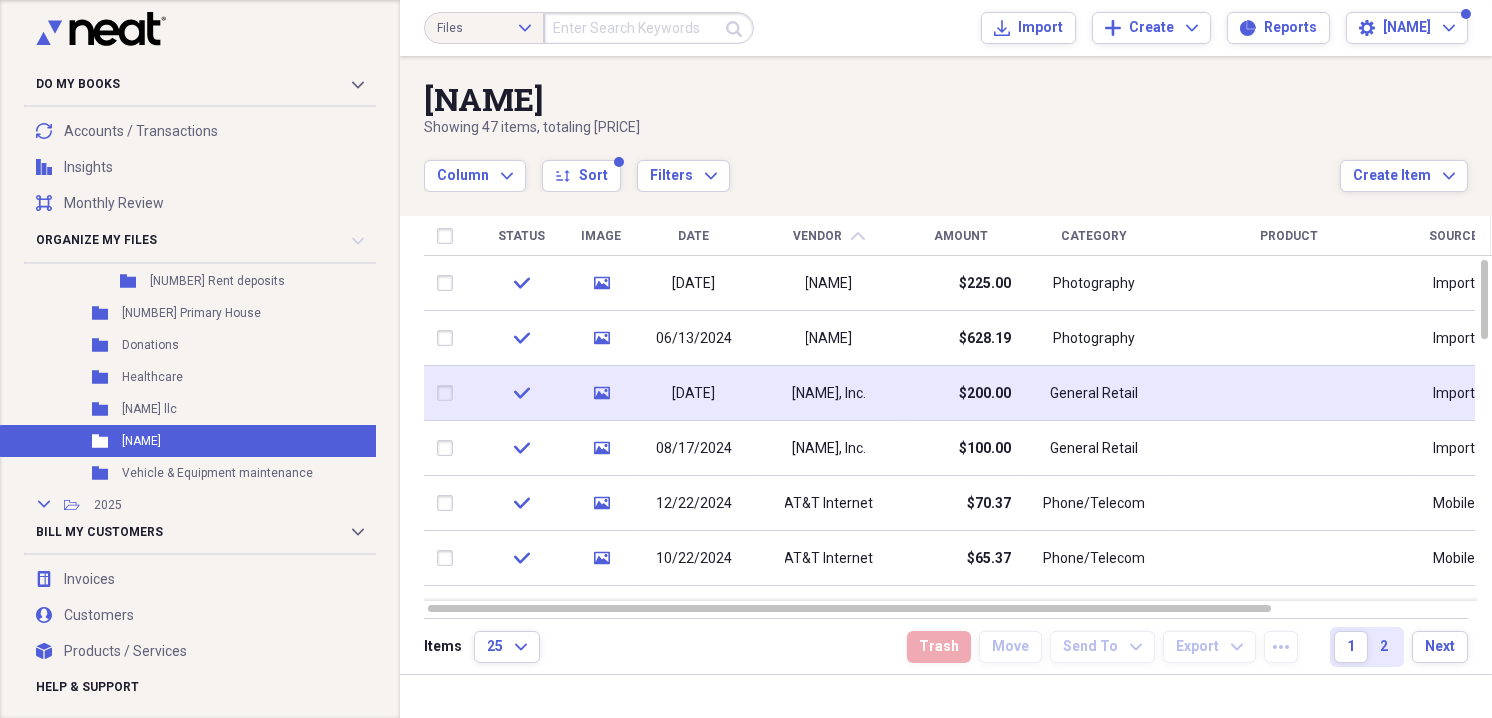 click 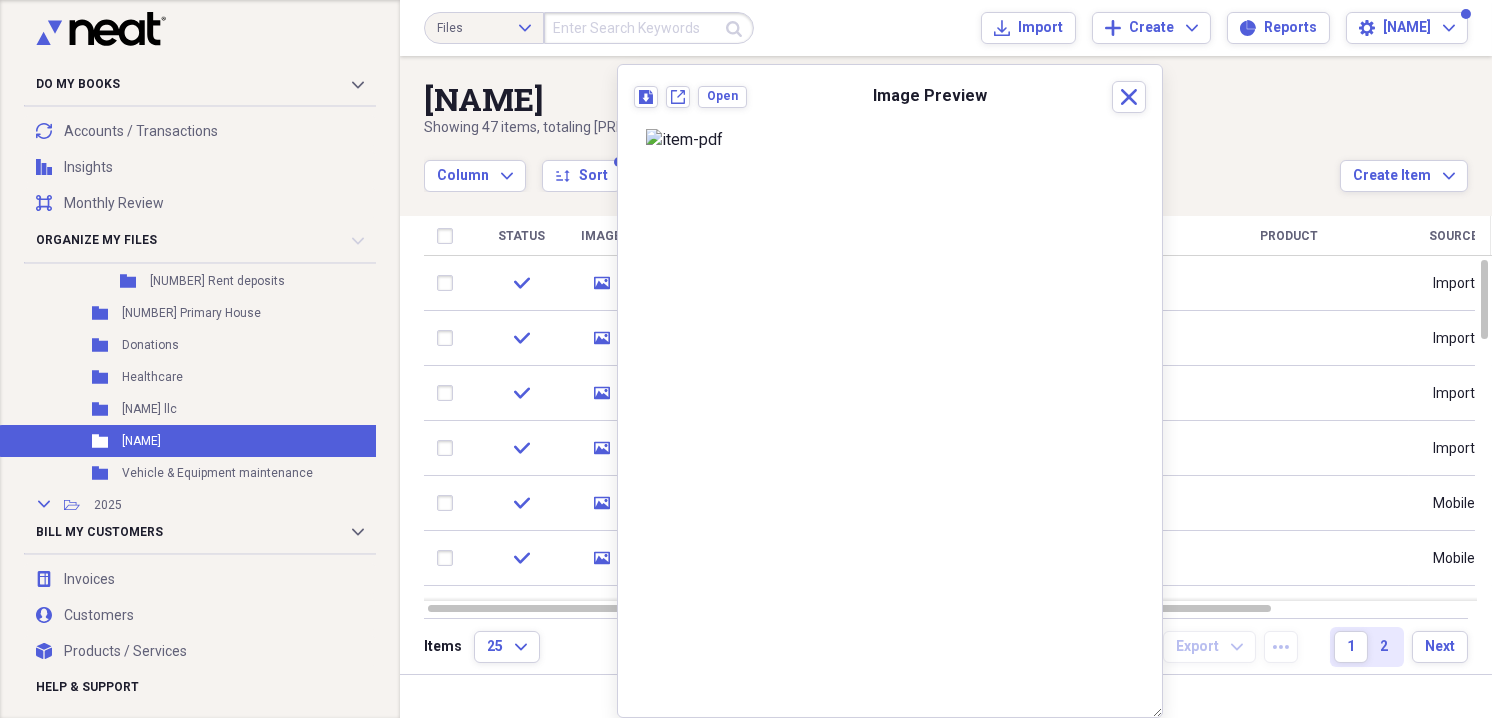 scroll, scrollTop: 27, scrollLeft: 0, axis: vertical 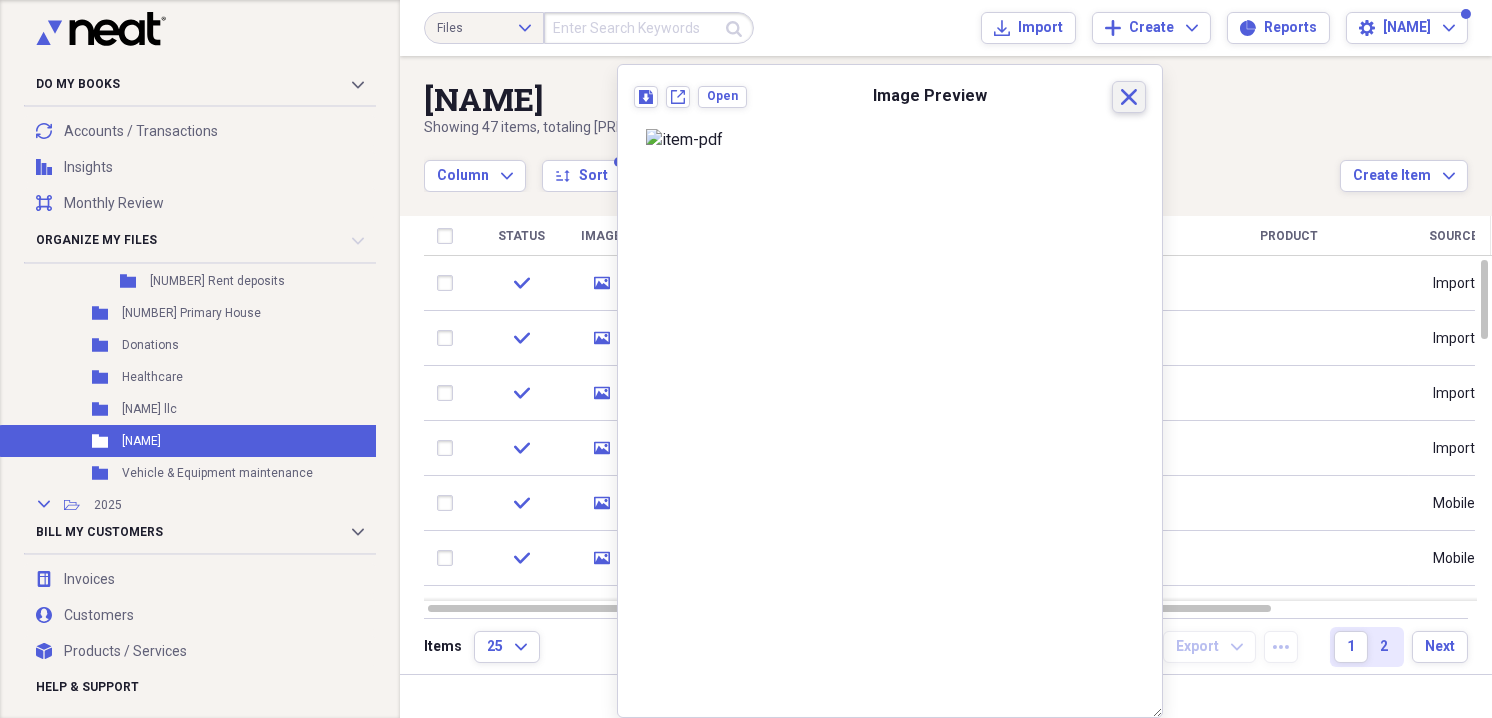 click on "Close" 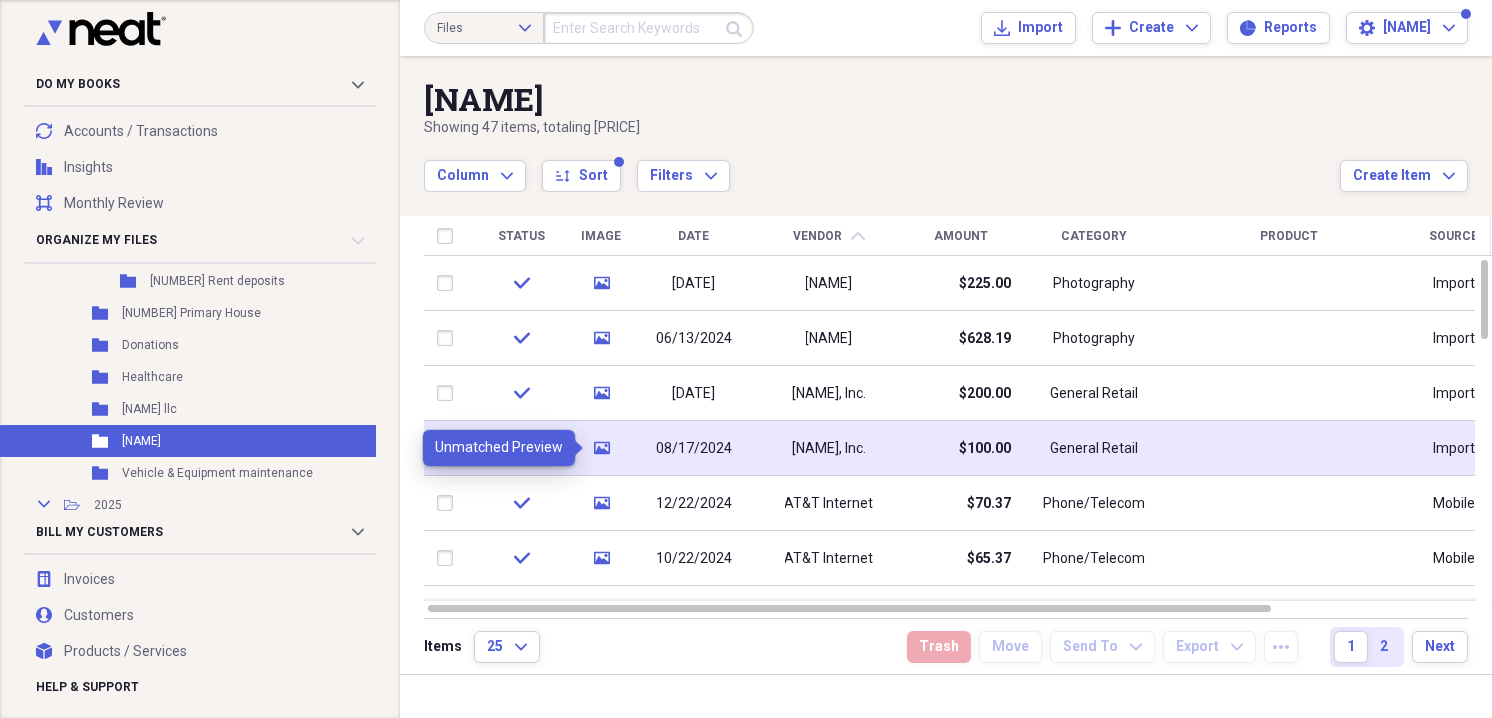 click 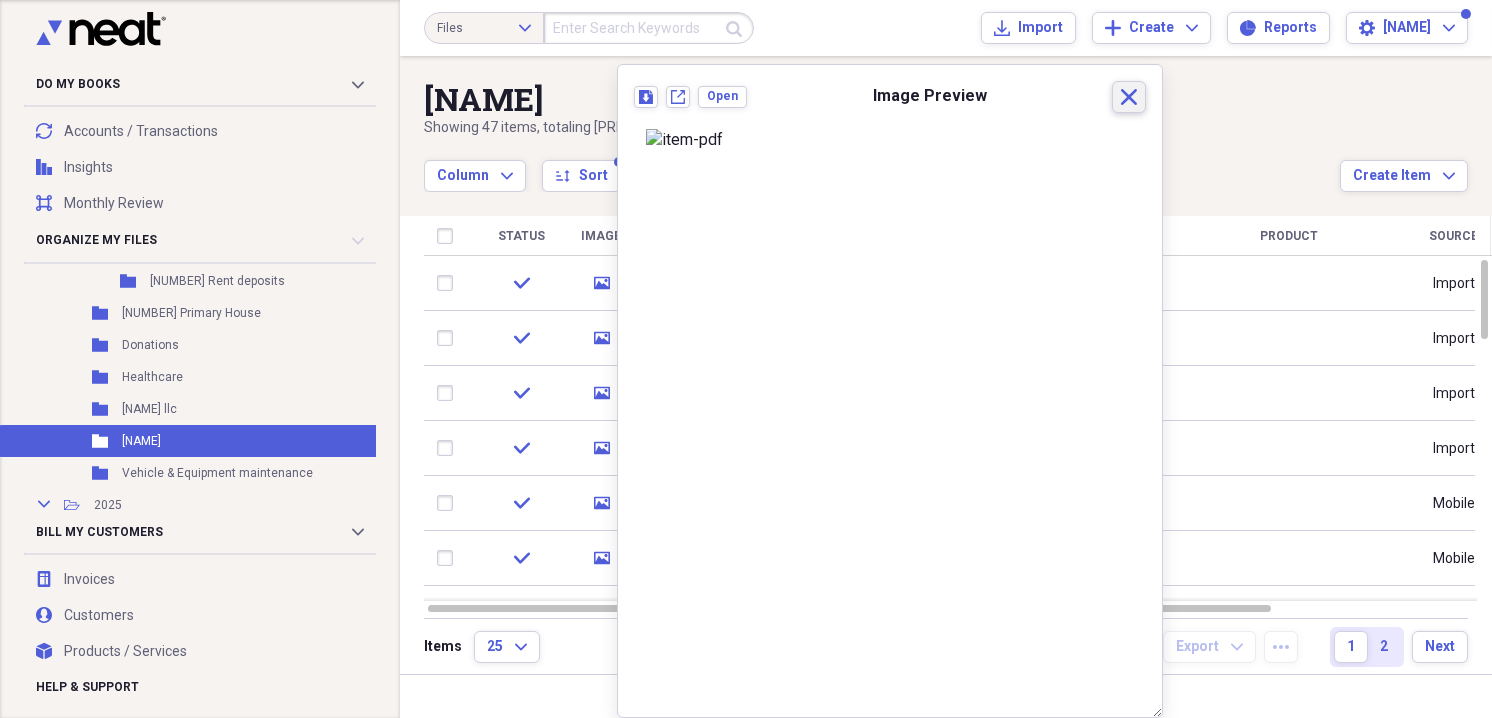 click 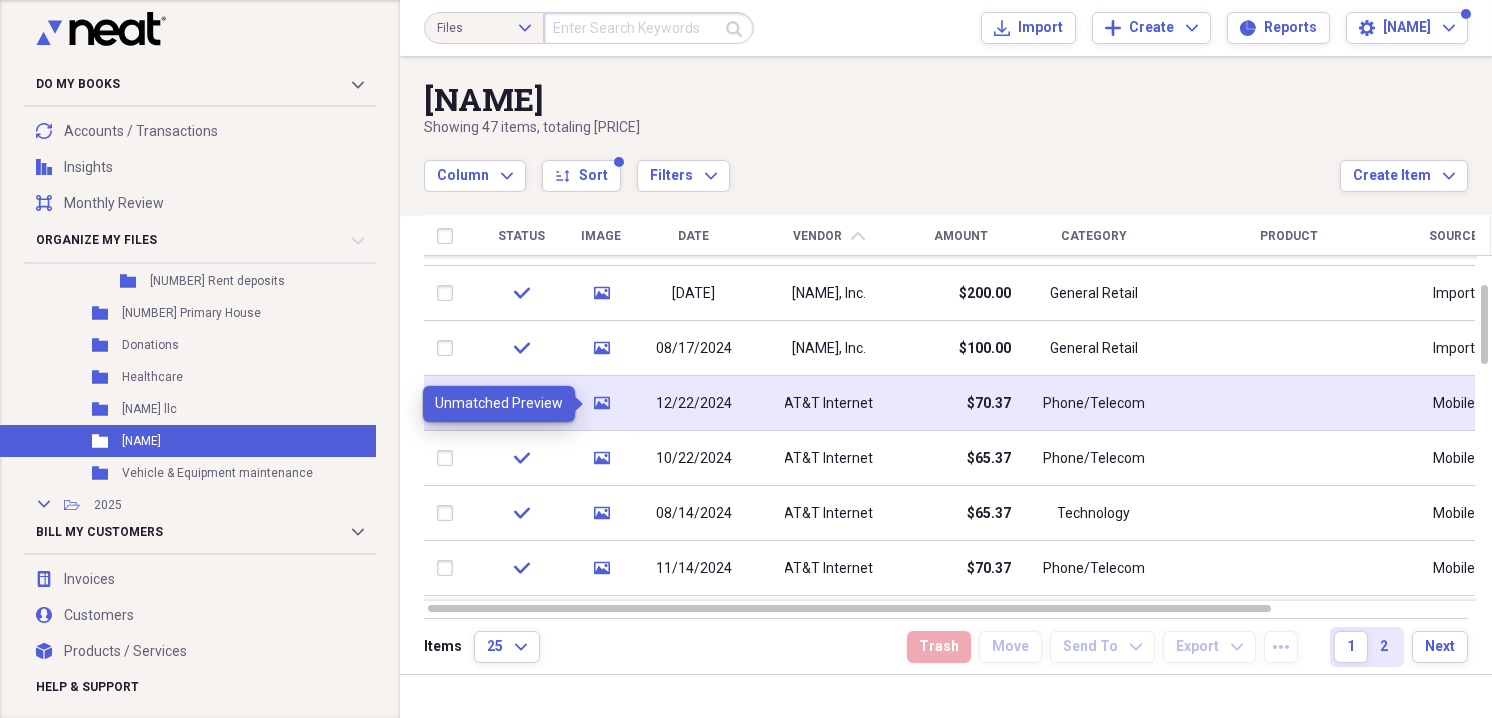 click 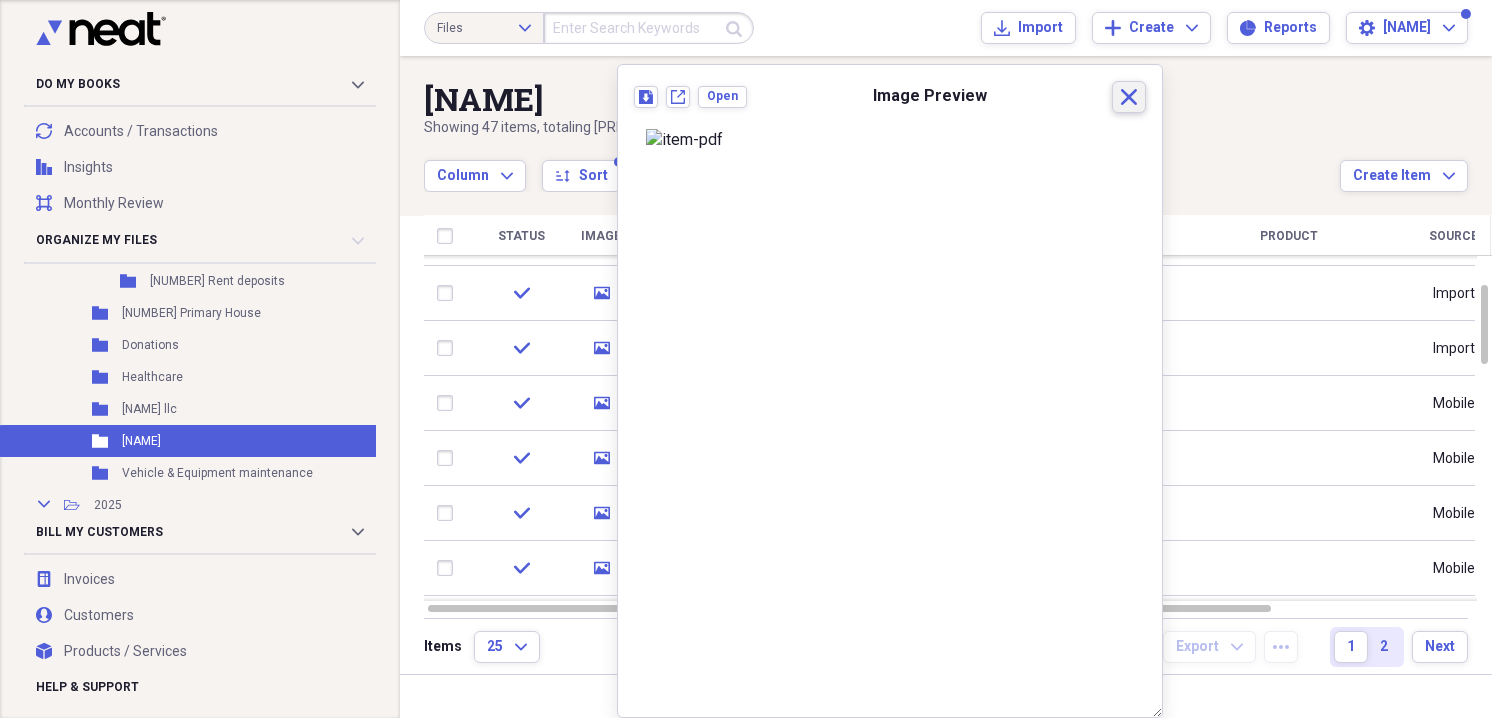 click 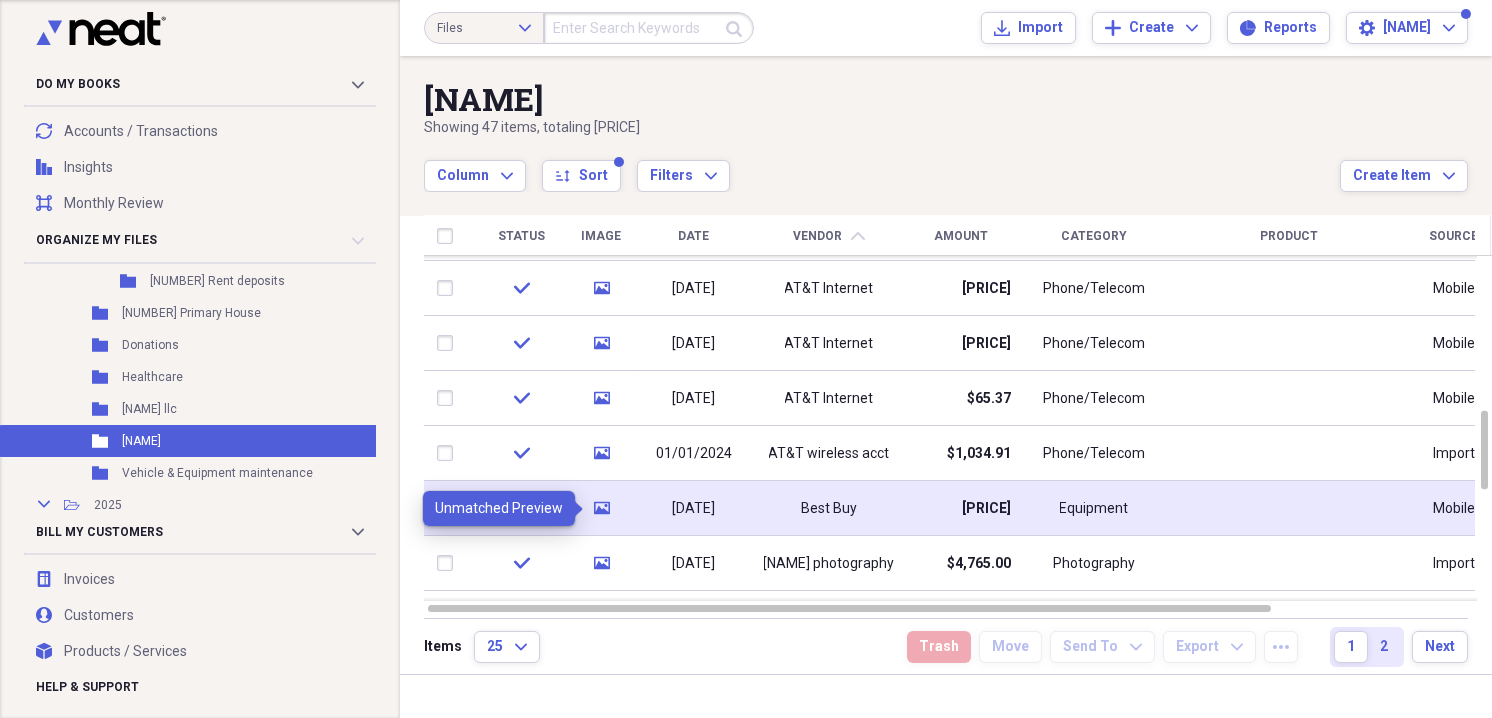 click 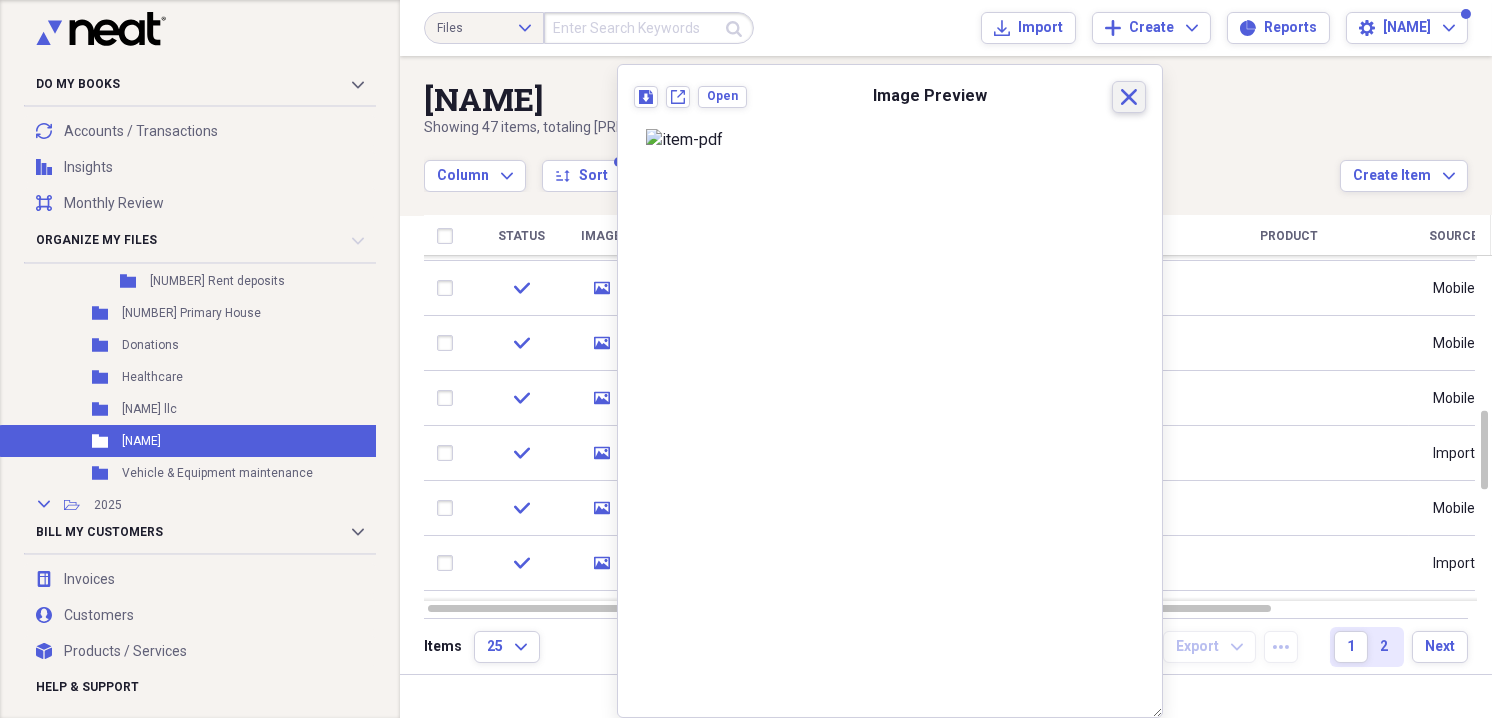 click 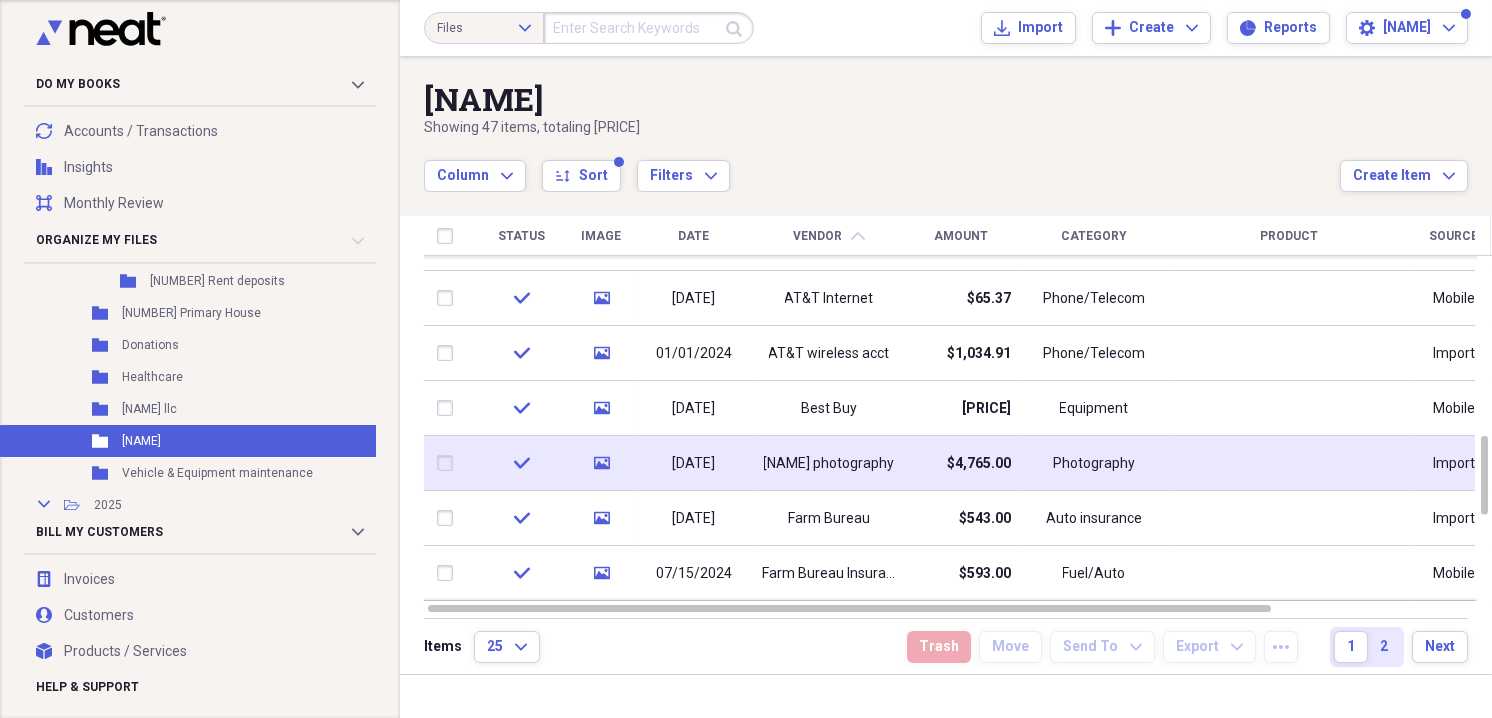 click on "media" 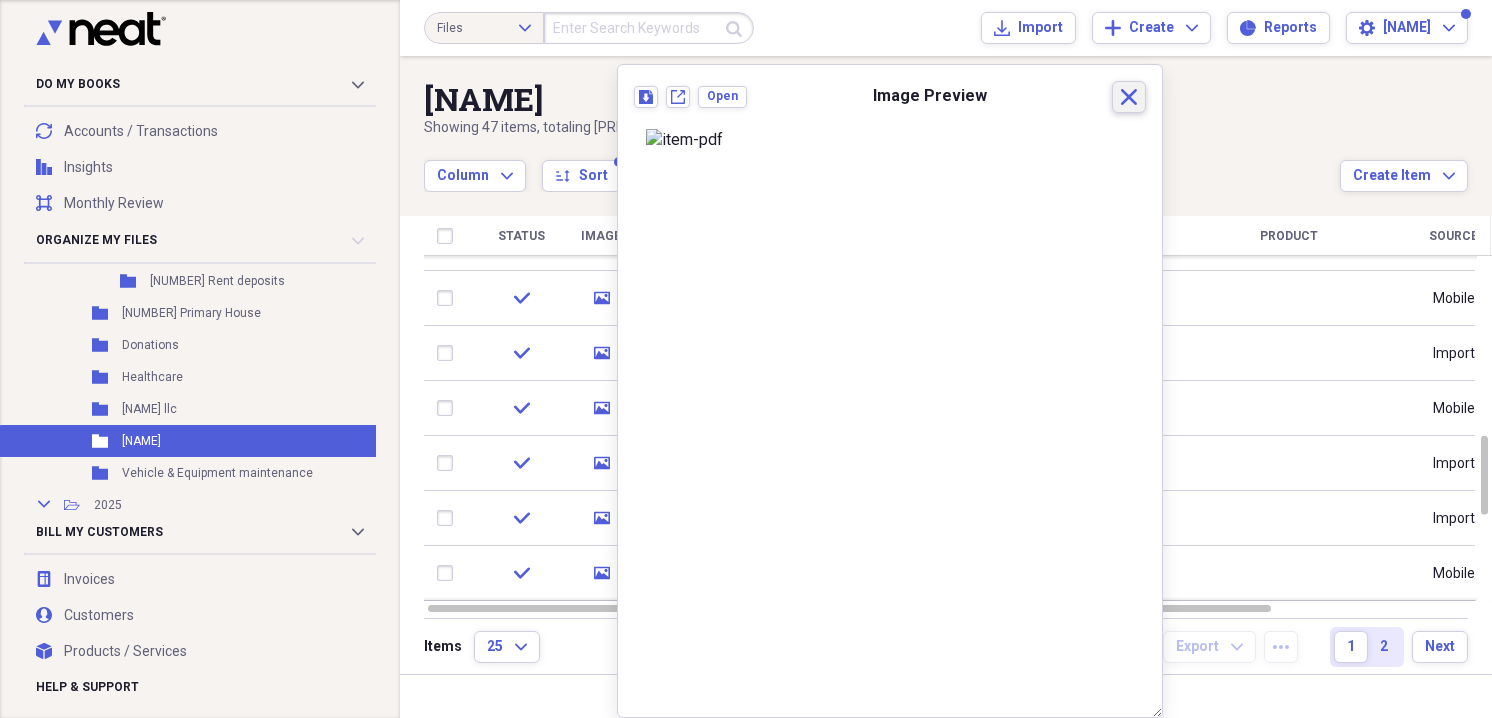 click on "Close" 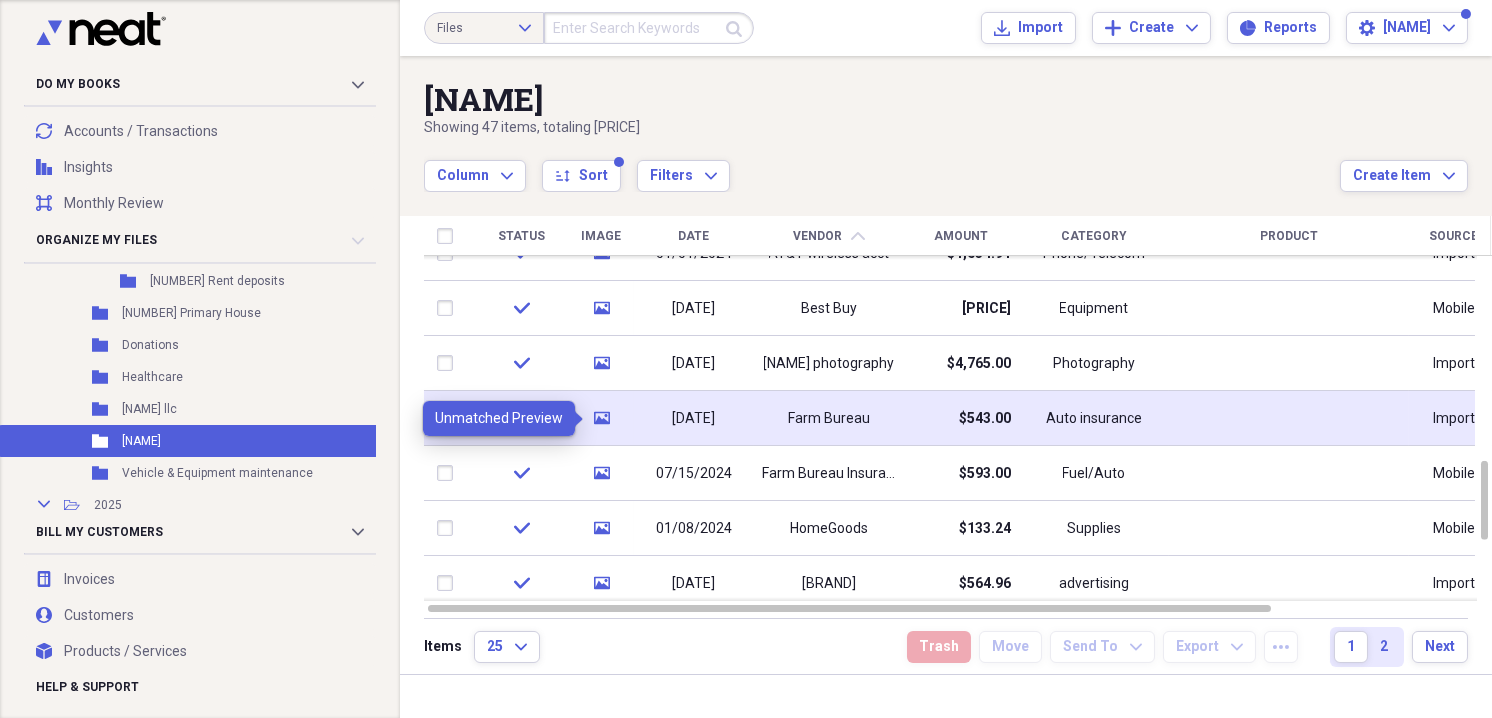 click 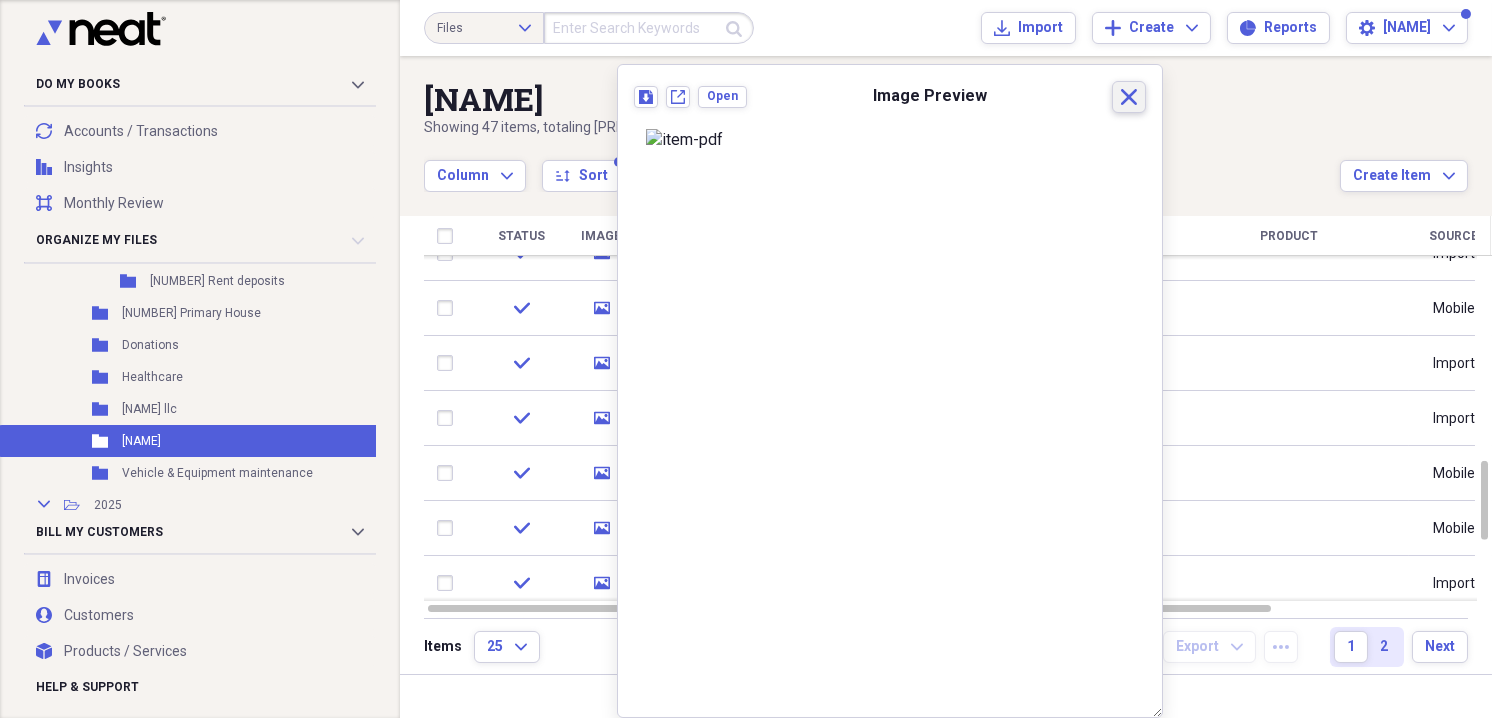 click 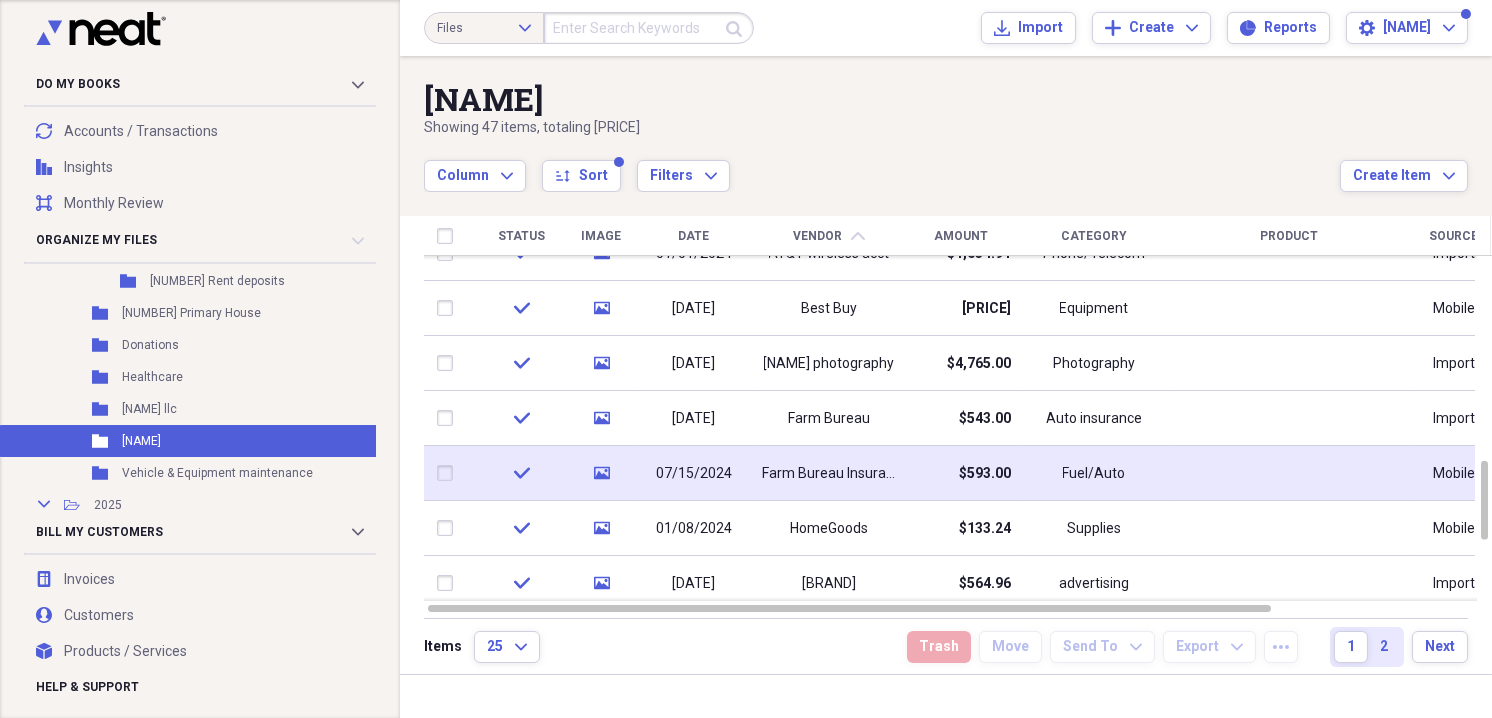 click on "media" 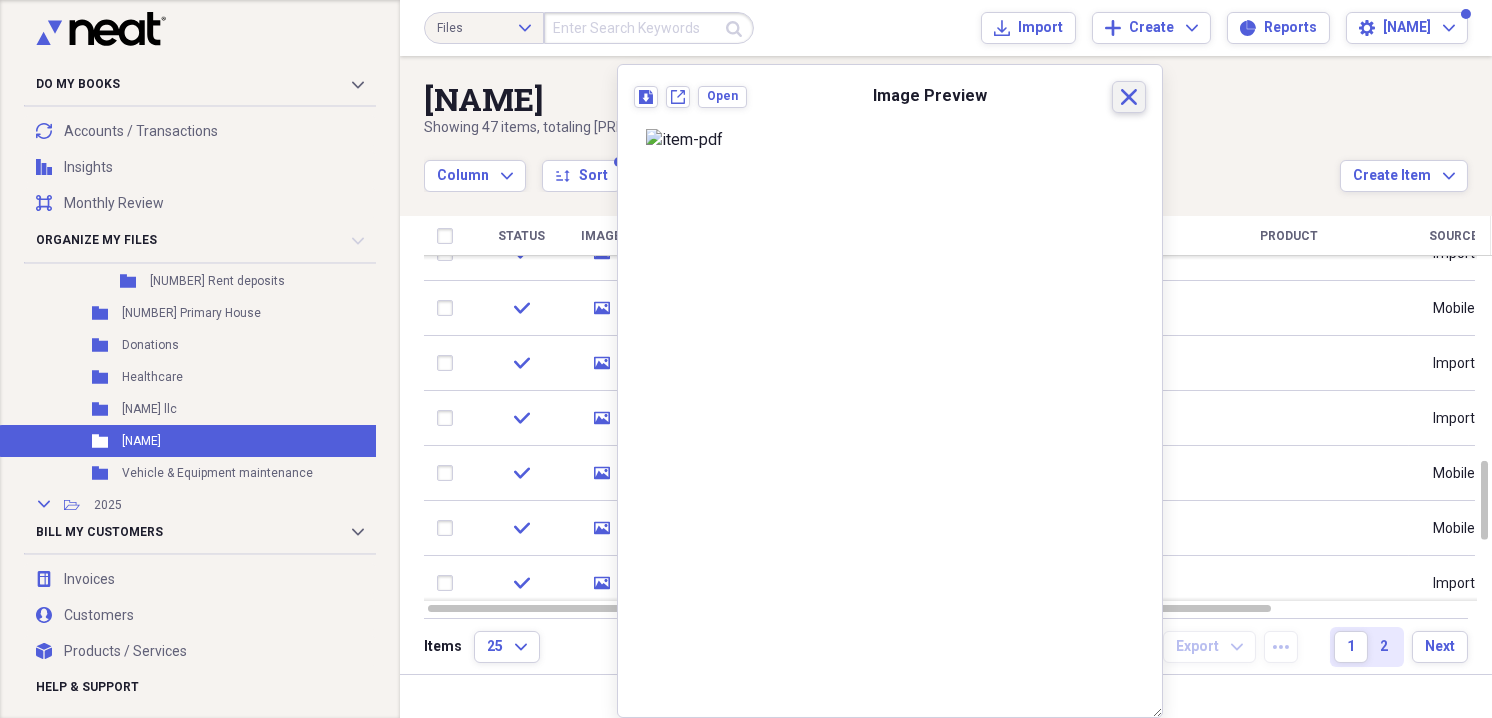 click on "Close" 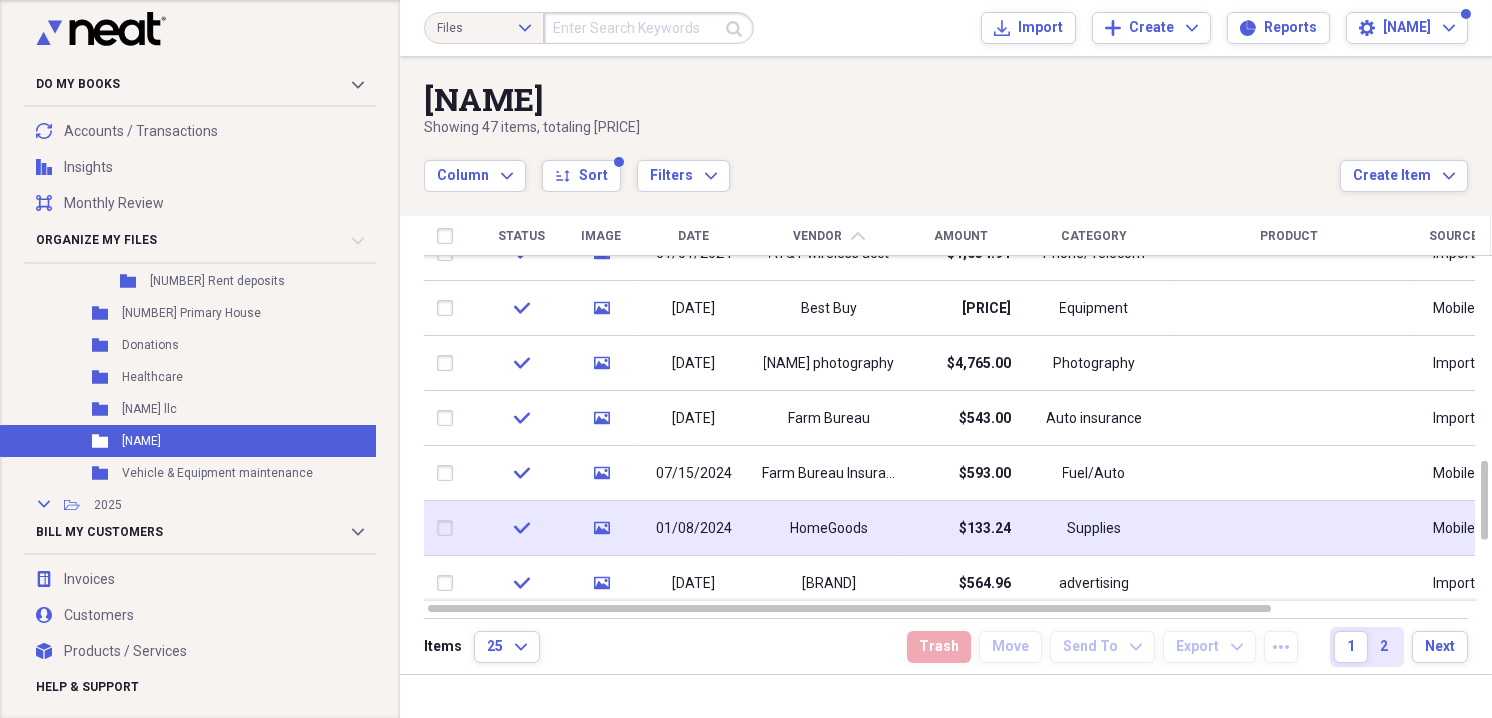 click on "media" 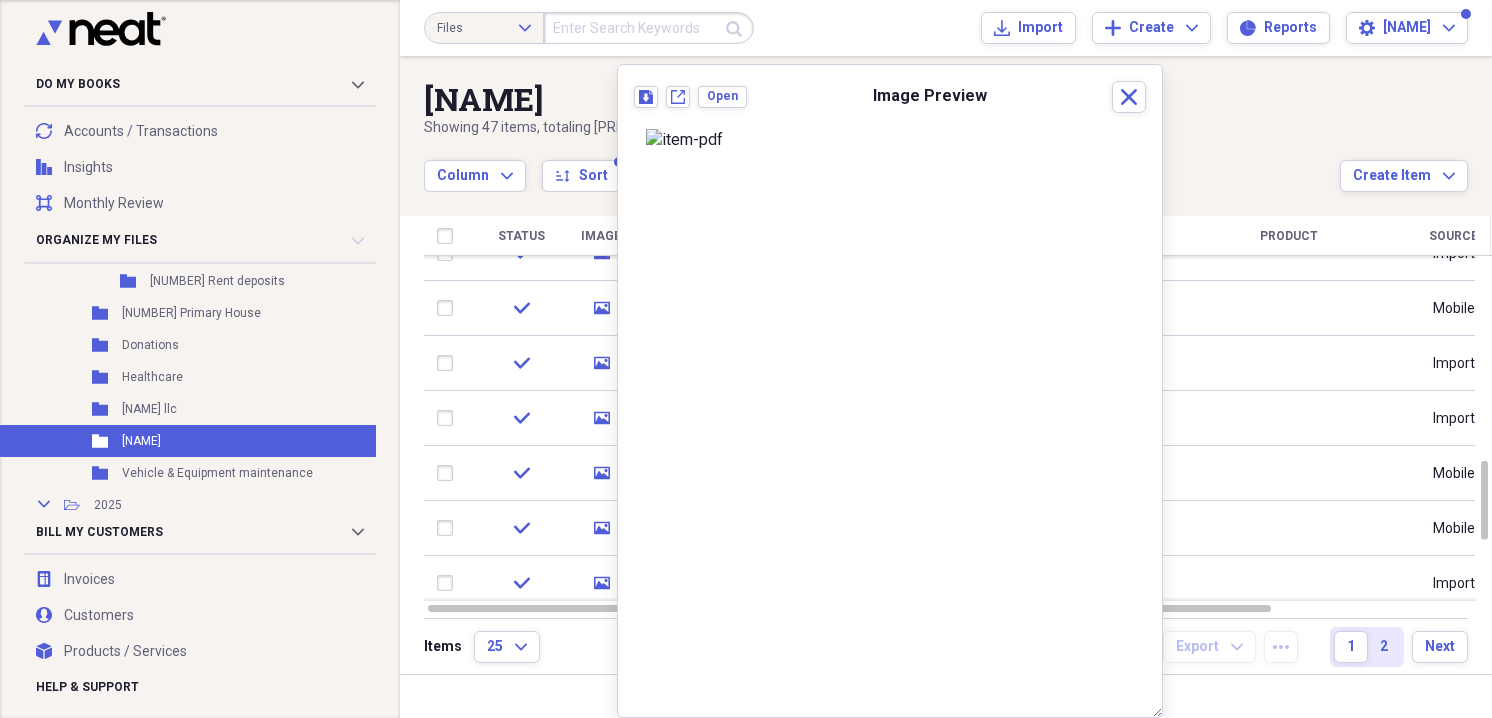 scroll, scrollTop: 22, scrollLeft: 0, axis: vertical 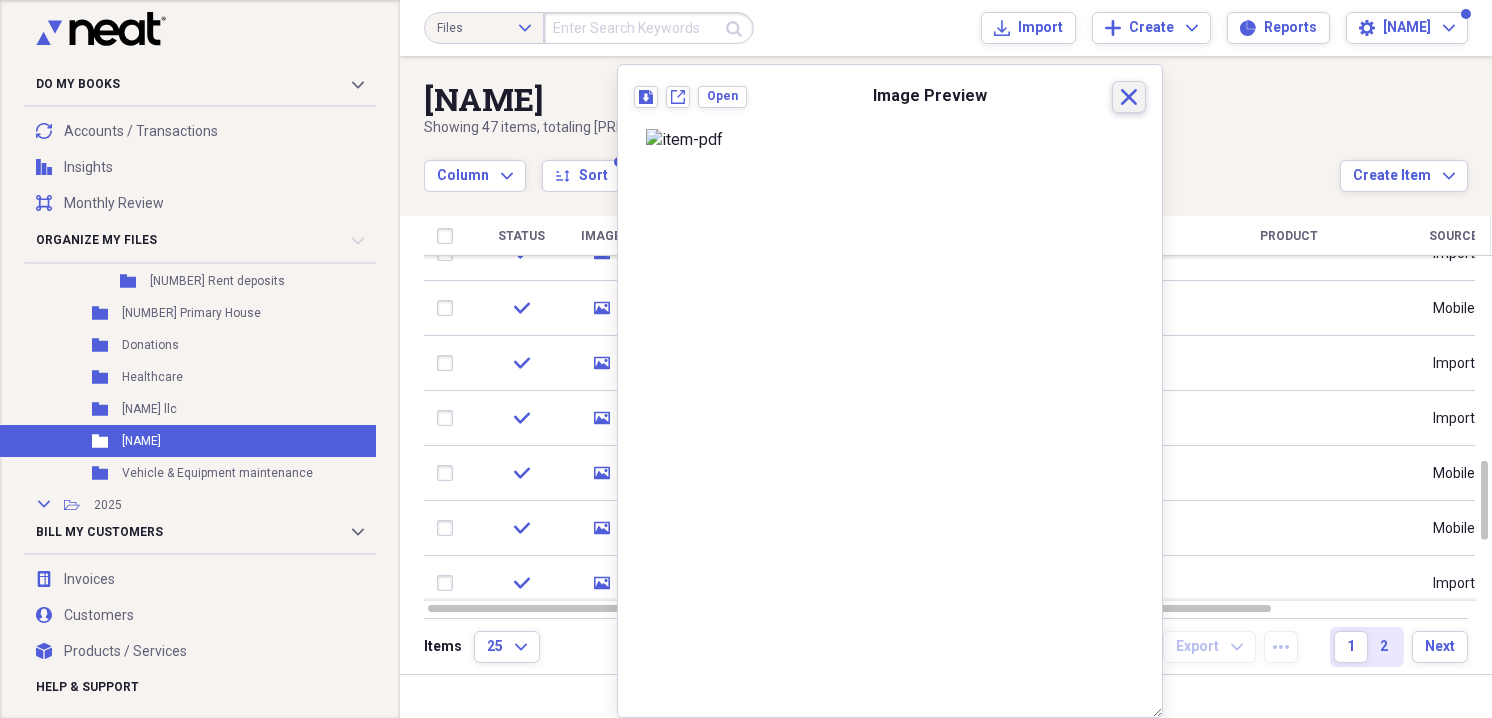 click on "Close" 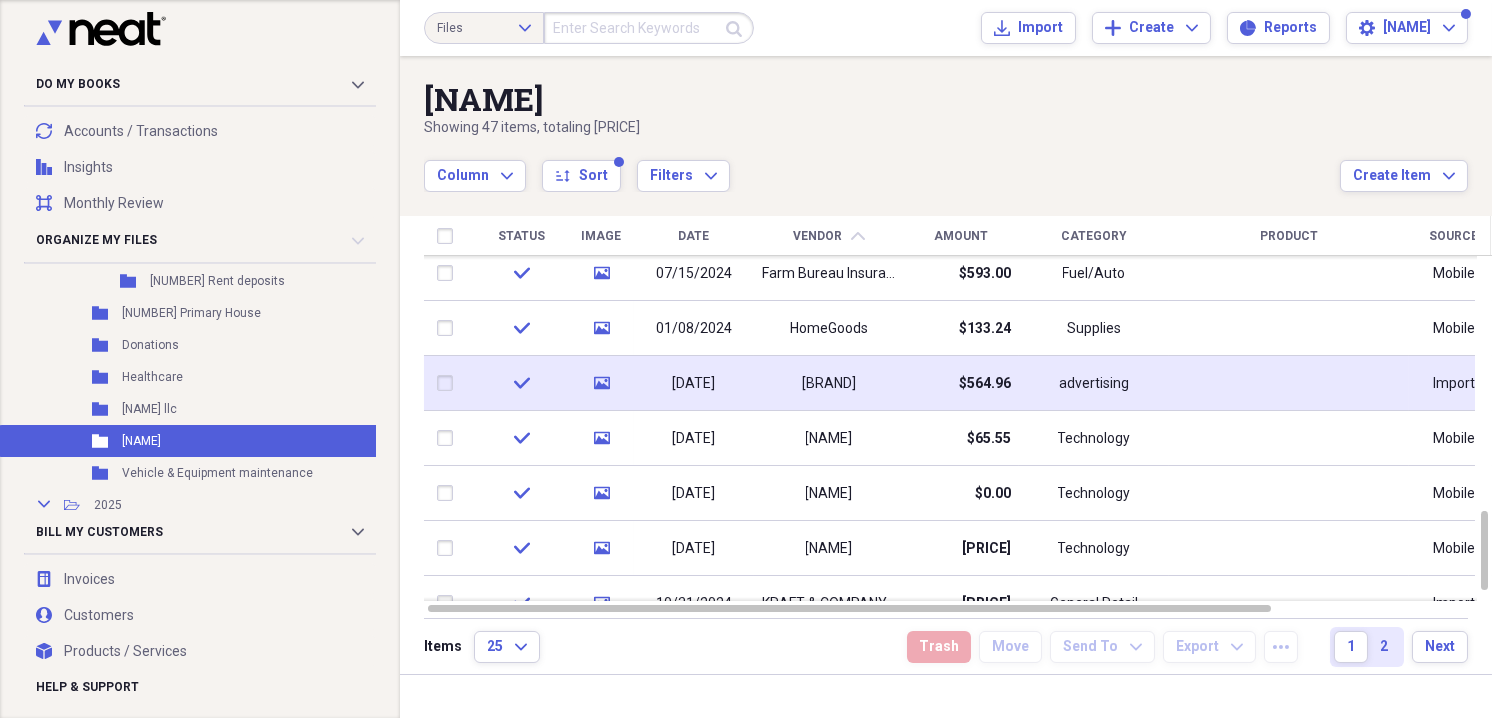 click 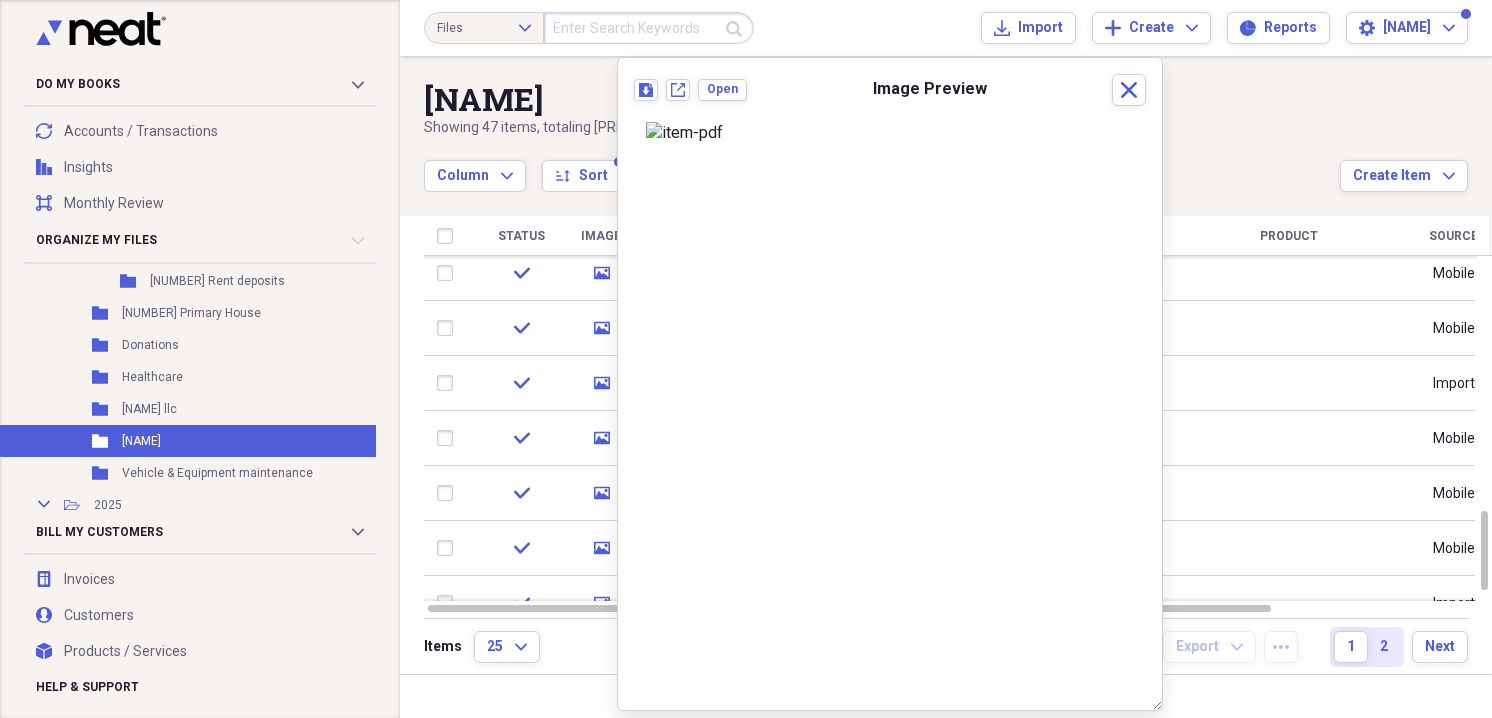 scroll, scrollTop: 41, scrollLeft: 0, axis: vertical 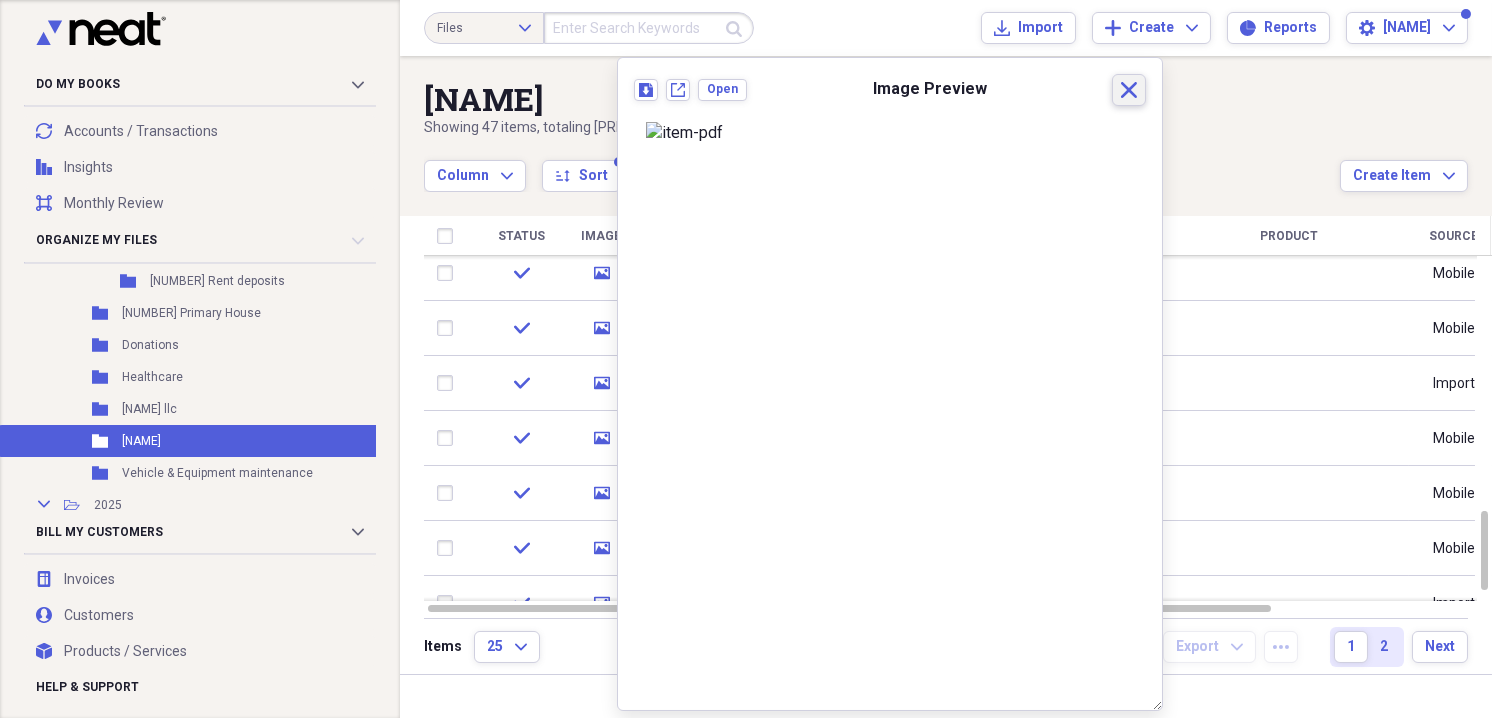 click on "Close" 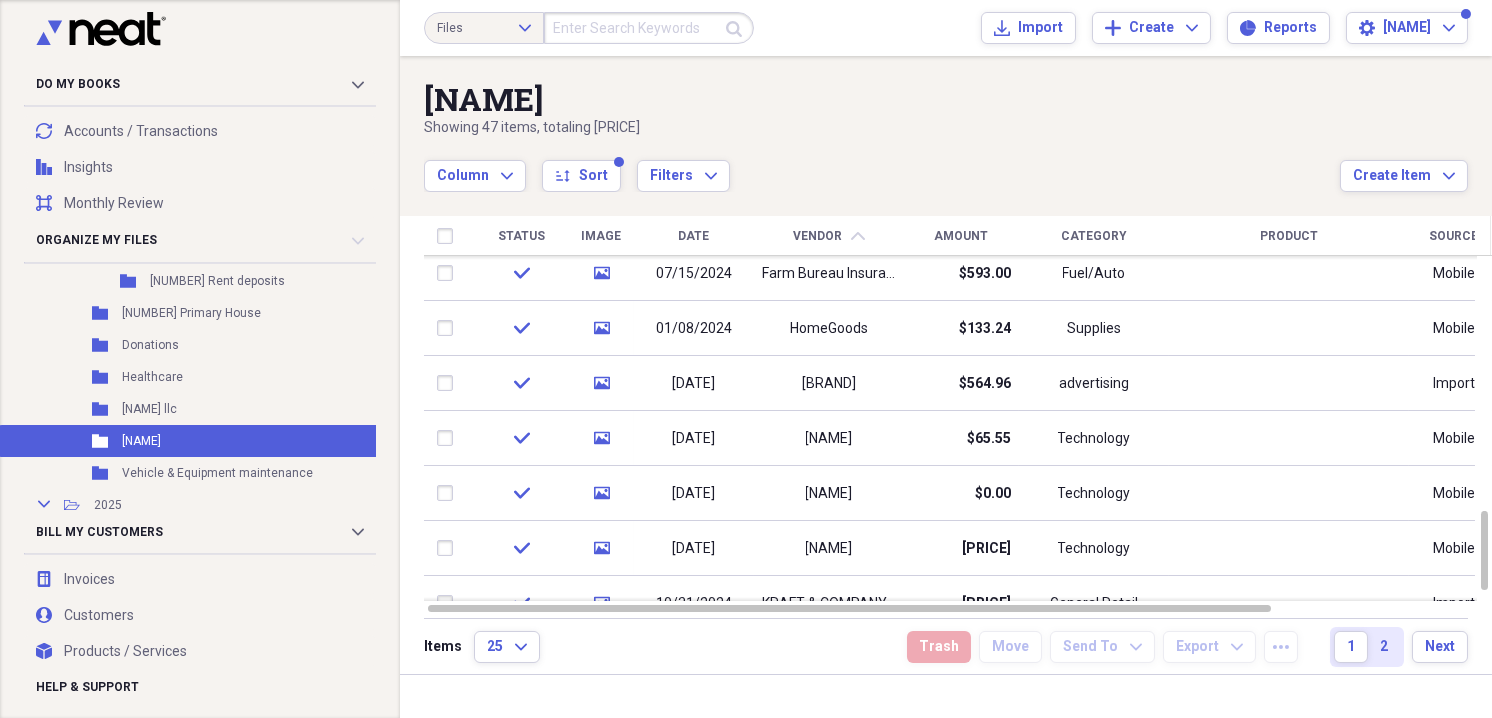click on "[NAME]" at bounding box center [882, 99] 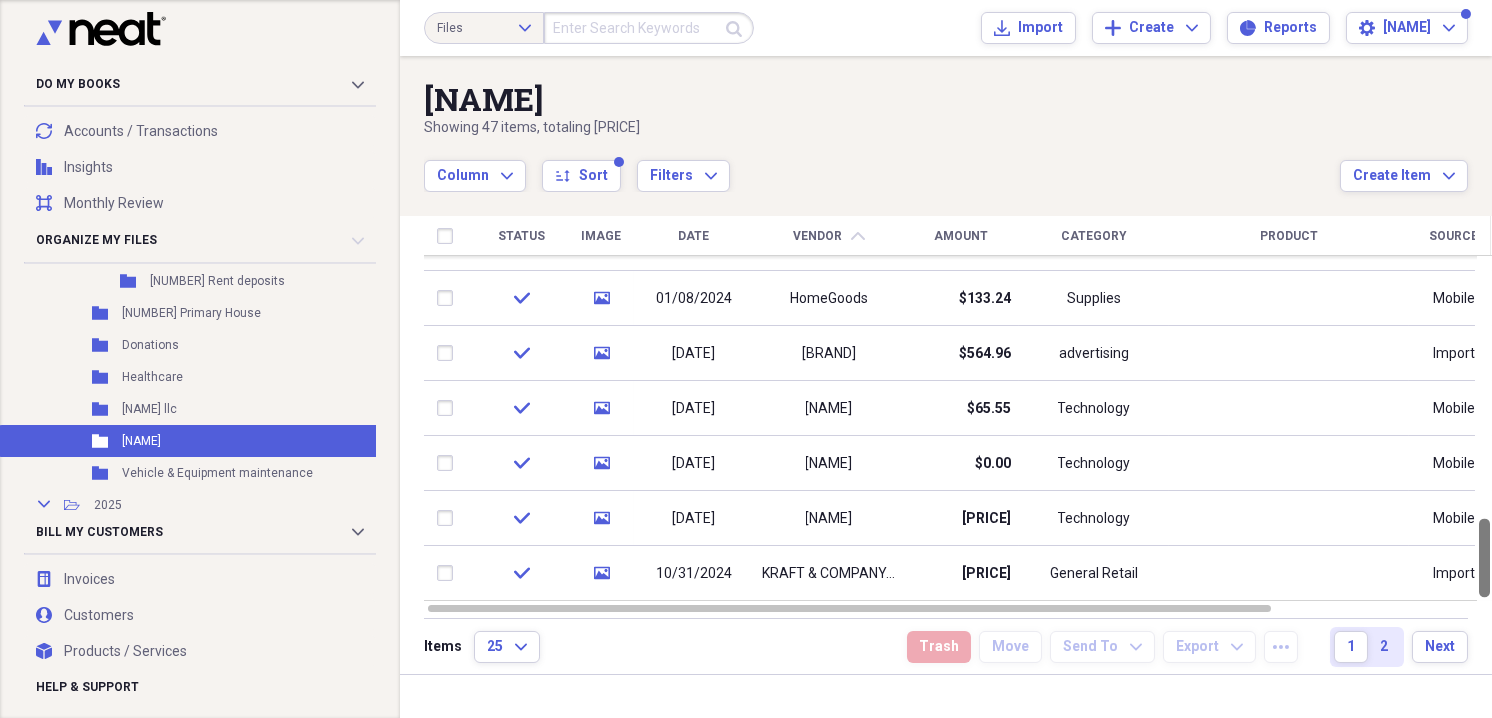 drag, startPoint x: 1485, startPoint y: 573, endPoint x: 1476, endPoint y: 630, distance: 57.706154 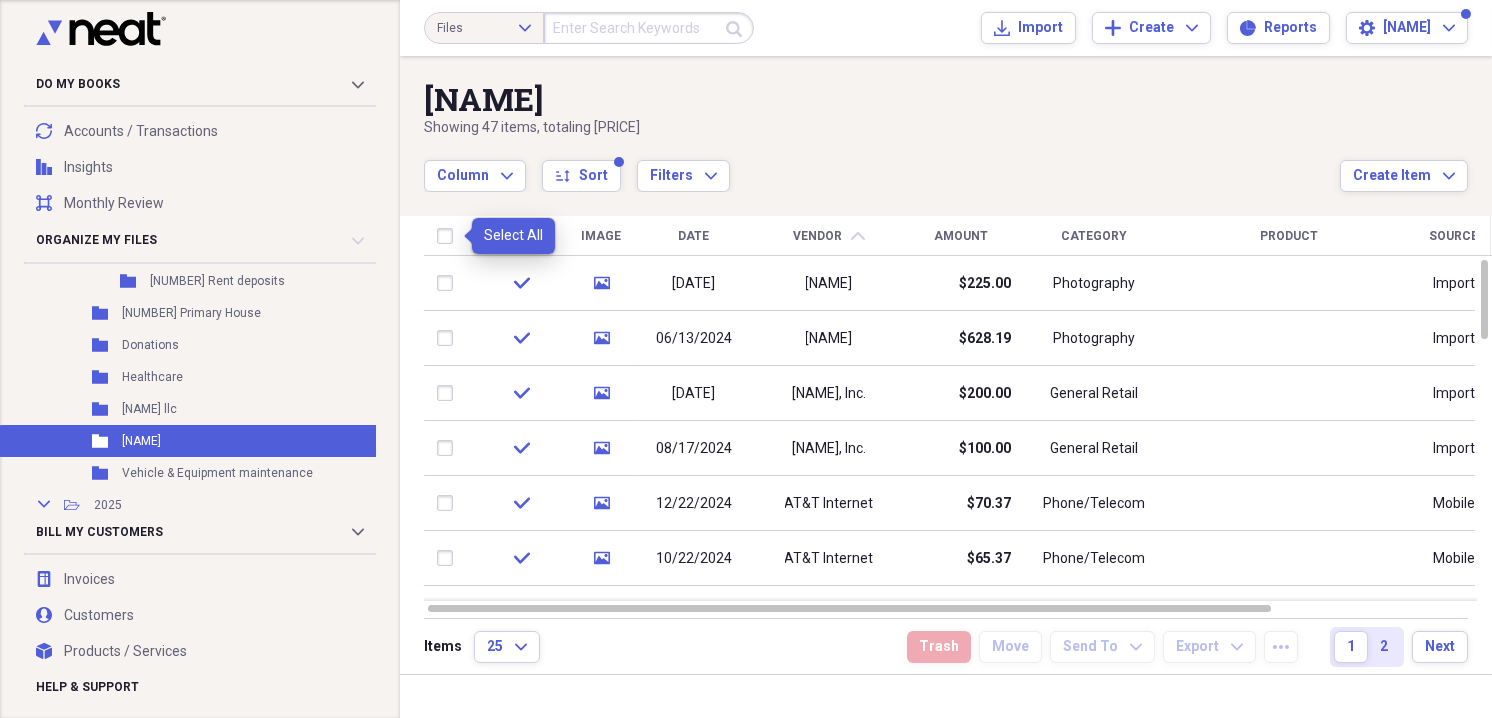 click at bounding box center (449, 236) 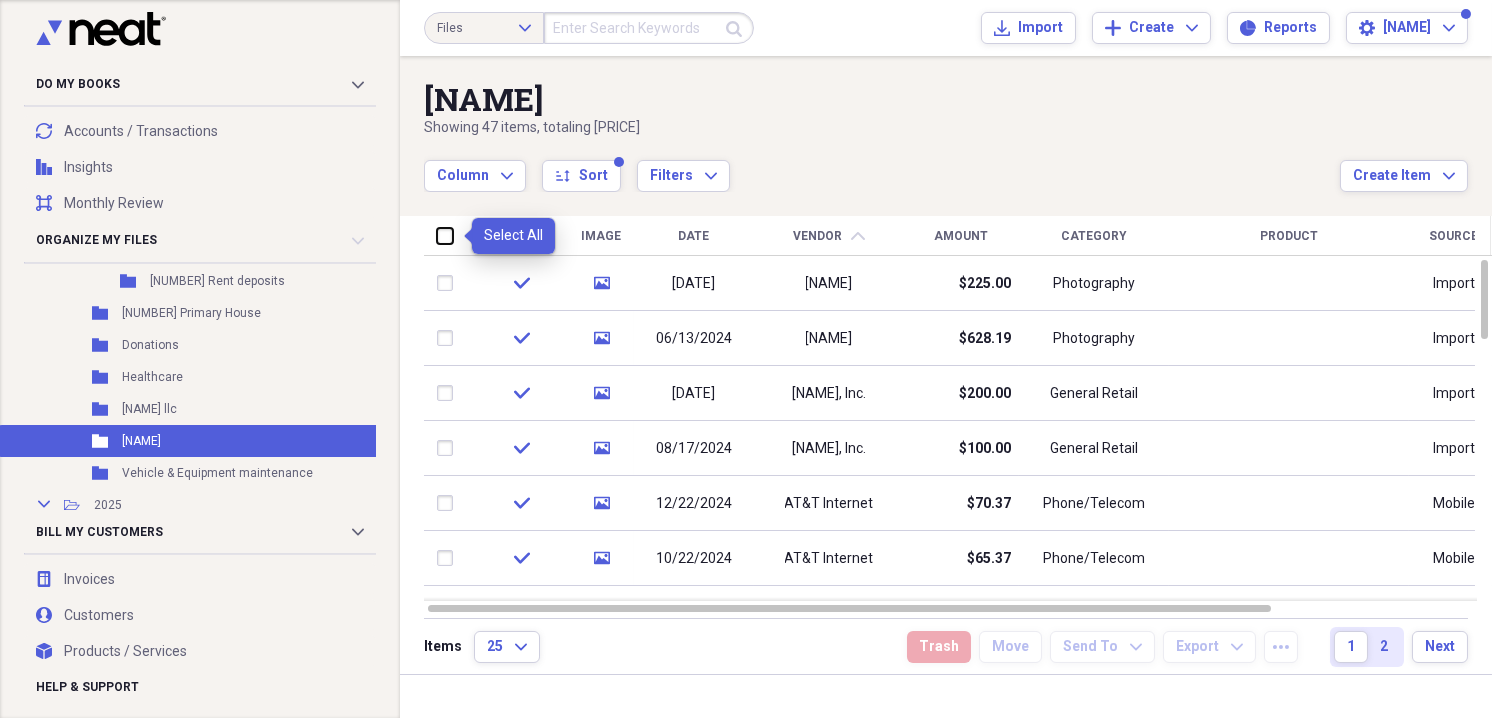 click at bounding box center (437, 235) 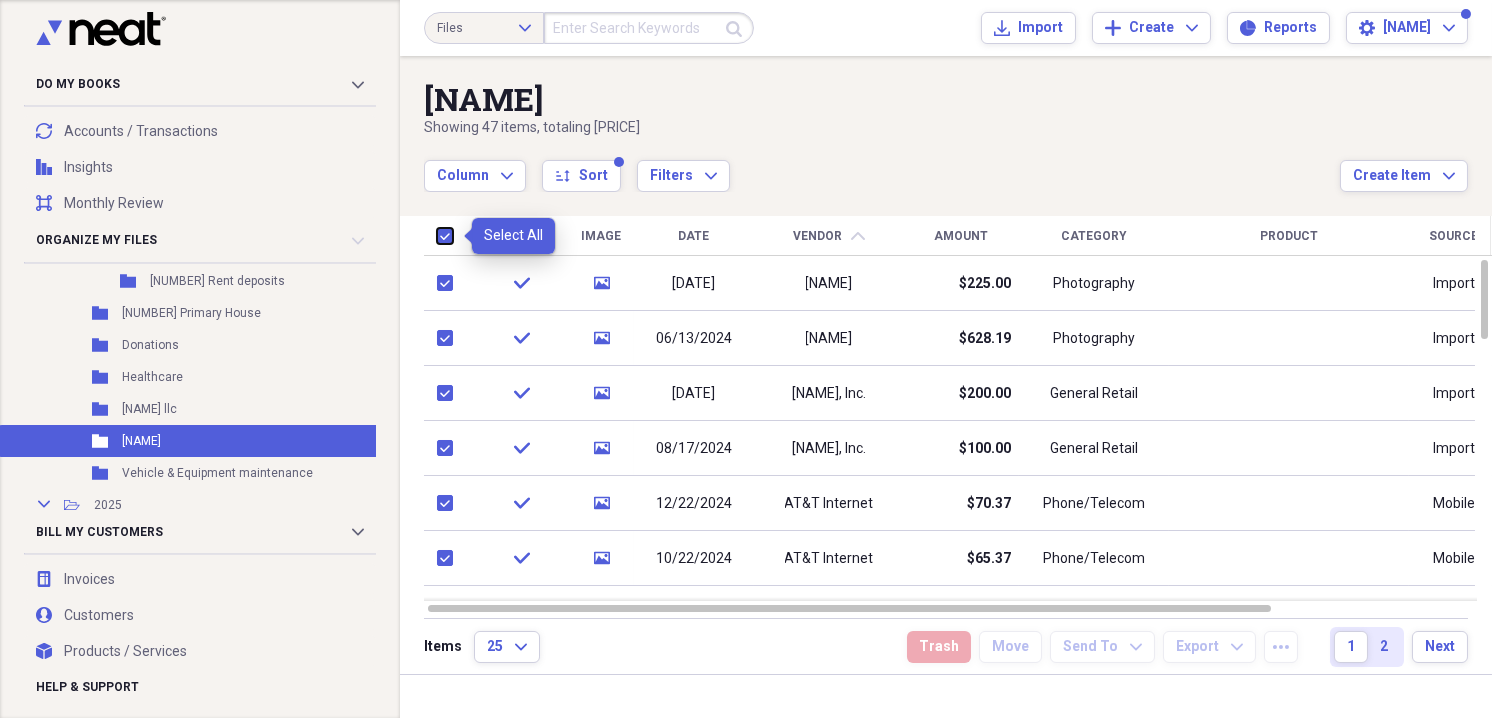 checkbox on "true" 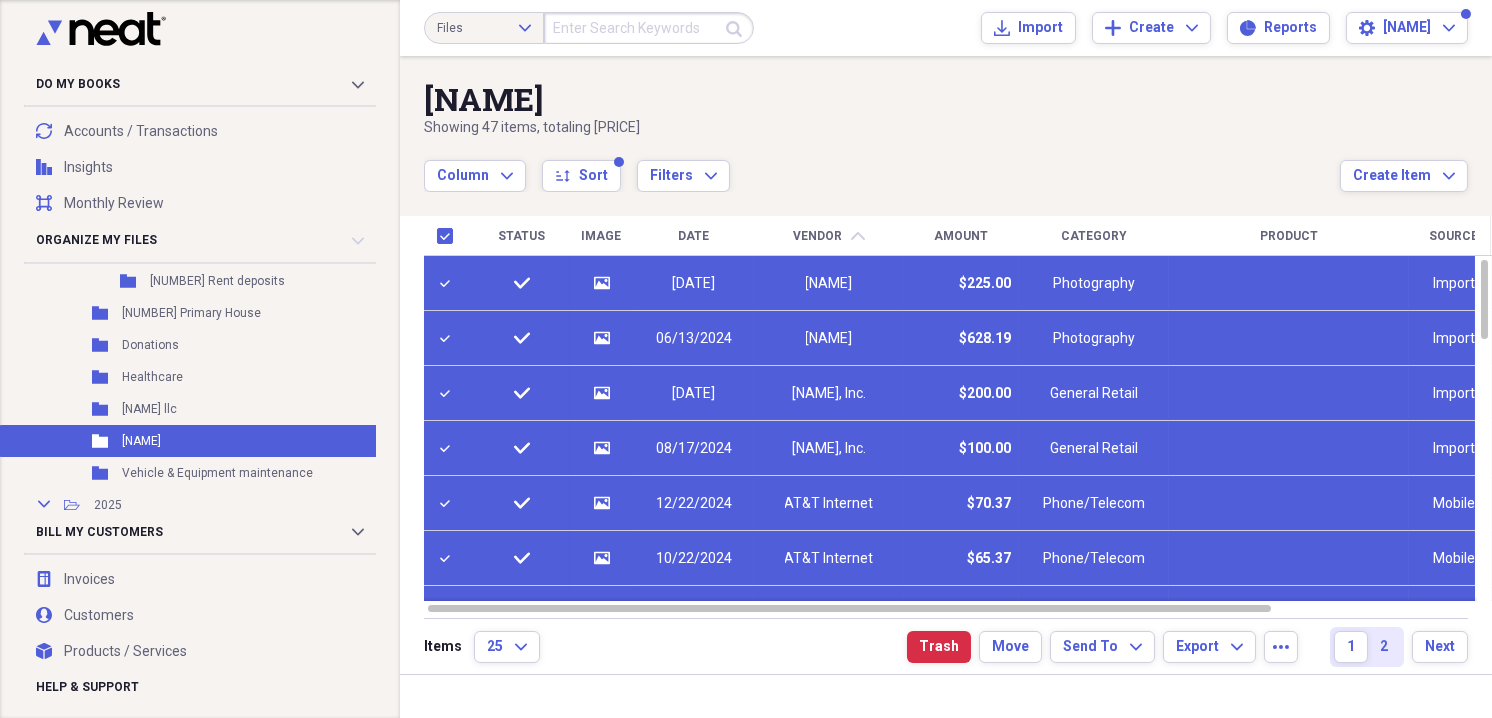 click at bounding box center [449, 283] 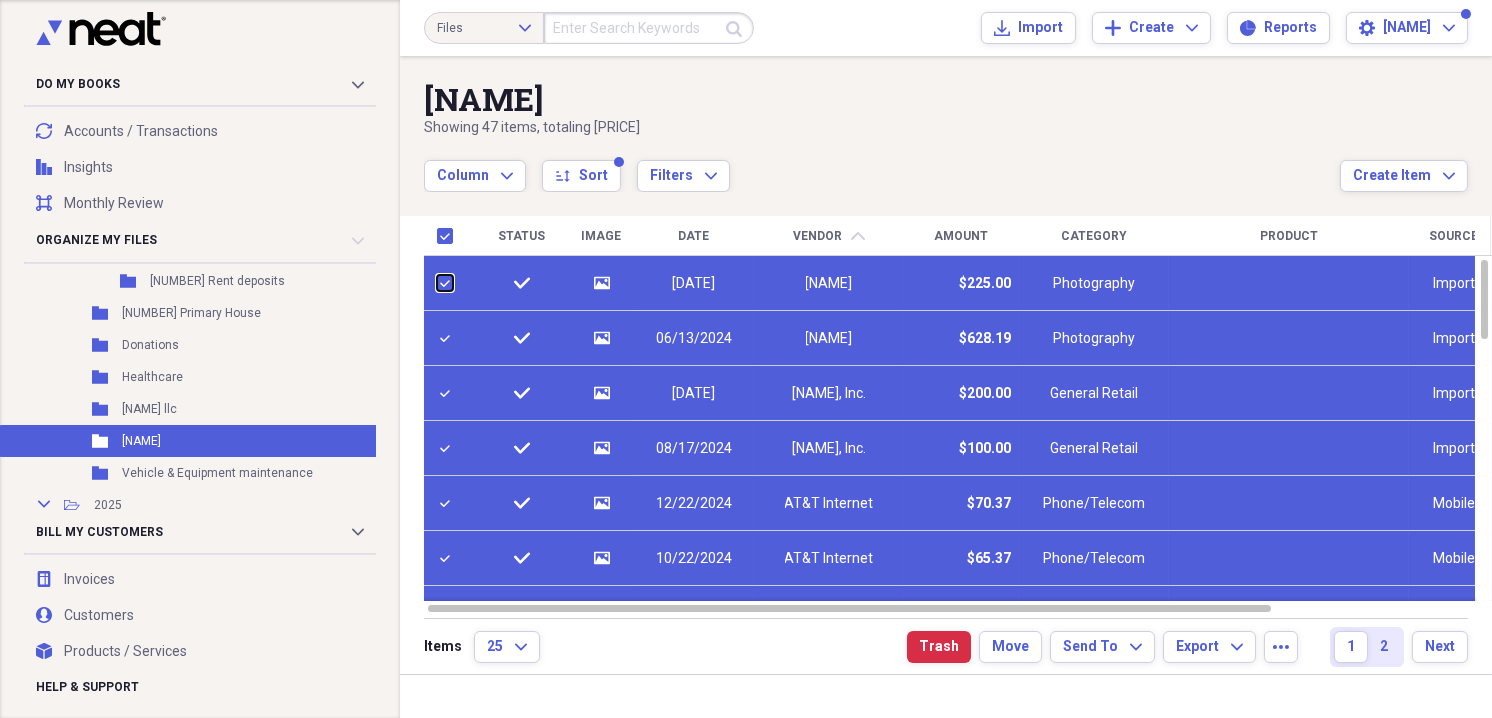 click at bounding box center (437, 283) 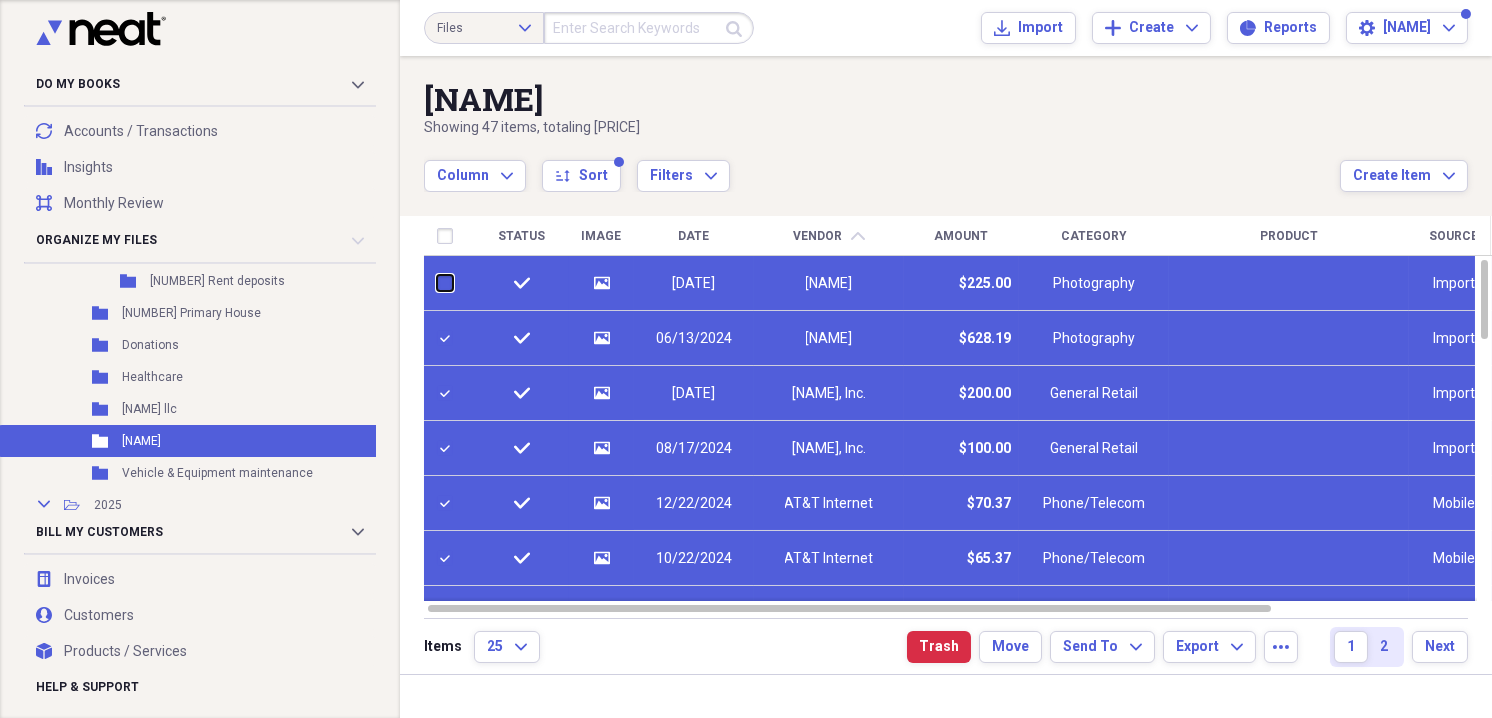 checkbox on "false" 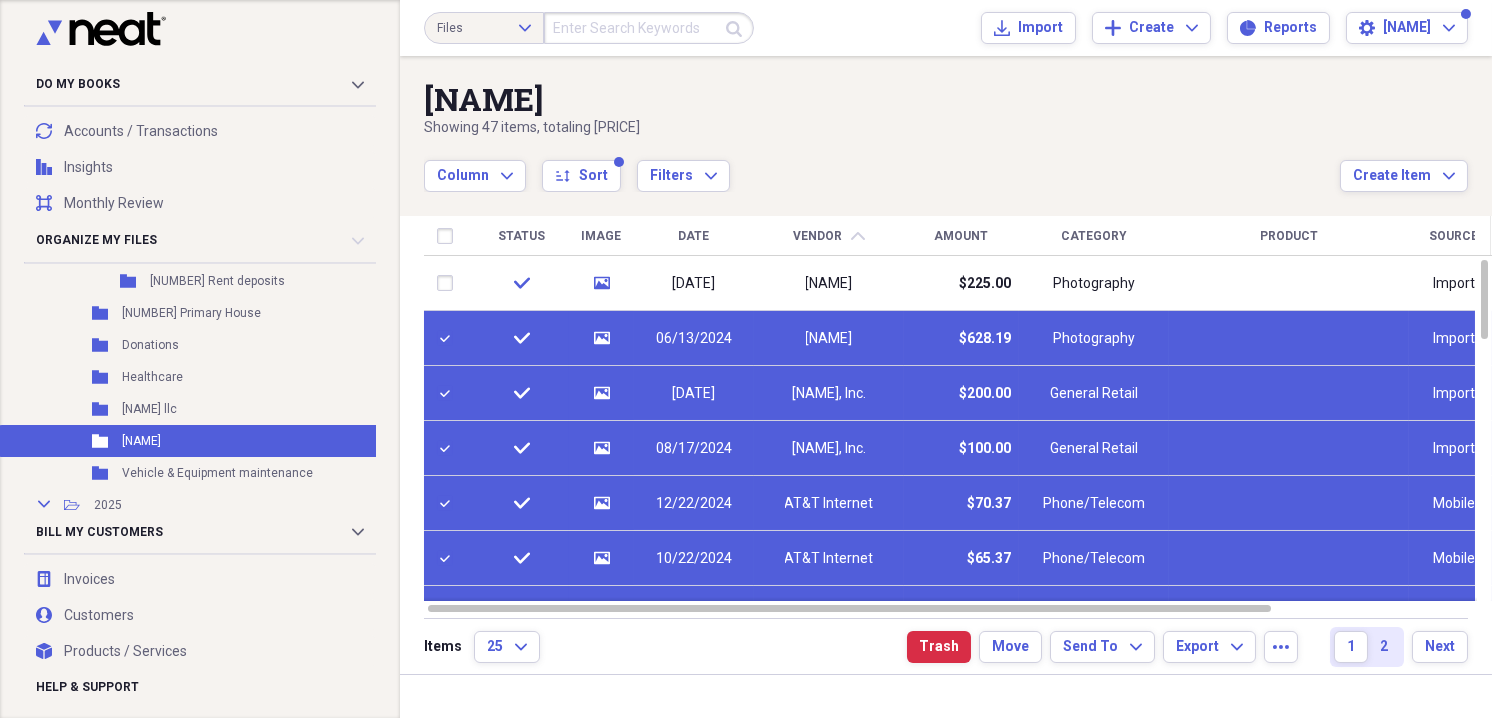 click at bounding box center (449, 338) 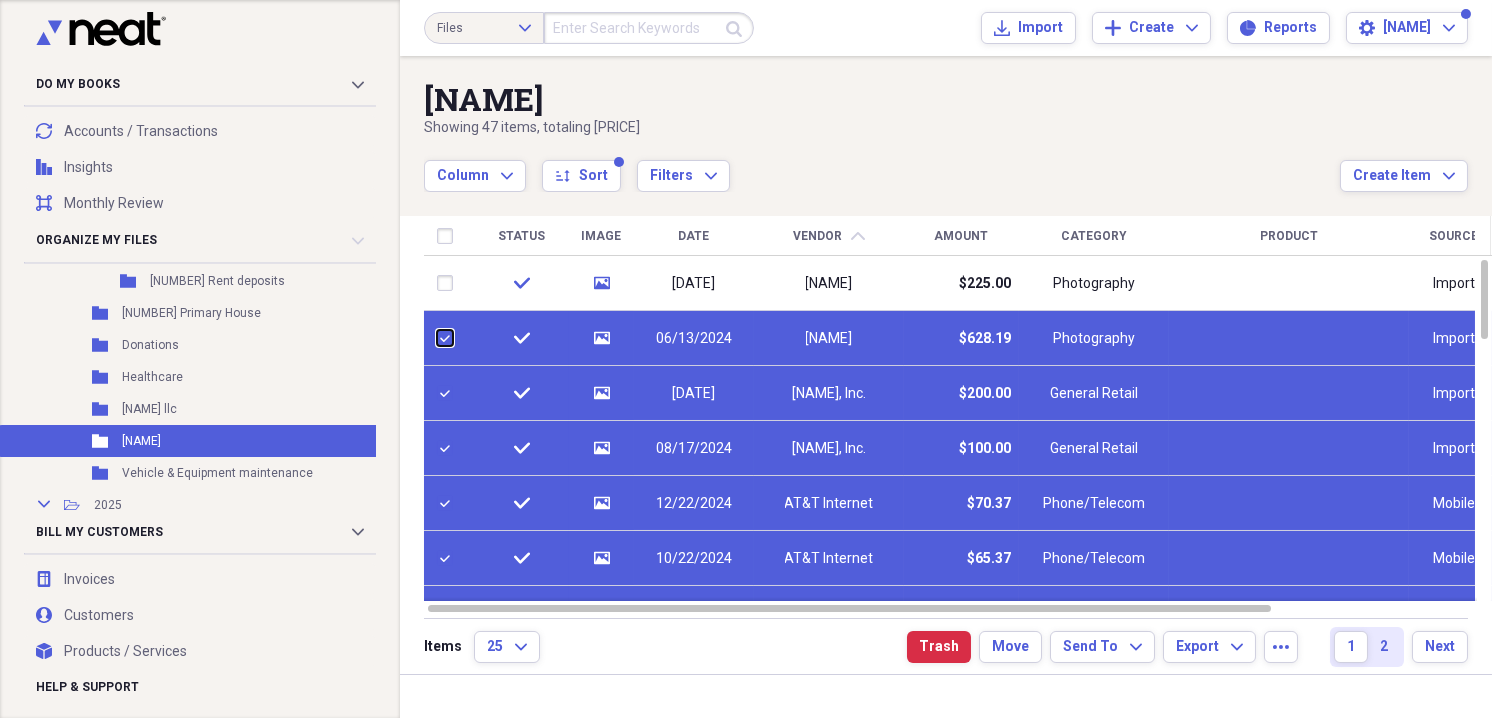 click at bounding box center (437, 338) 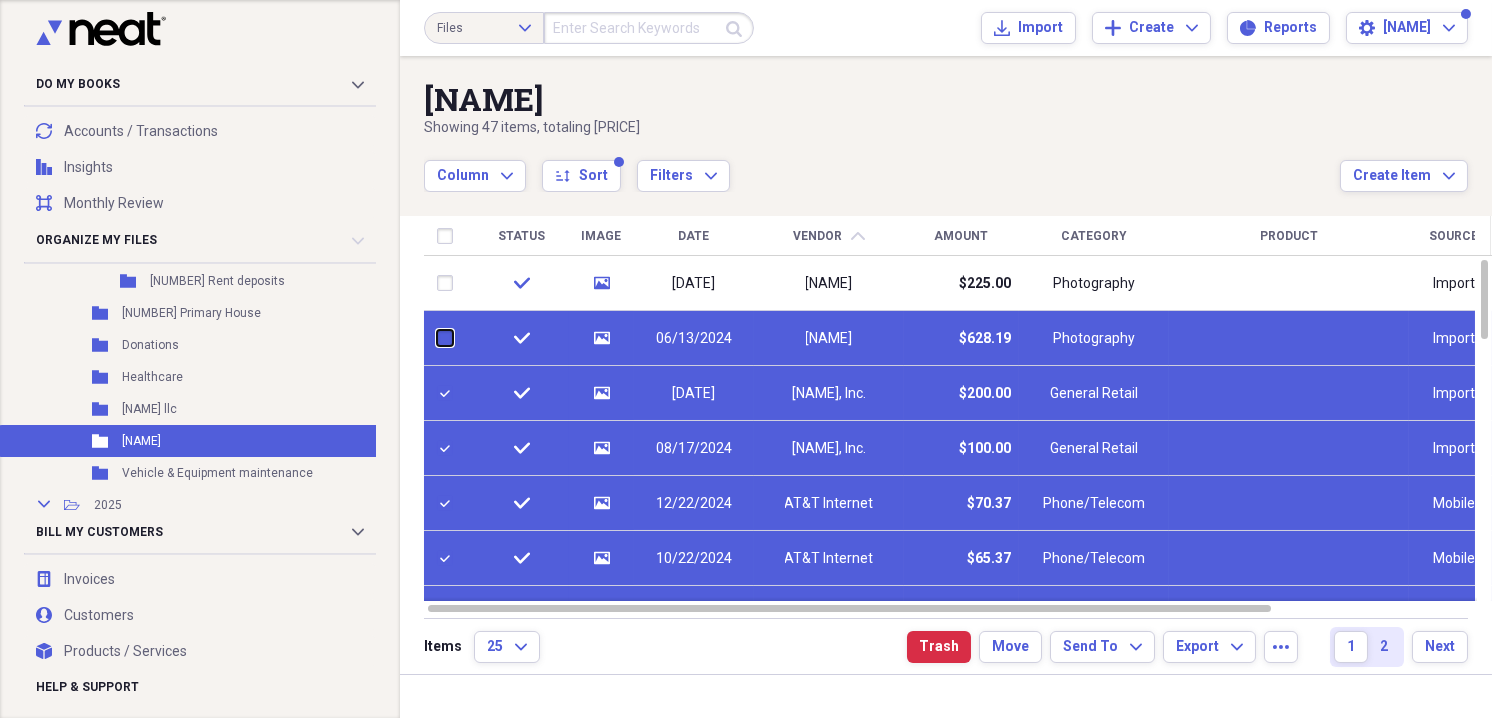 checkbox on "false" 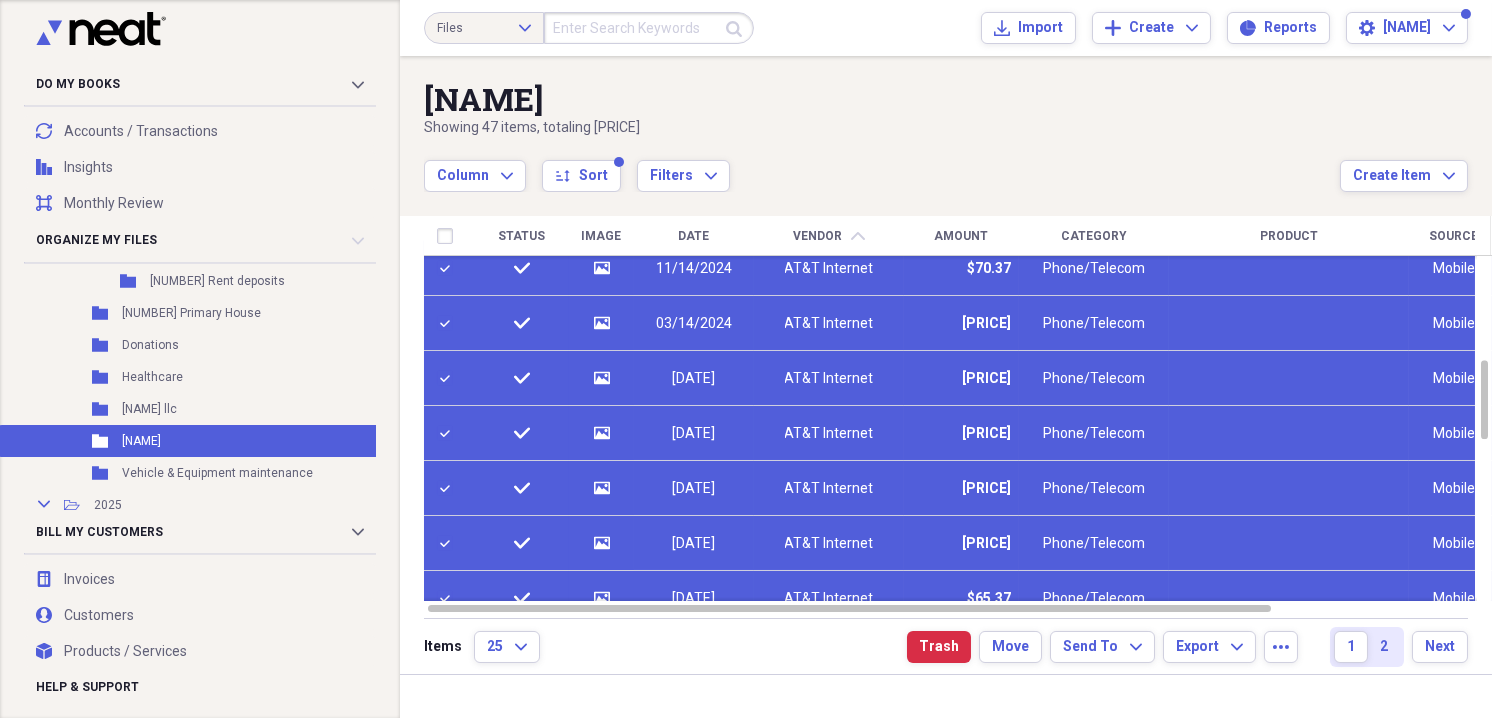 checkbox on "true" 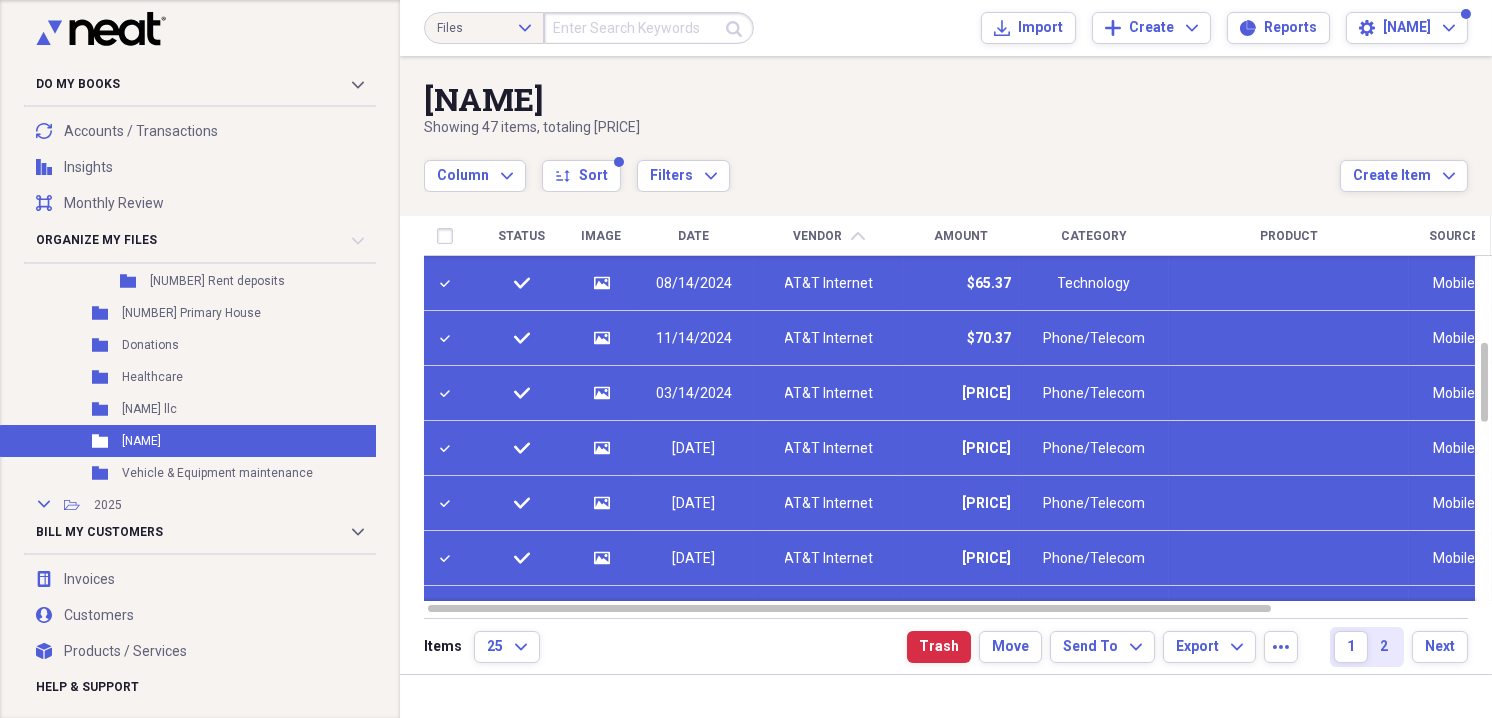checkbox on "false" 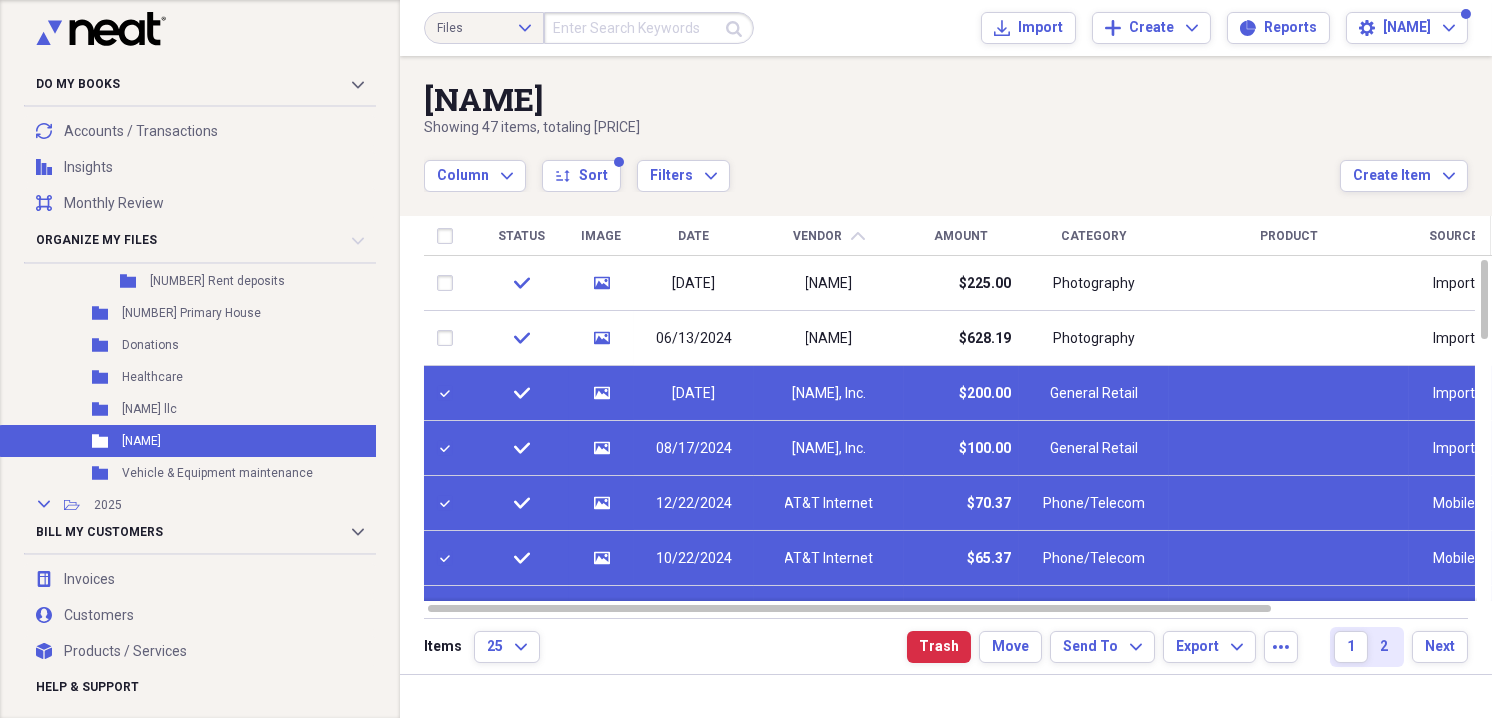 click on "Showing [NUMBER] items , totaling [PRICE]" at bounding box center [882, 128] 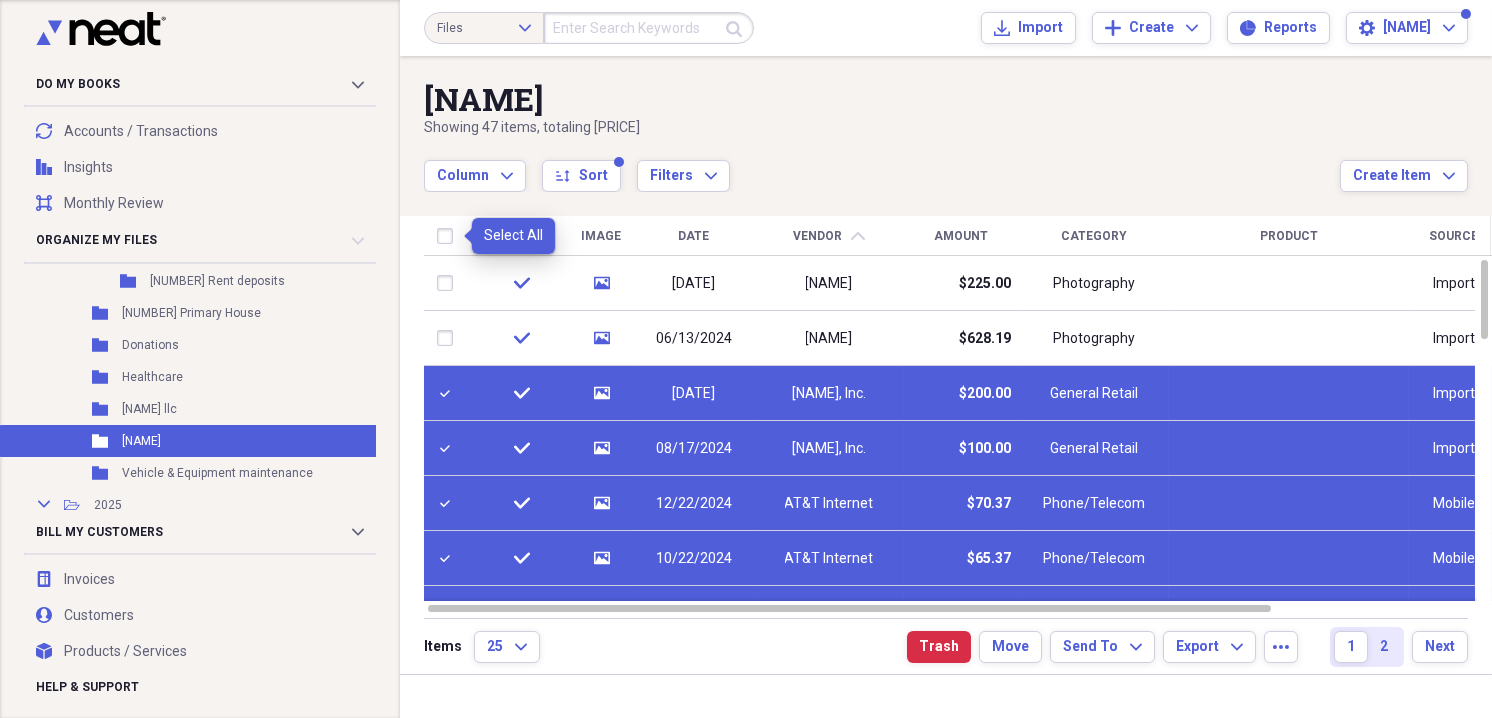 click at bounding box center [449, 236] 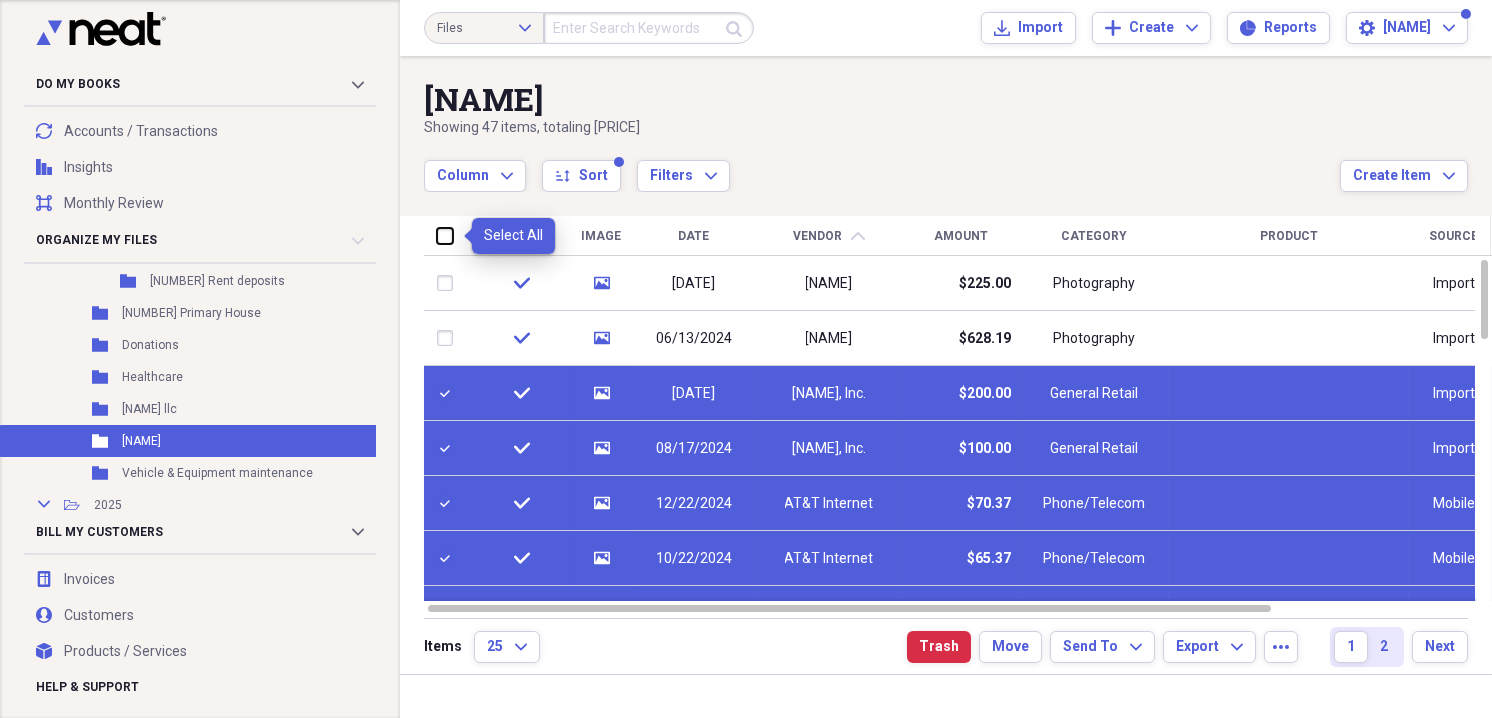 click at bounding box center [437, 235] 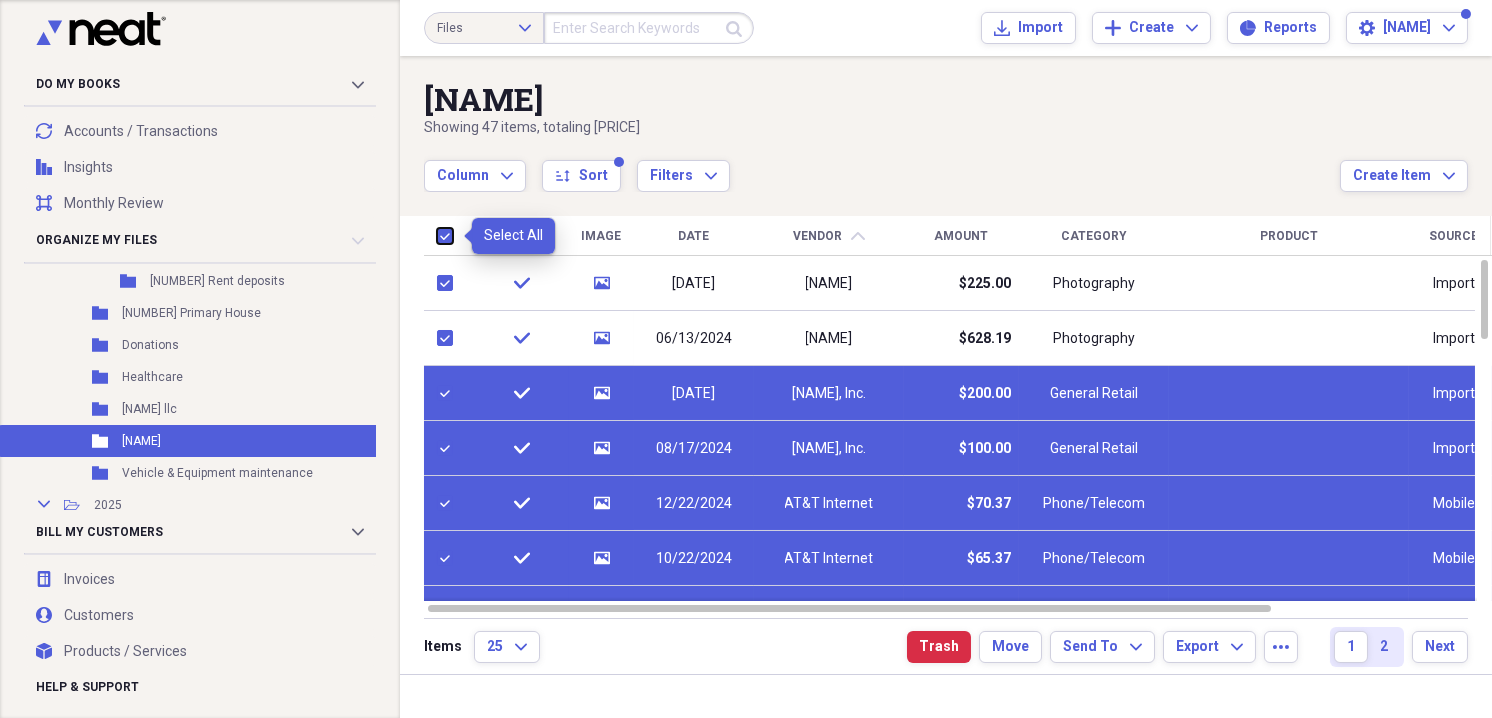 checkbox on "true" 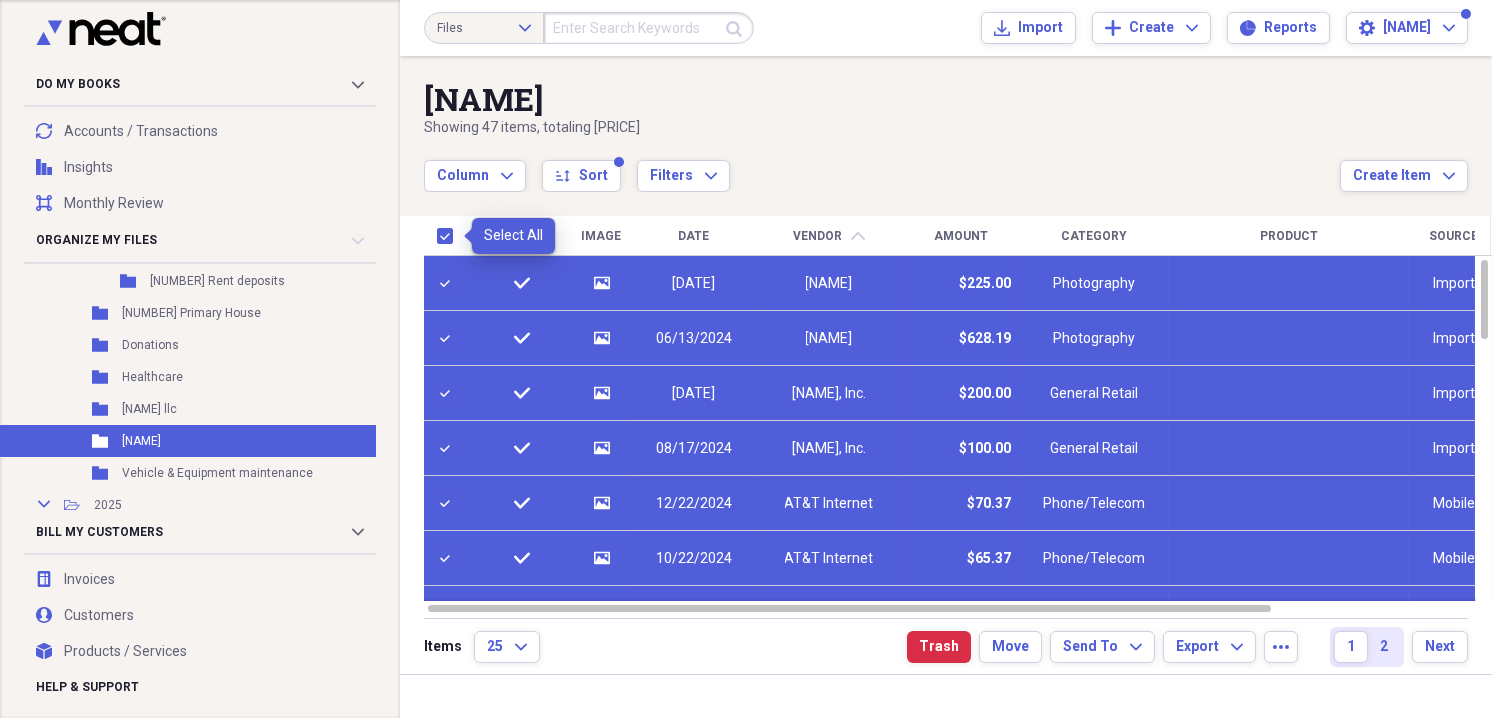 click at bounding box center [449, 236] 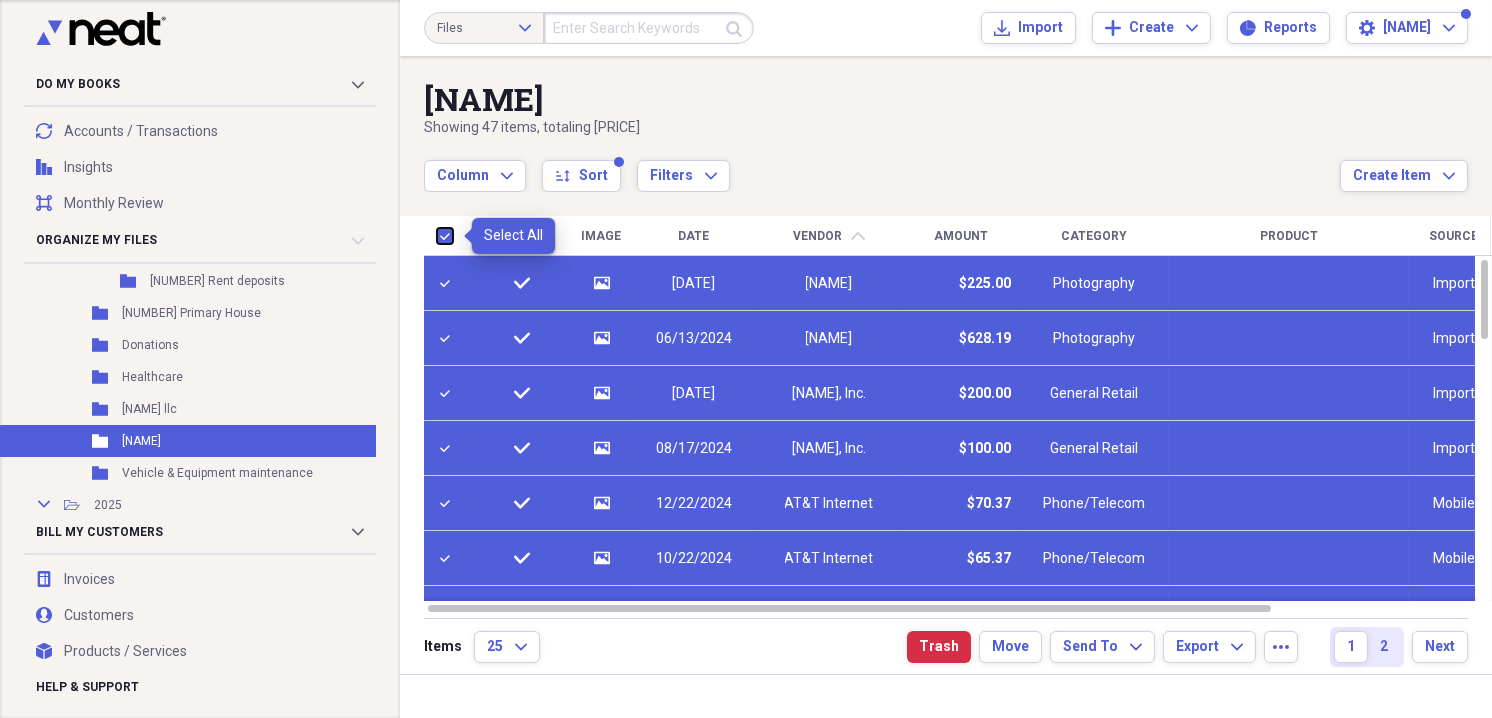 click at bounding box center [437, 235] 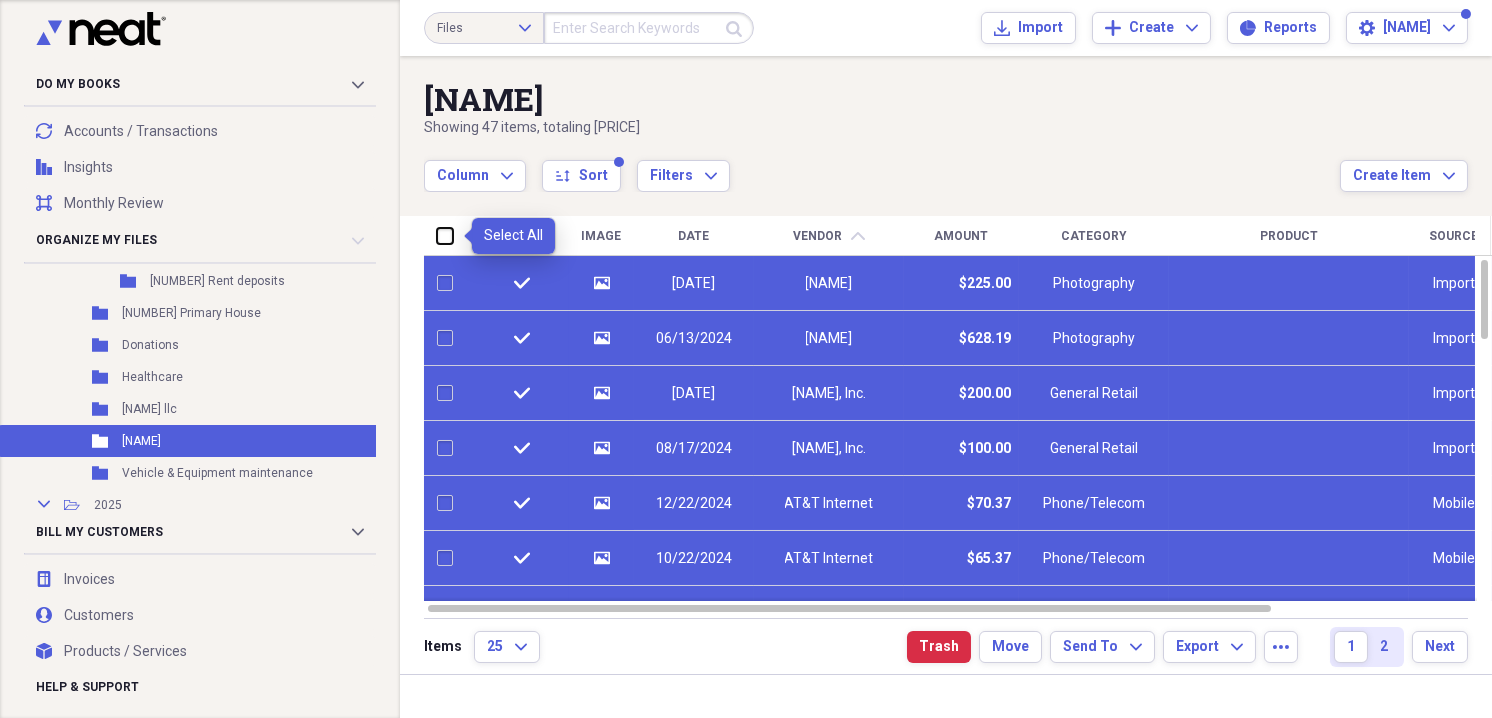 checkbox on "false" 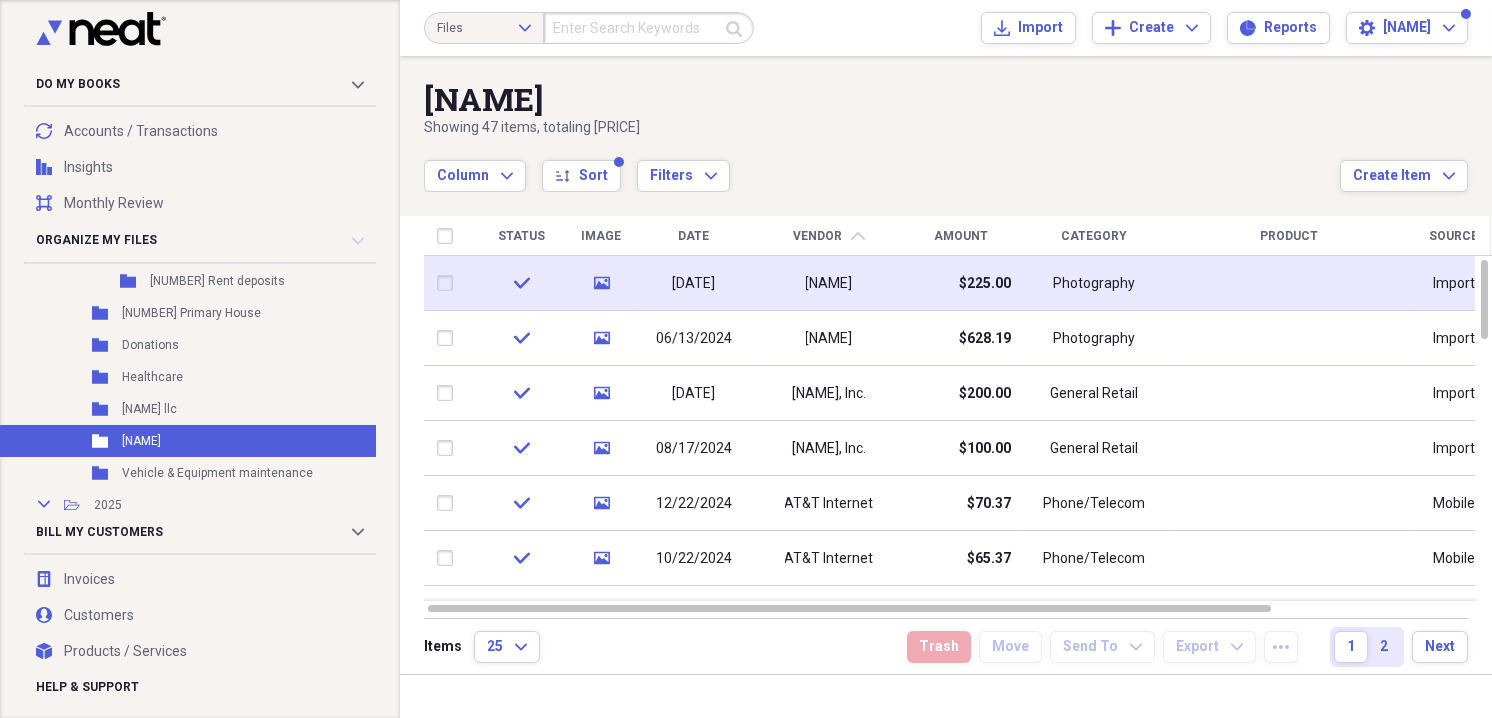 click at bounding box center [449, 283] 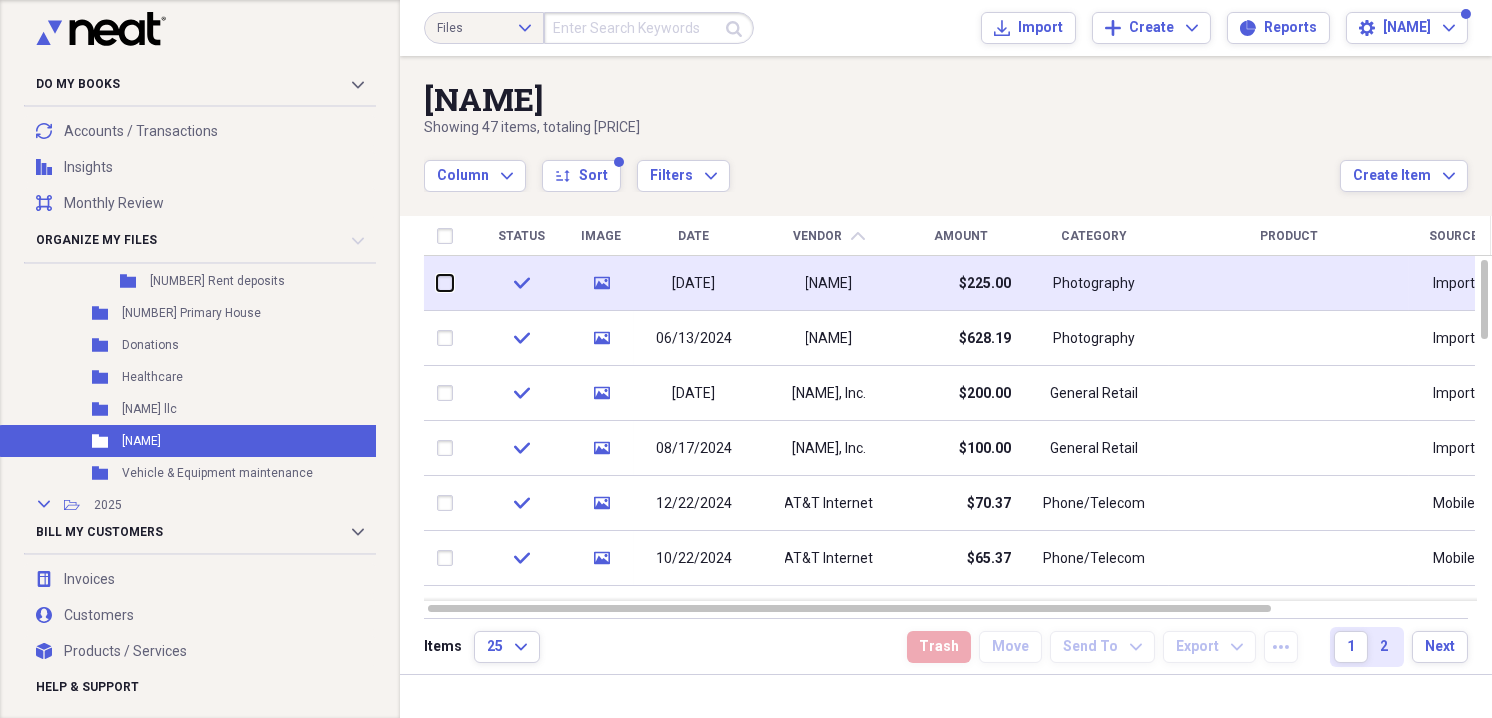 click at bounding box center (437, 283) 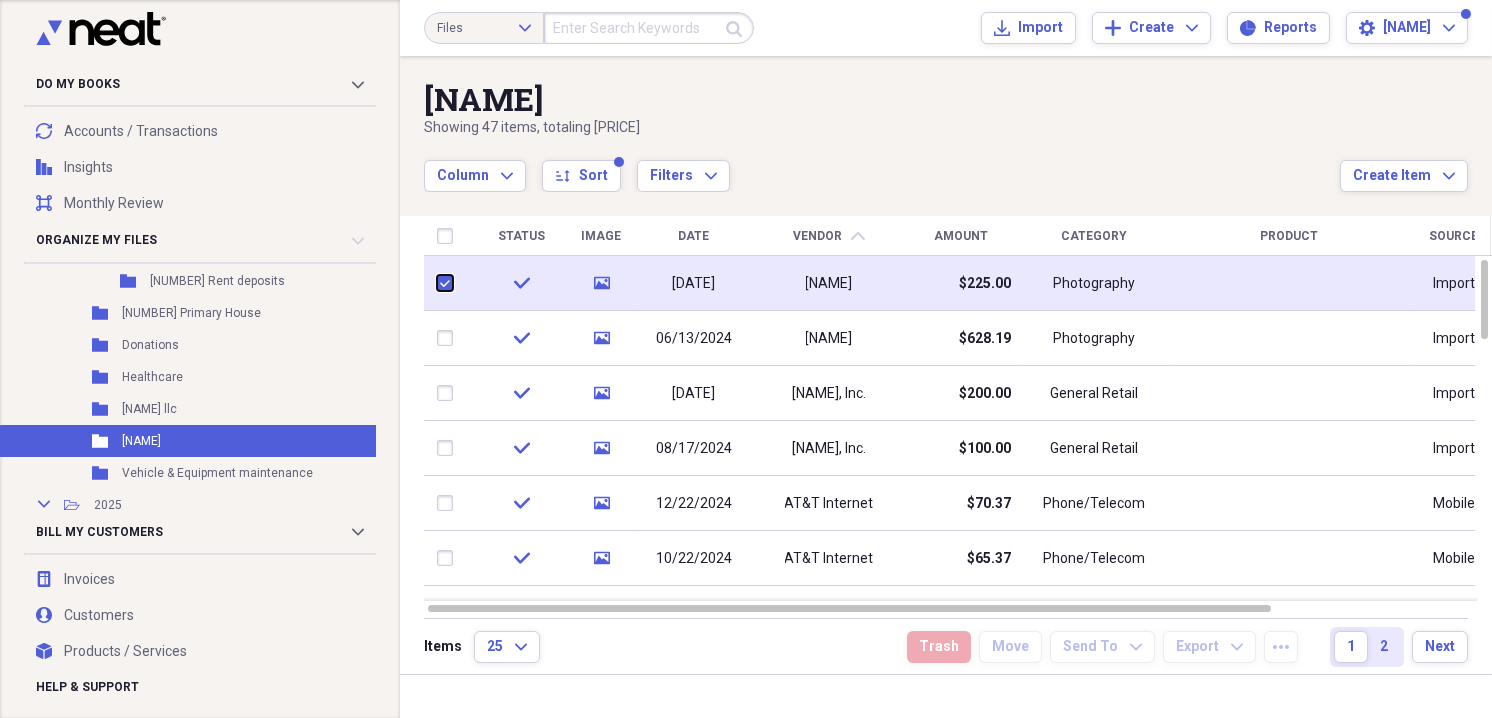 checkbox on "true" 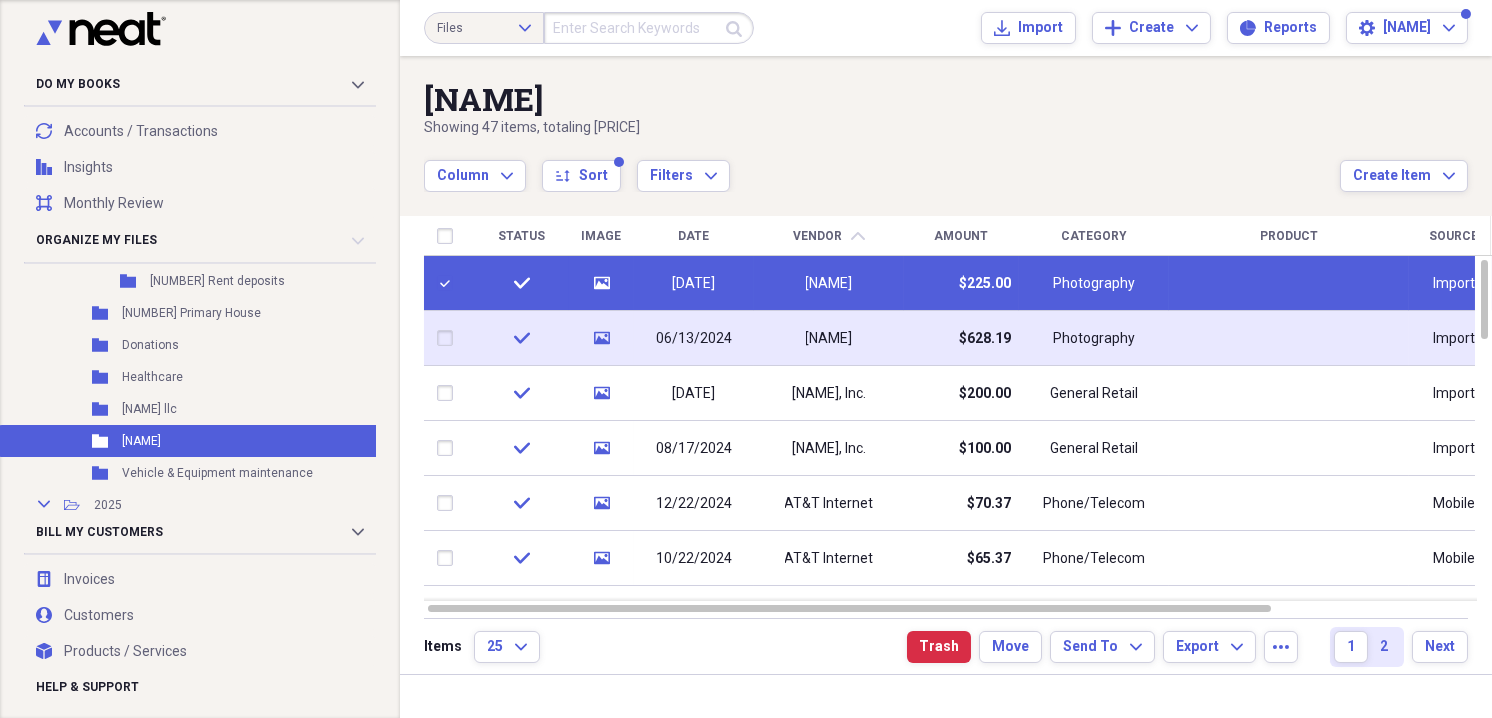 click at bounding box center (449, 338) 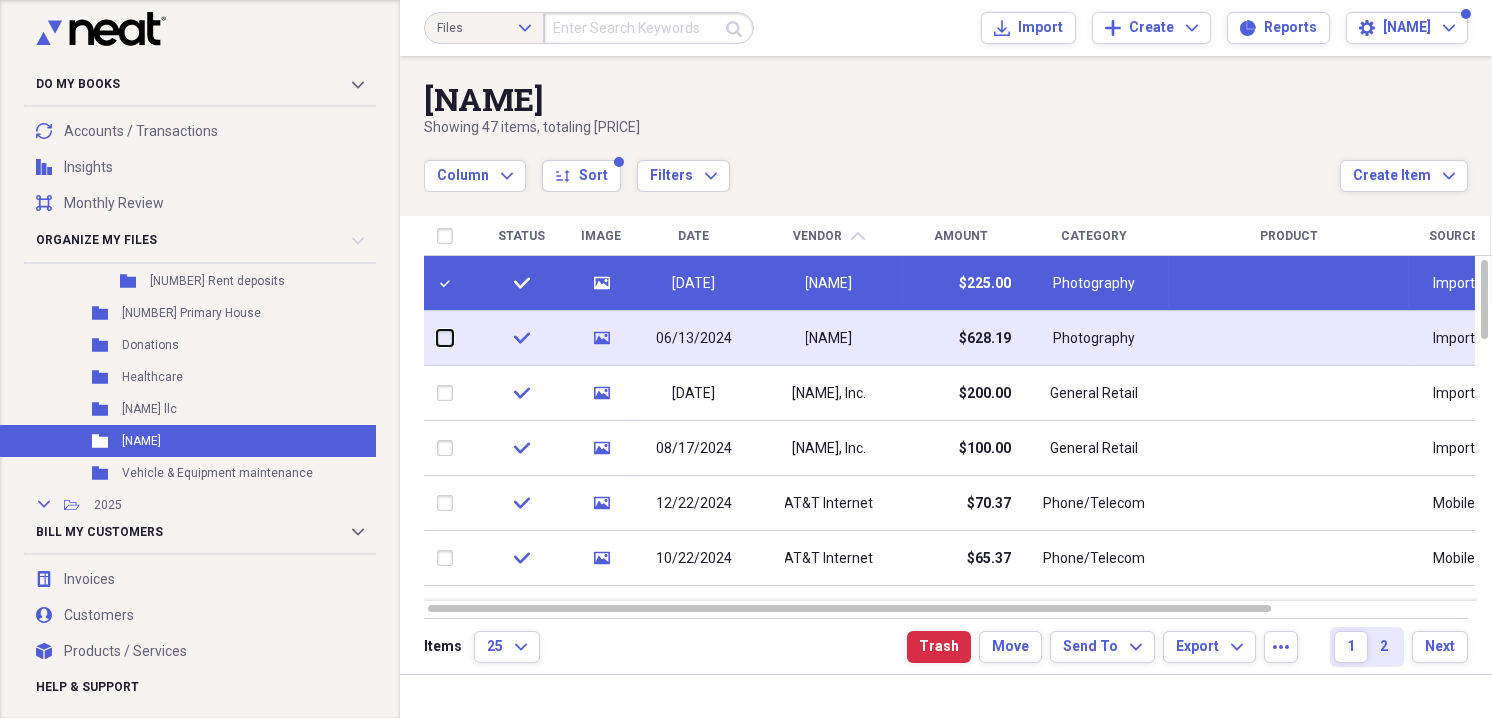 click at bounding box center (437, 338) 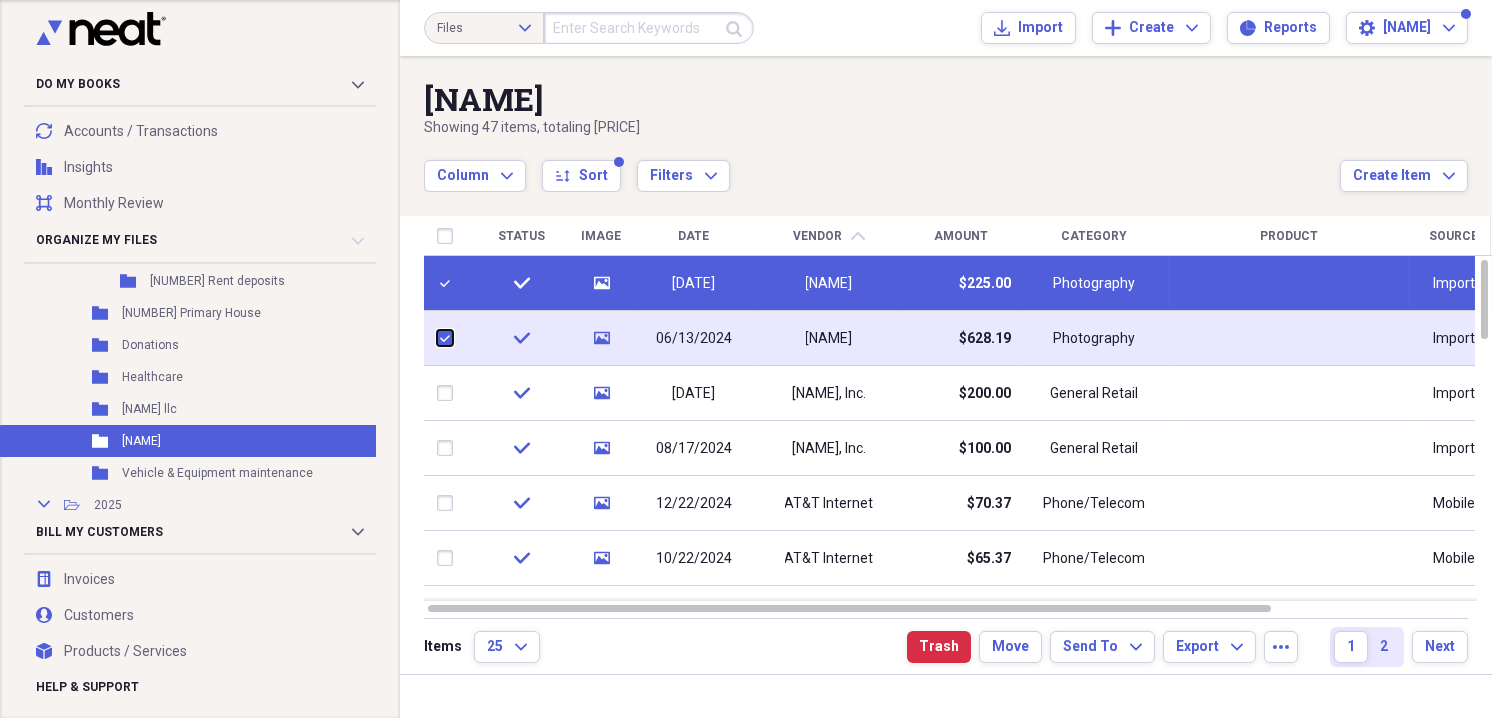 checkbox on "true" 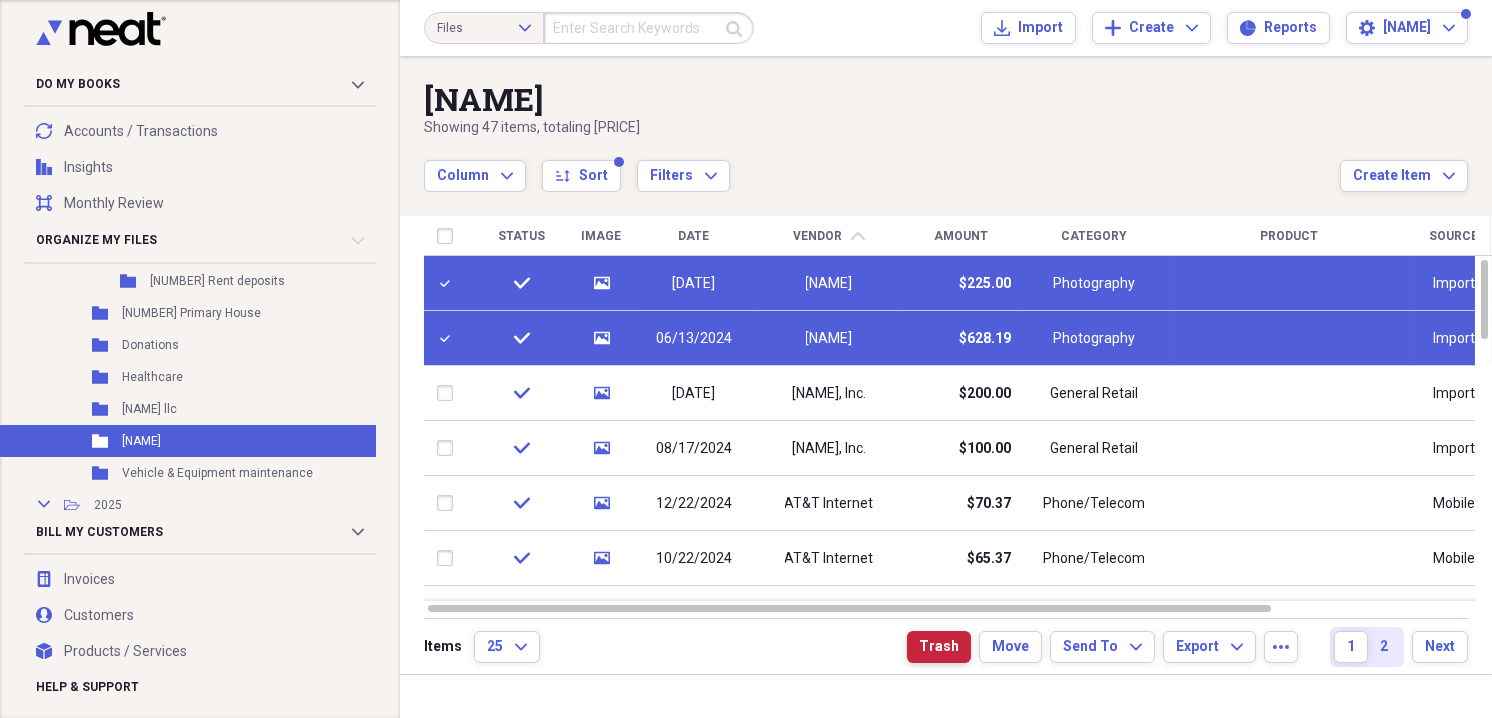 click on "Trash" at bounding box center [939, 647] 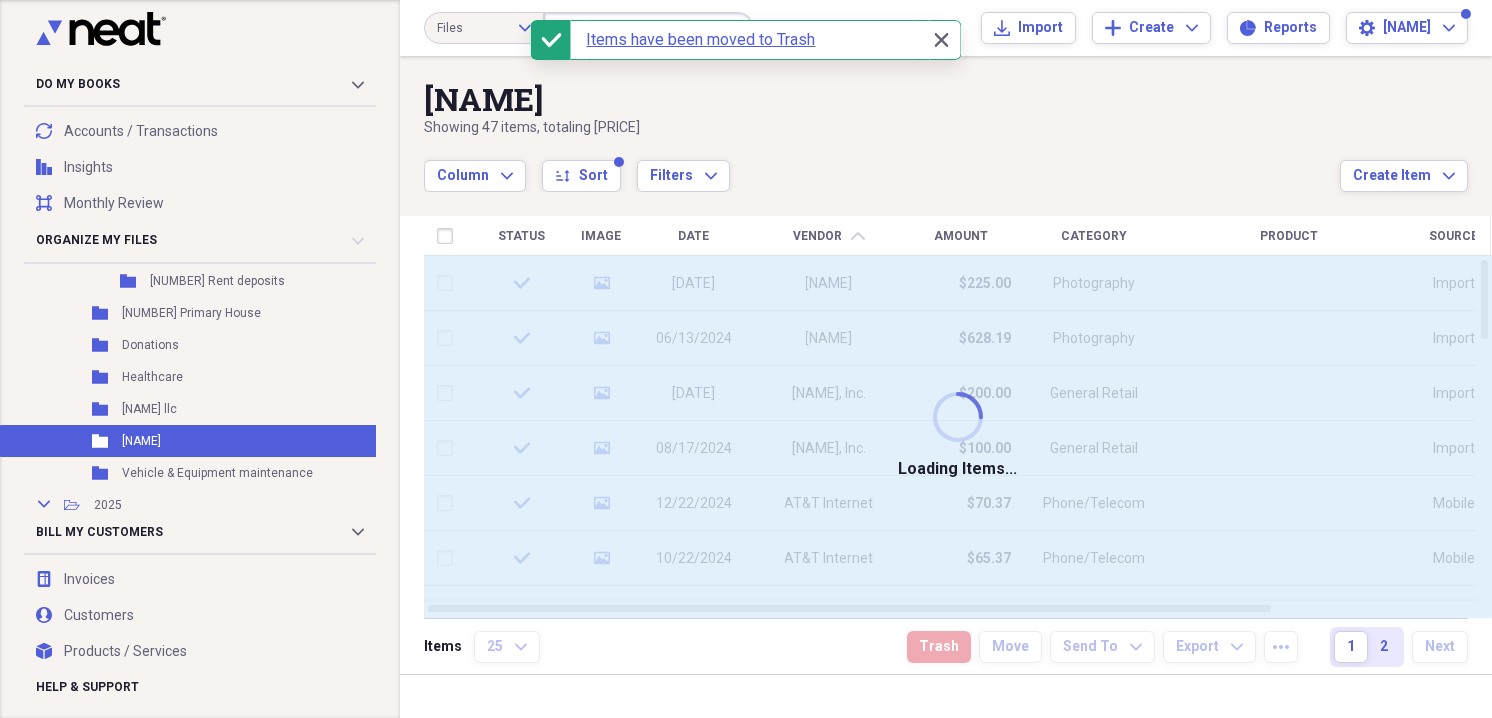 checkbox on "false" 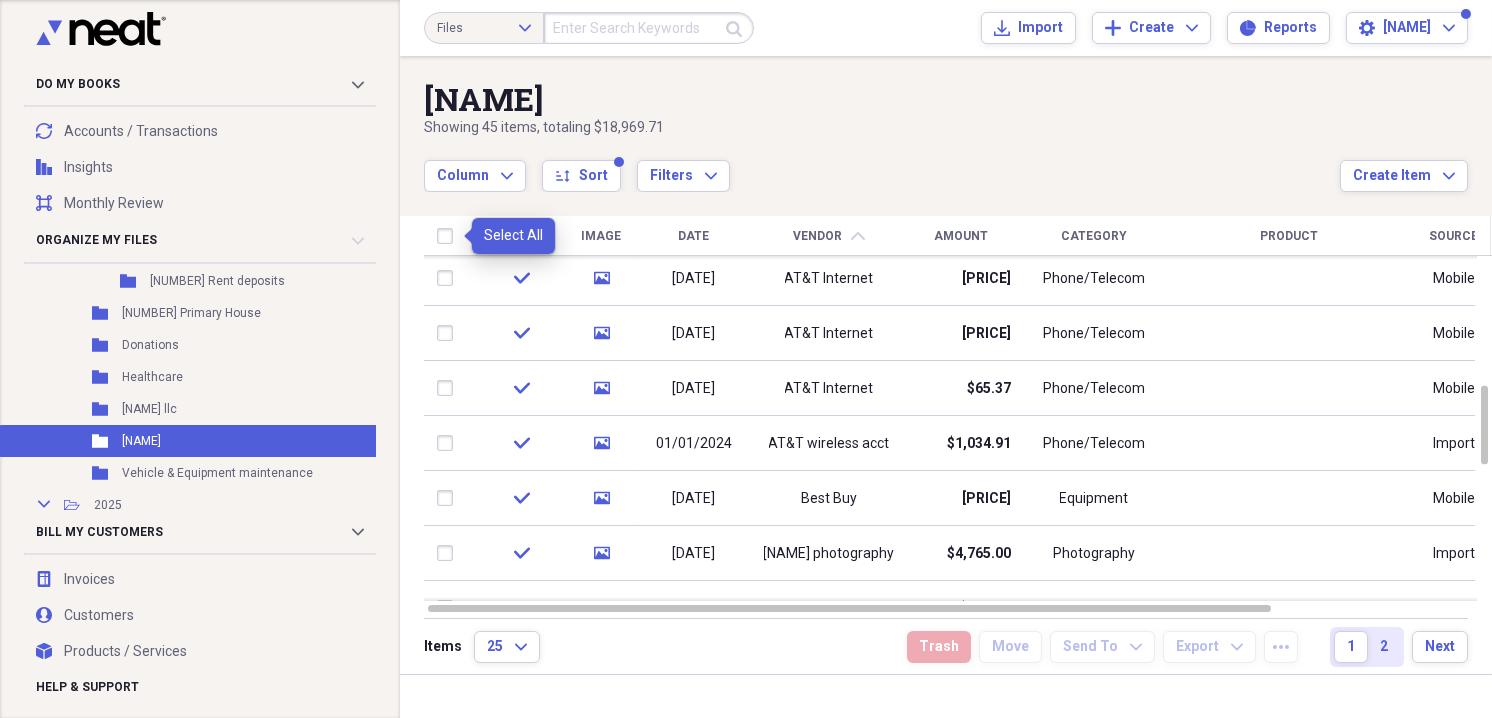 click at bounding box center (449, 236) 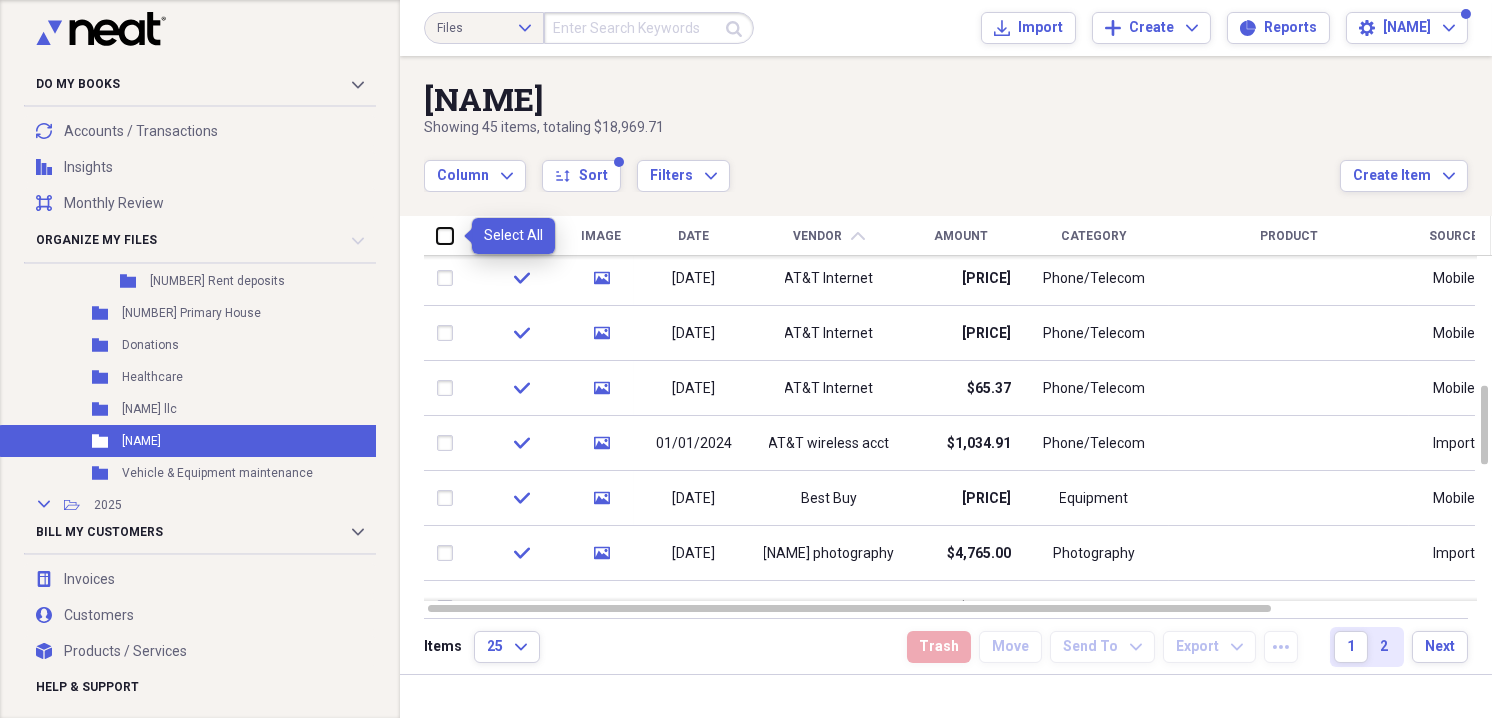 click at bounding box center (437, 235) 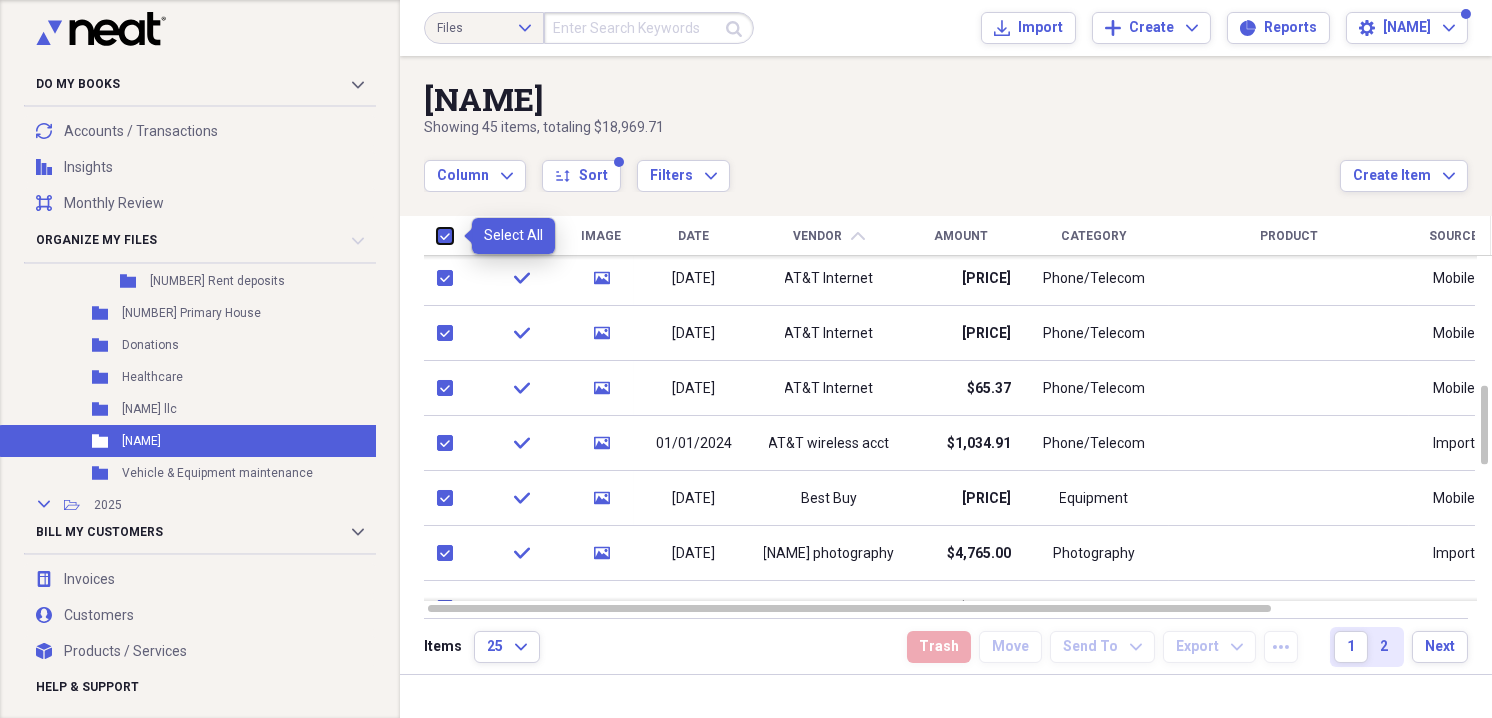 checkbox on "true" 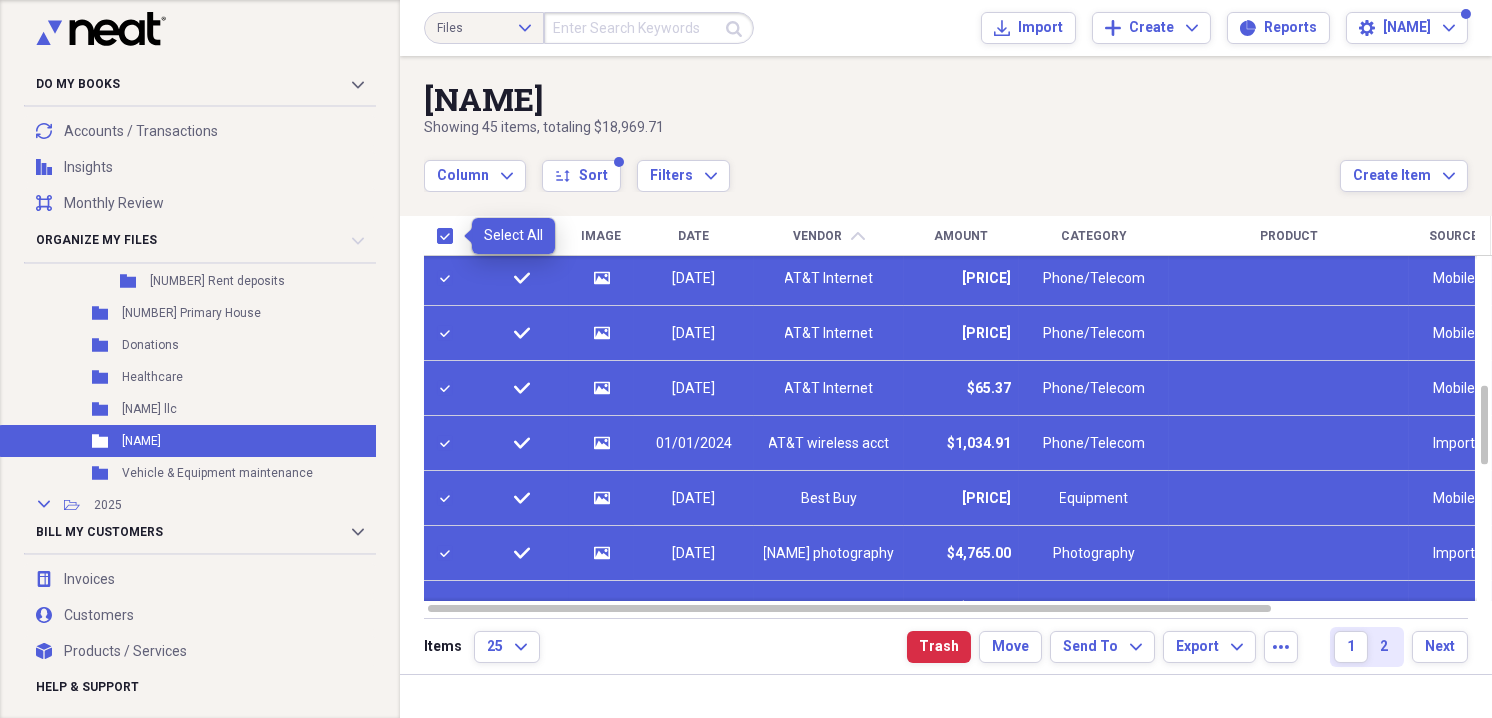 click at bounding box center [449, 236] 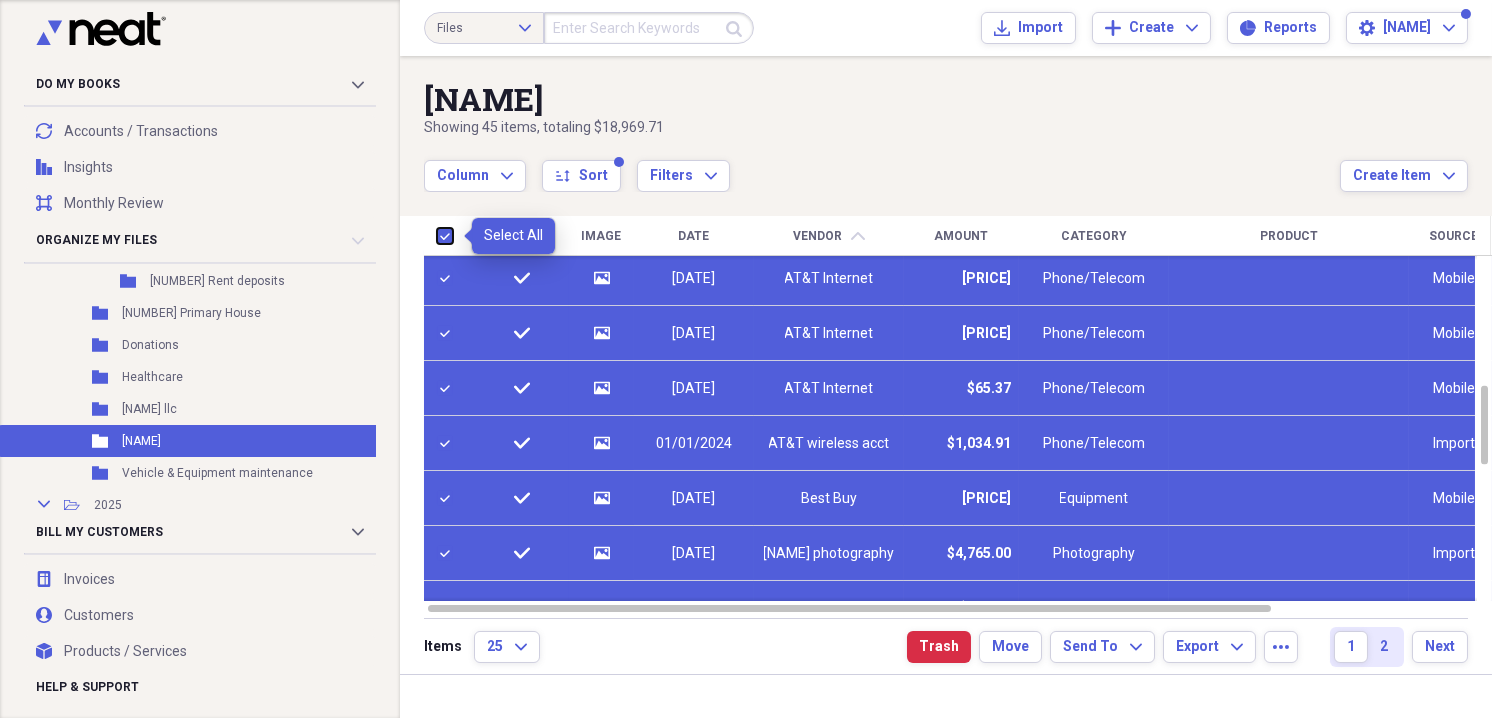 click at bounding box center (437, 235) 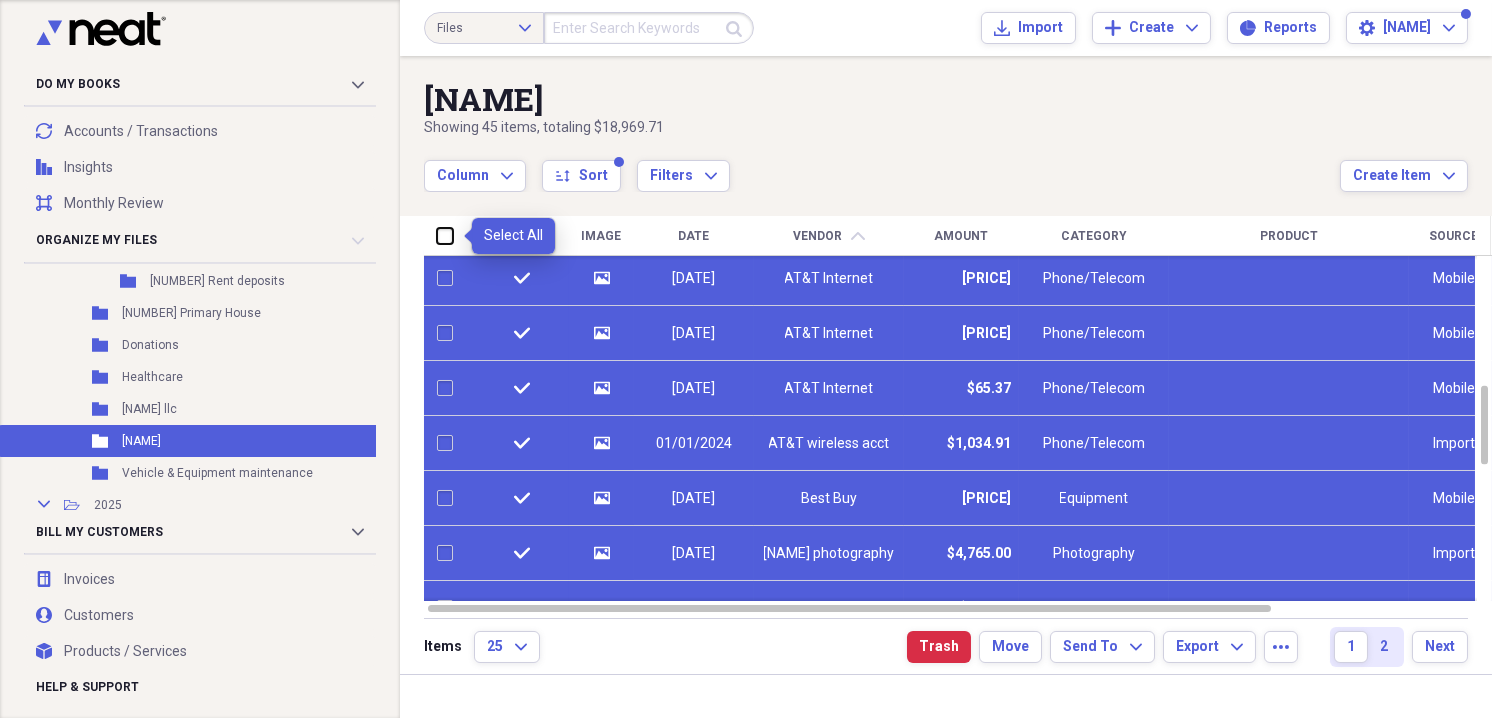 checkbox on "false" 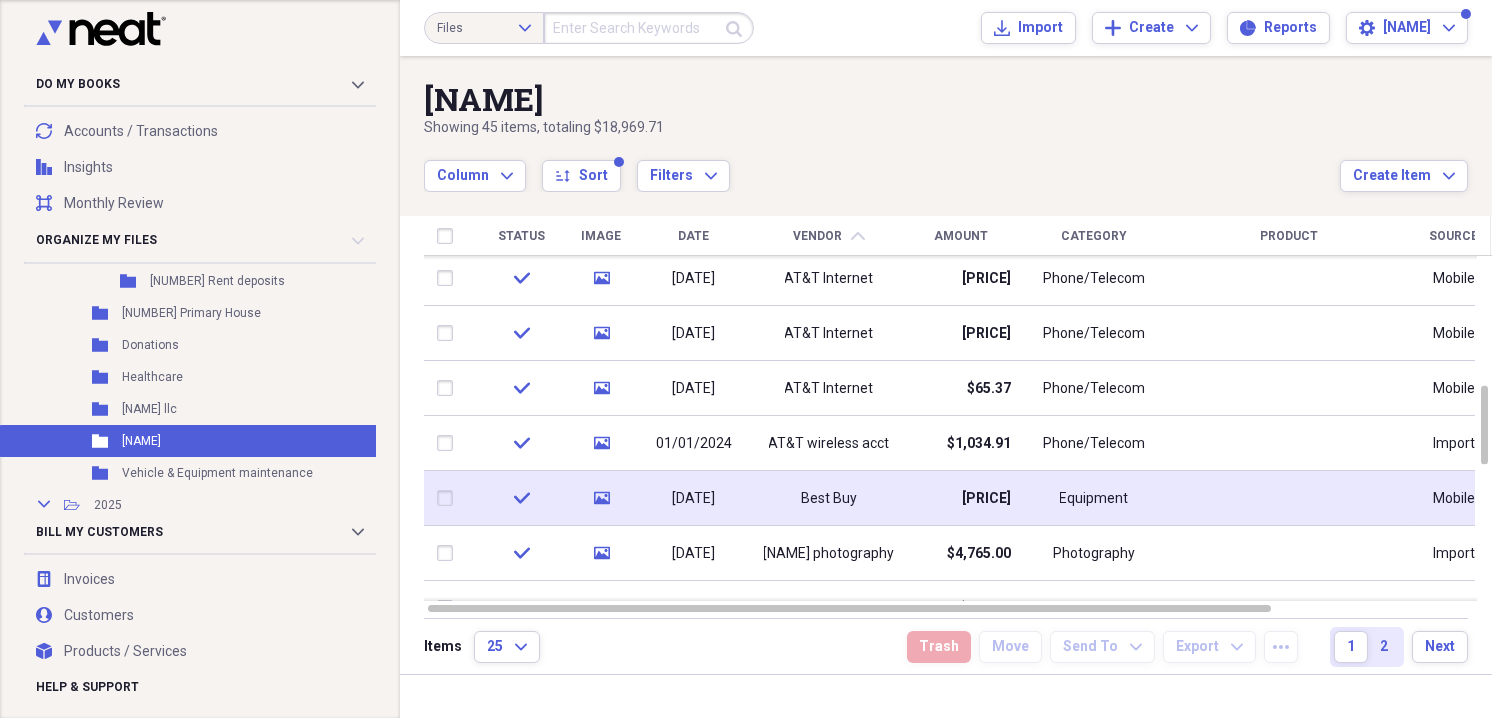 click at bounding box center [449, 498] 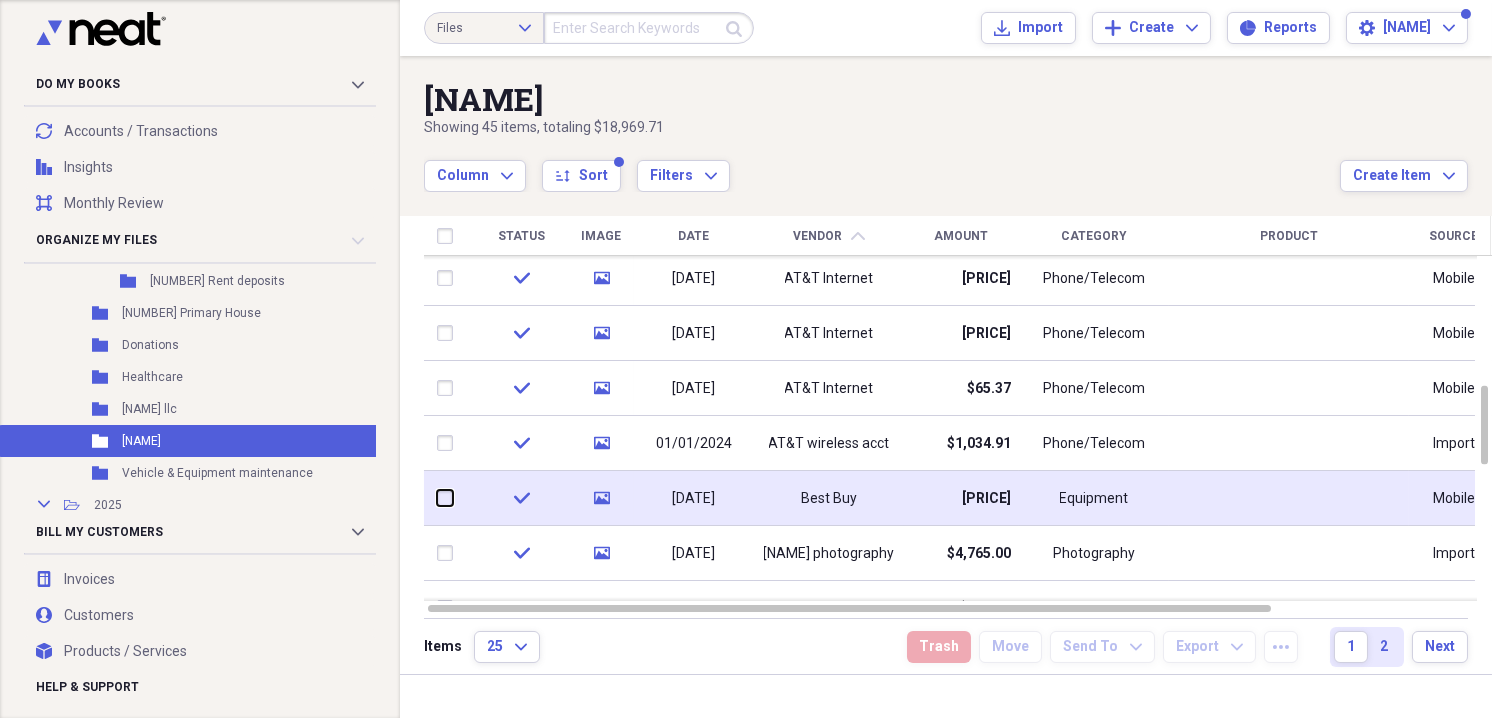 click at bounding box center (437, 498) 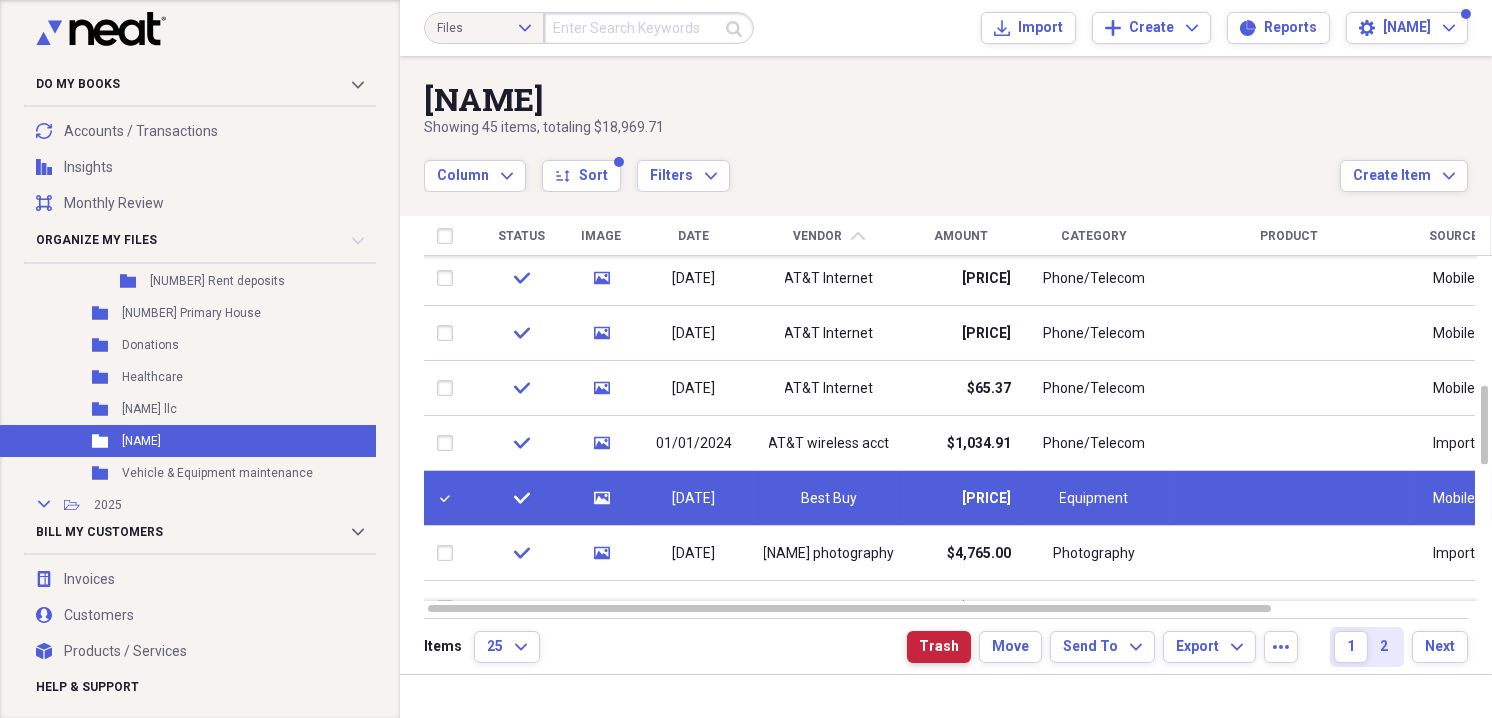 click on "Trash" at bounding box center (939, 647) 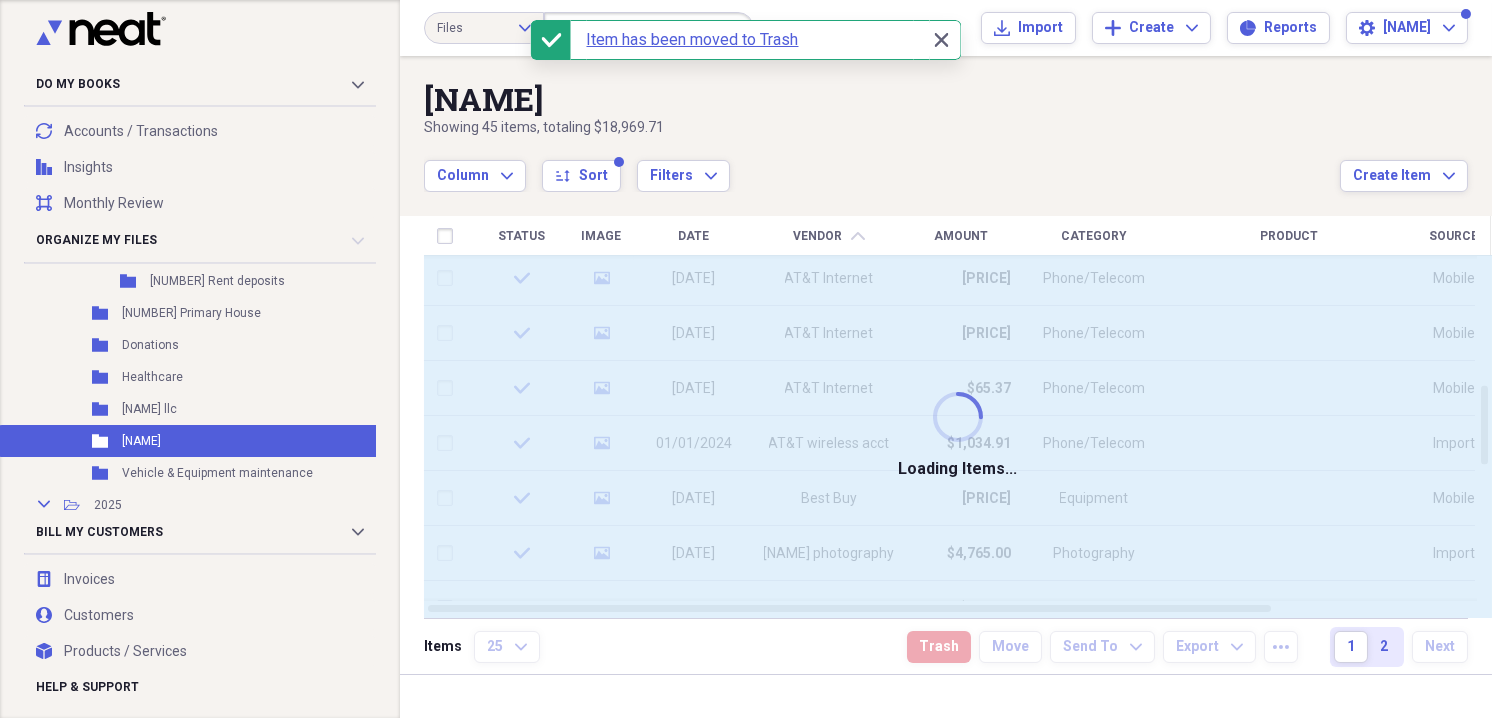 checkbox on "false" 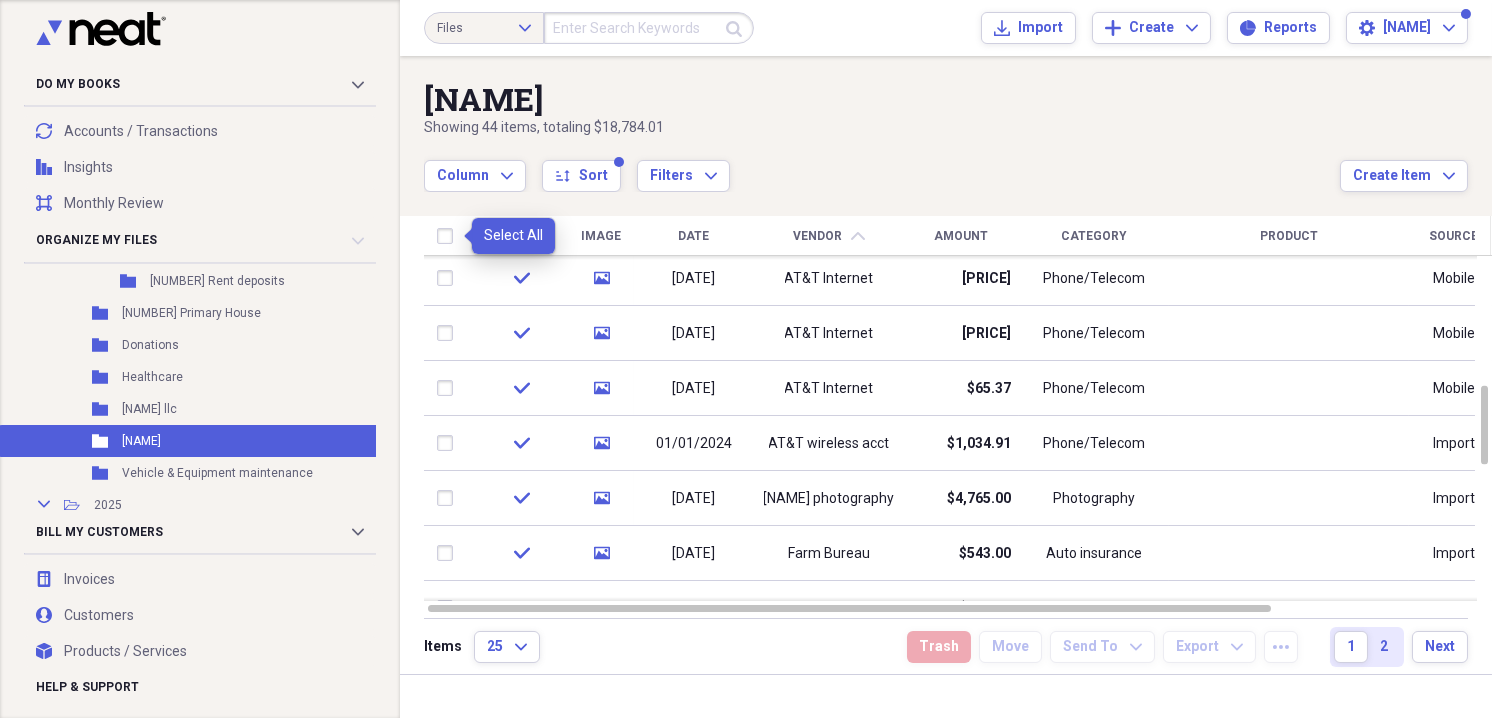 click at bounding box center [449, 236] 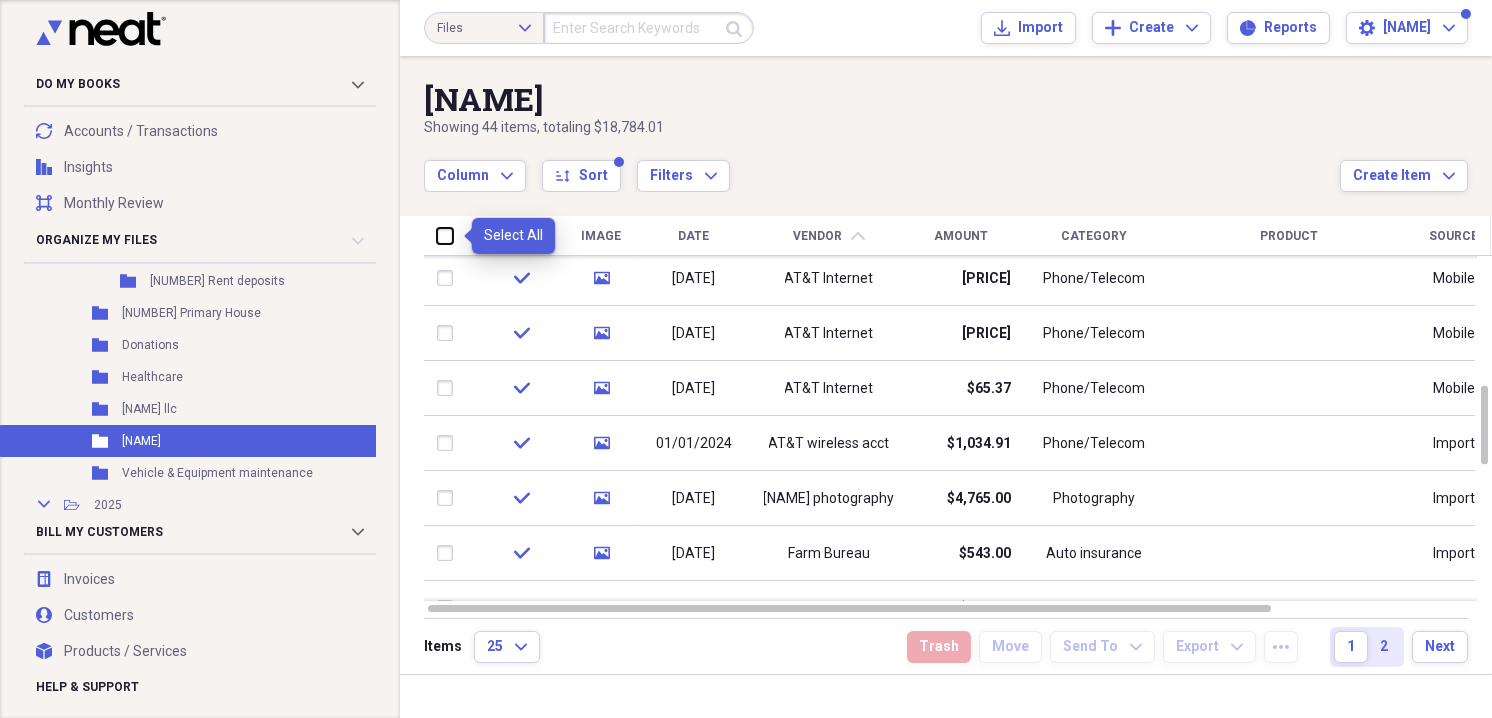click at bounding box center (437, 235) 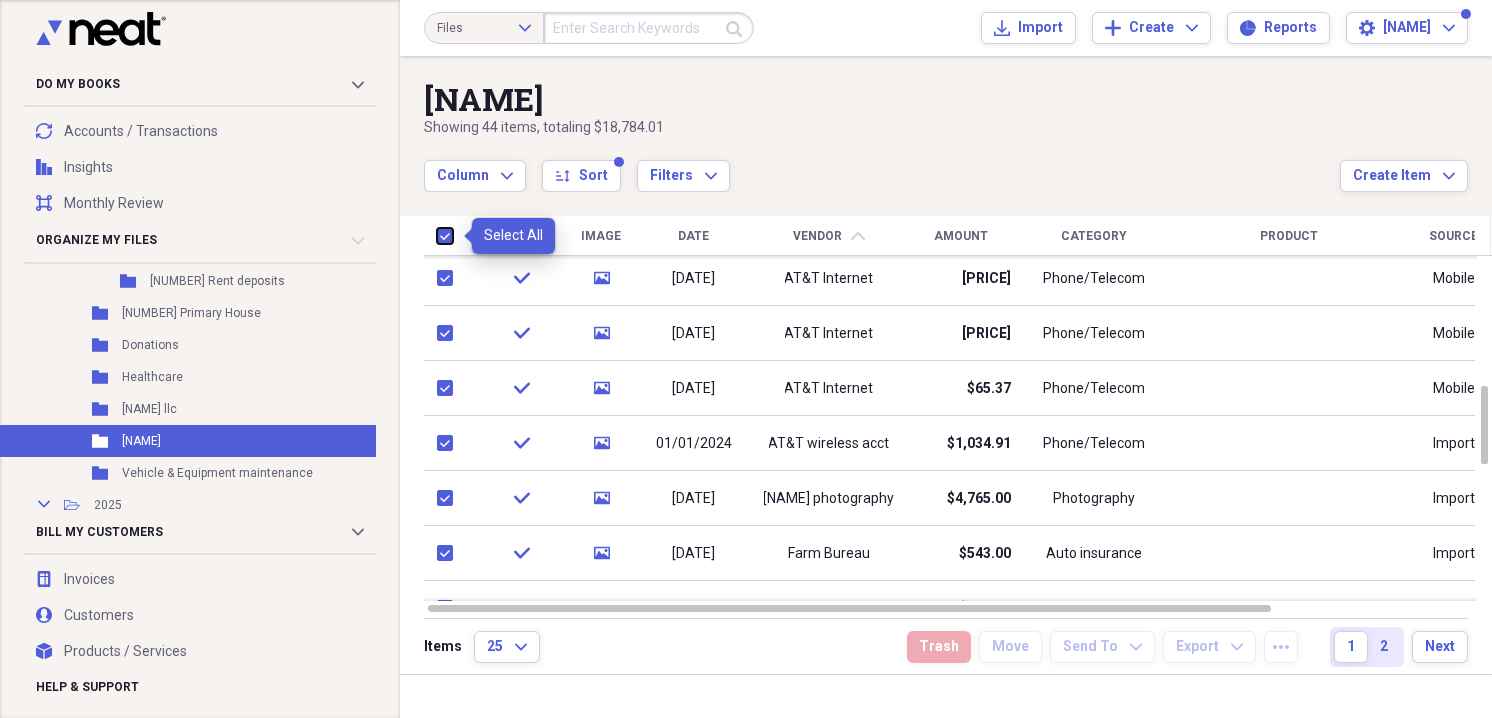 checkbox on "true" 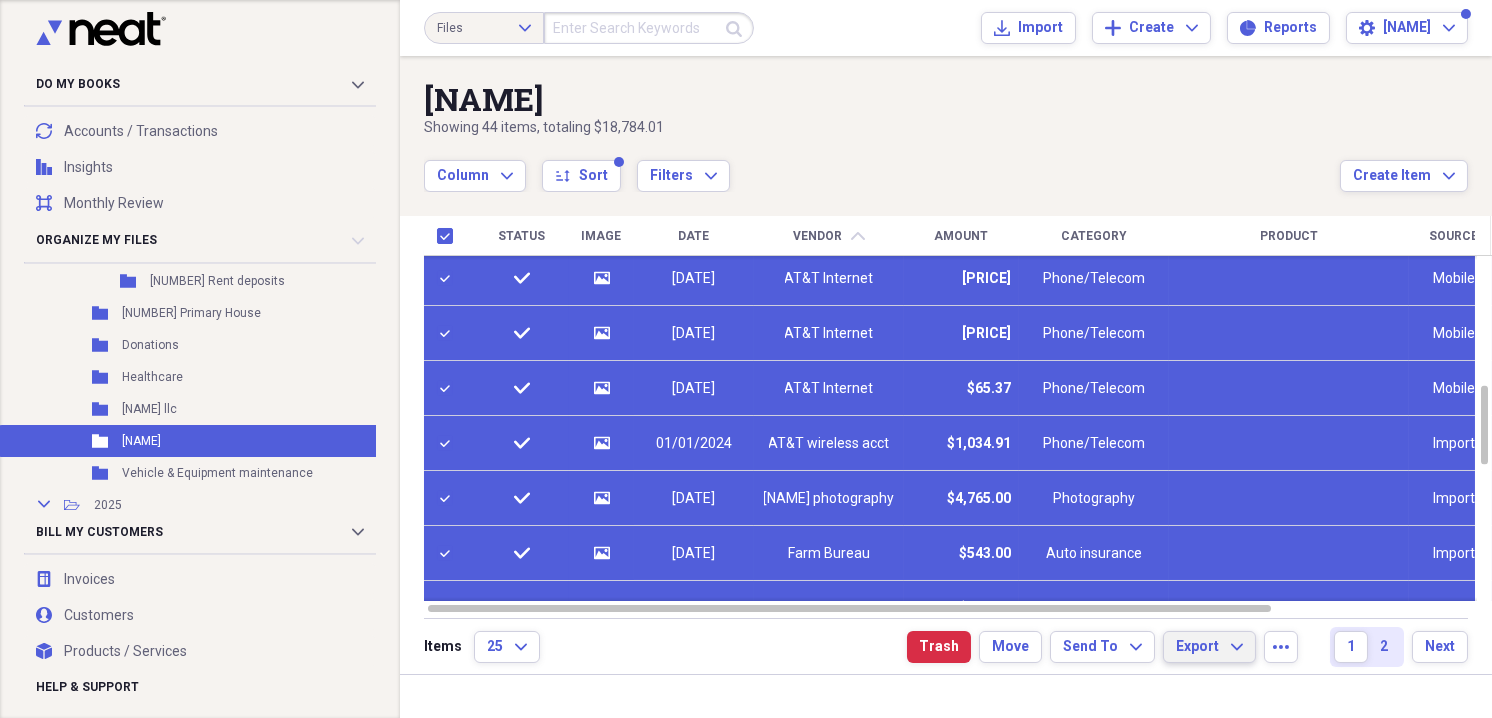 click on "Export" at bounding box center (1197, 647) 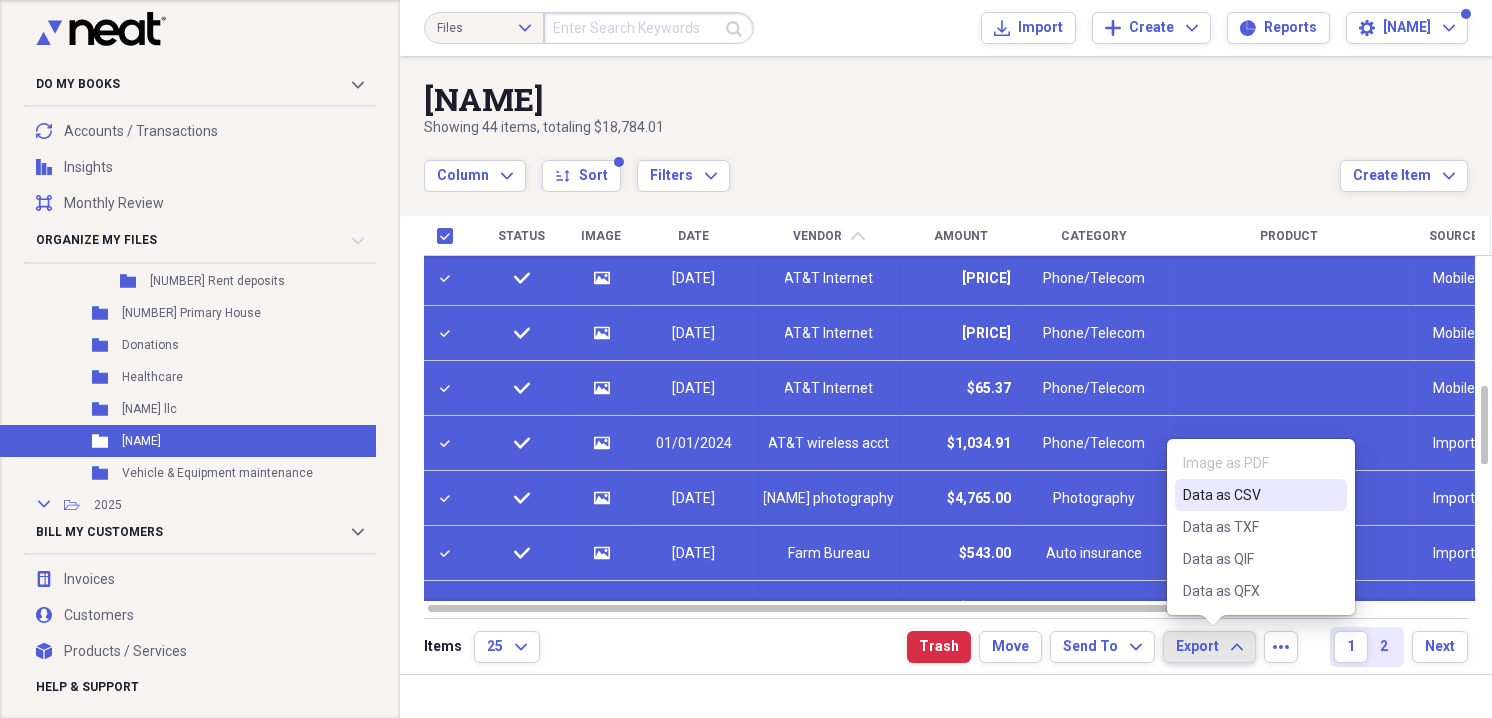 click on "Data as CSV" at bounding box center (1249, 495) 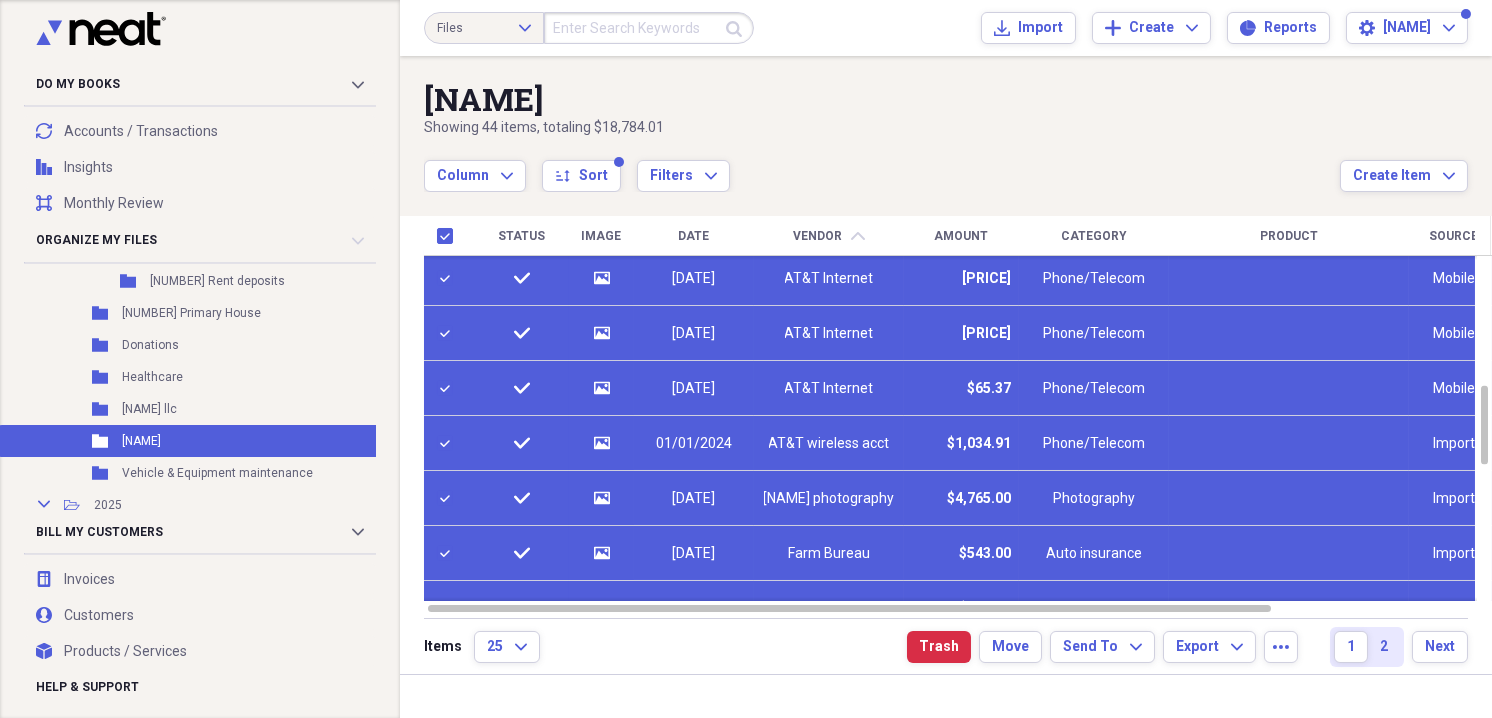 click on "[NAME] Showing [NUMBER] items , totaling [PRICE] Column Expand sort Sort Filters Expand Create Item Expand" at bounding box center [946, 124] 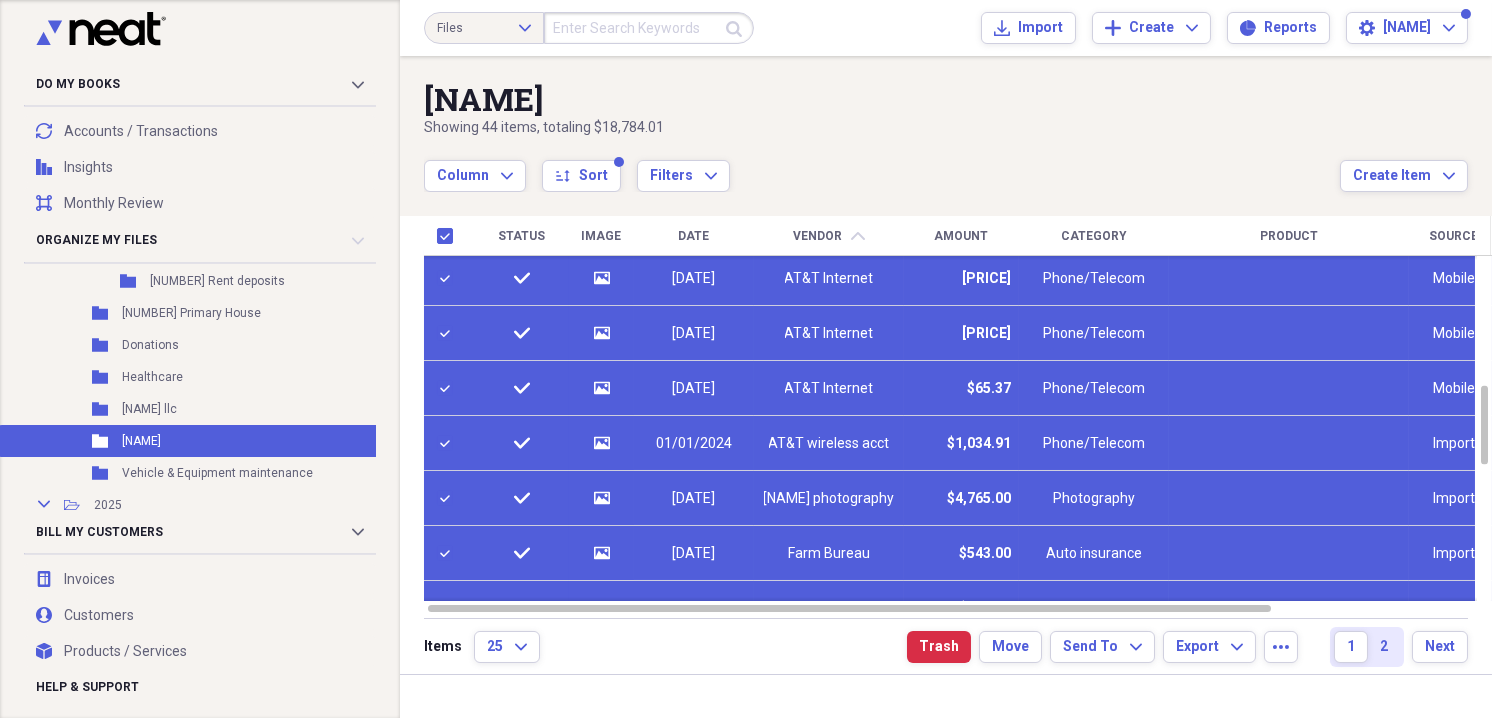 click on "[NAME] Showing [NUMBER] items , totaling [PRICE] Column Expand sort Sort Filters Expand Create Item Expand" at bounding box center (946, 124) 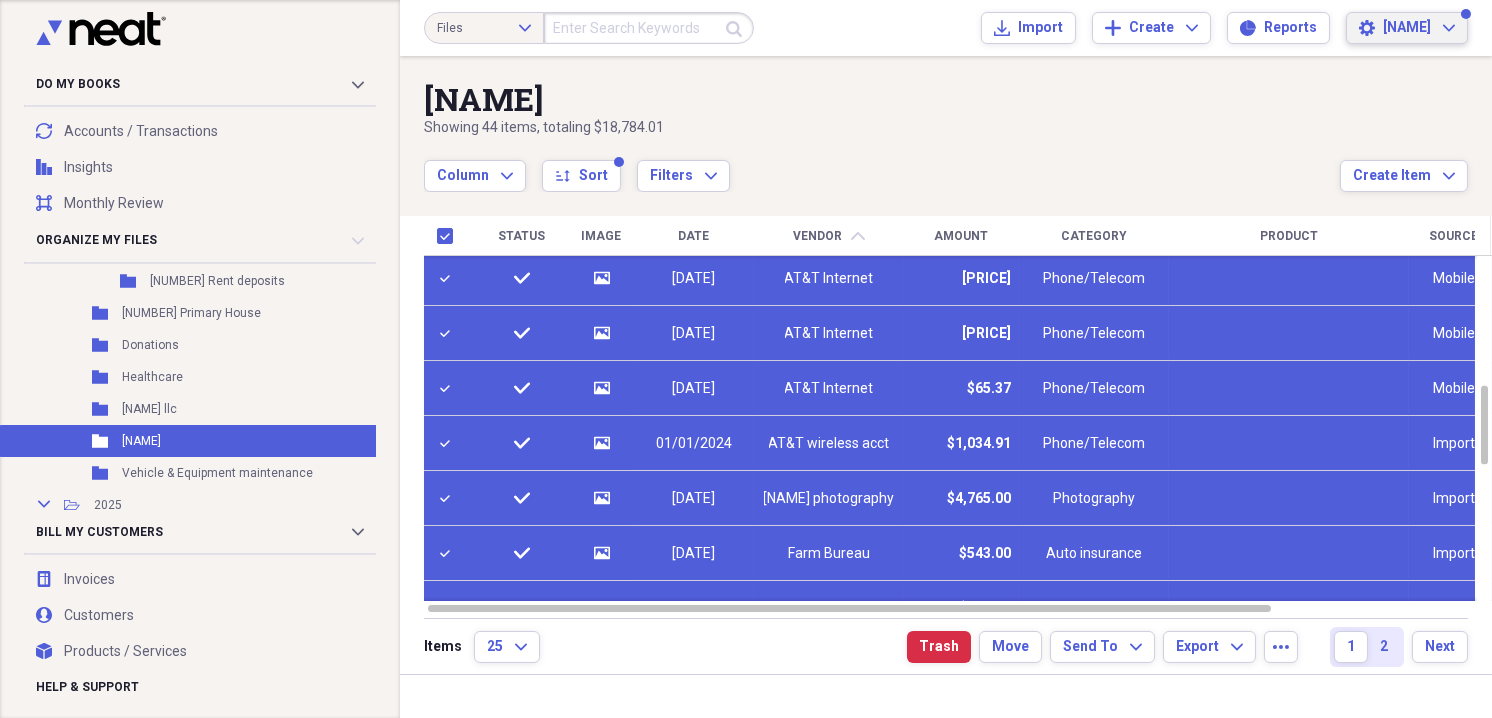 click on "[NAME]" at bounding box center [1407, 28] 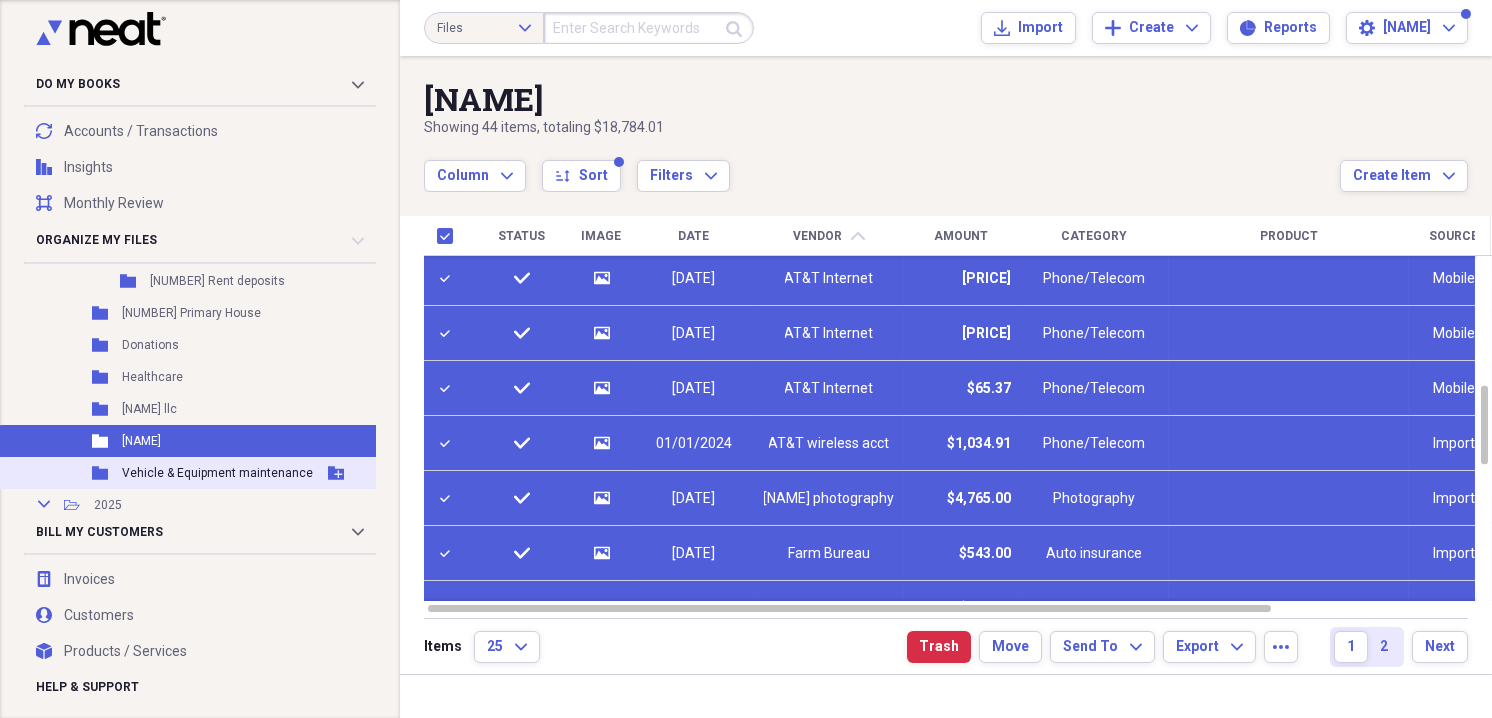 click on "Vehicle & Equipment maintenance" at bounding box center (217, 473) 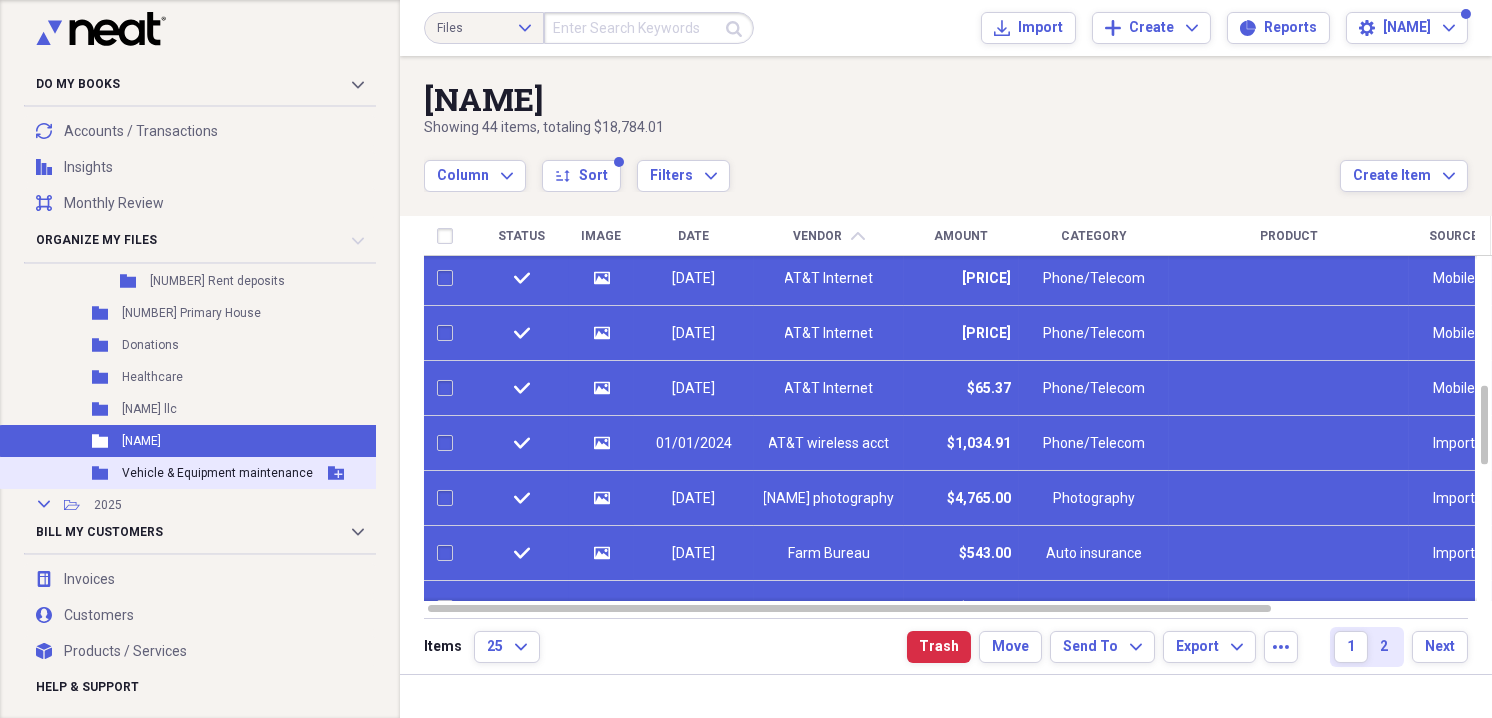 checkbox on "false" 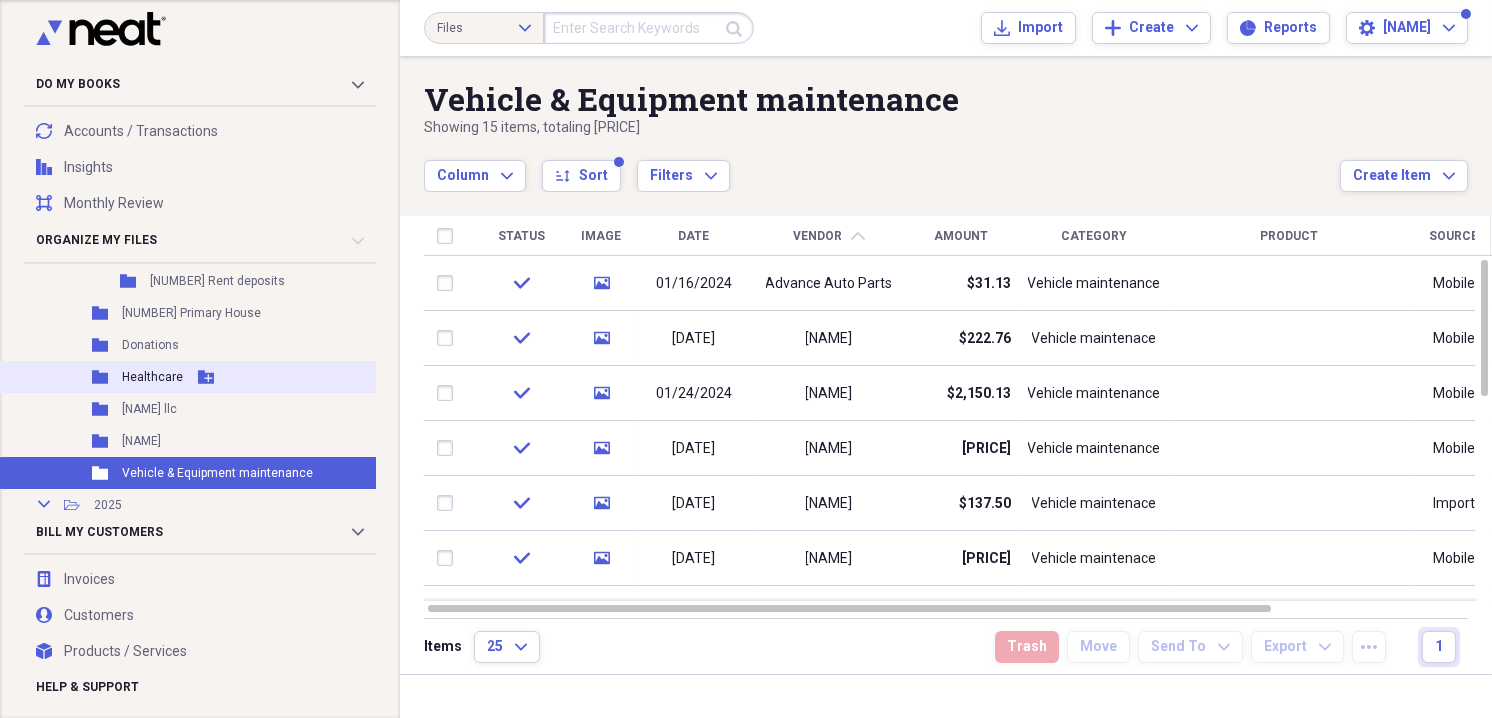 scroll, scrollTop: 260, scrollLeft: 0, axis: vertical 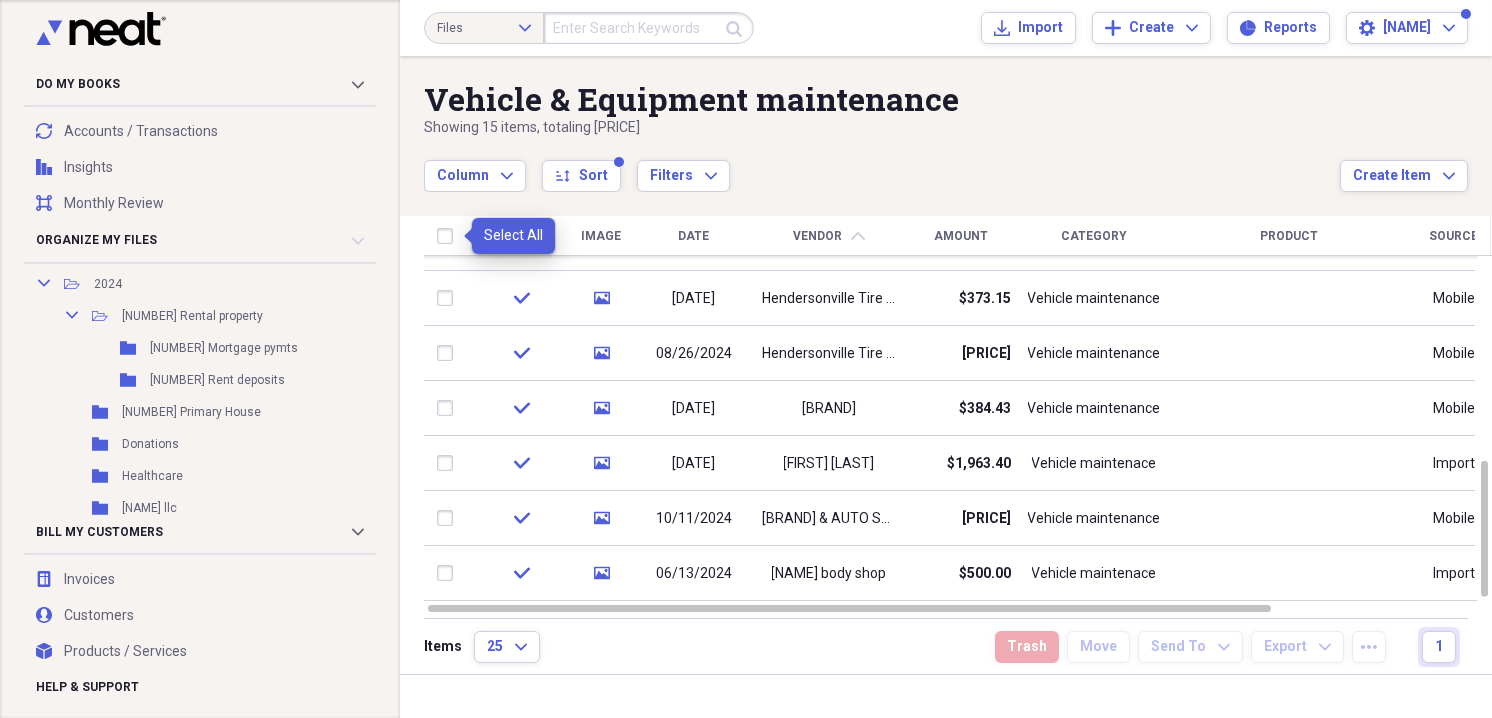 click at bounding box center [449, 236] 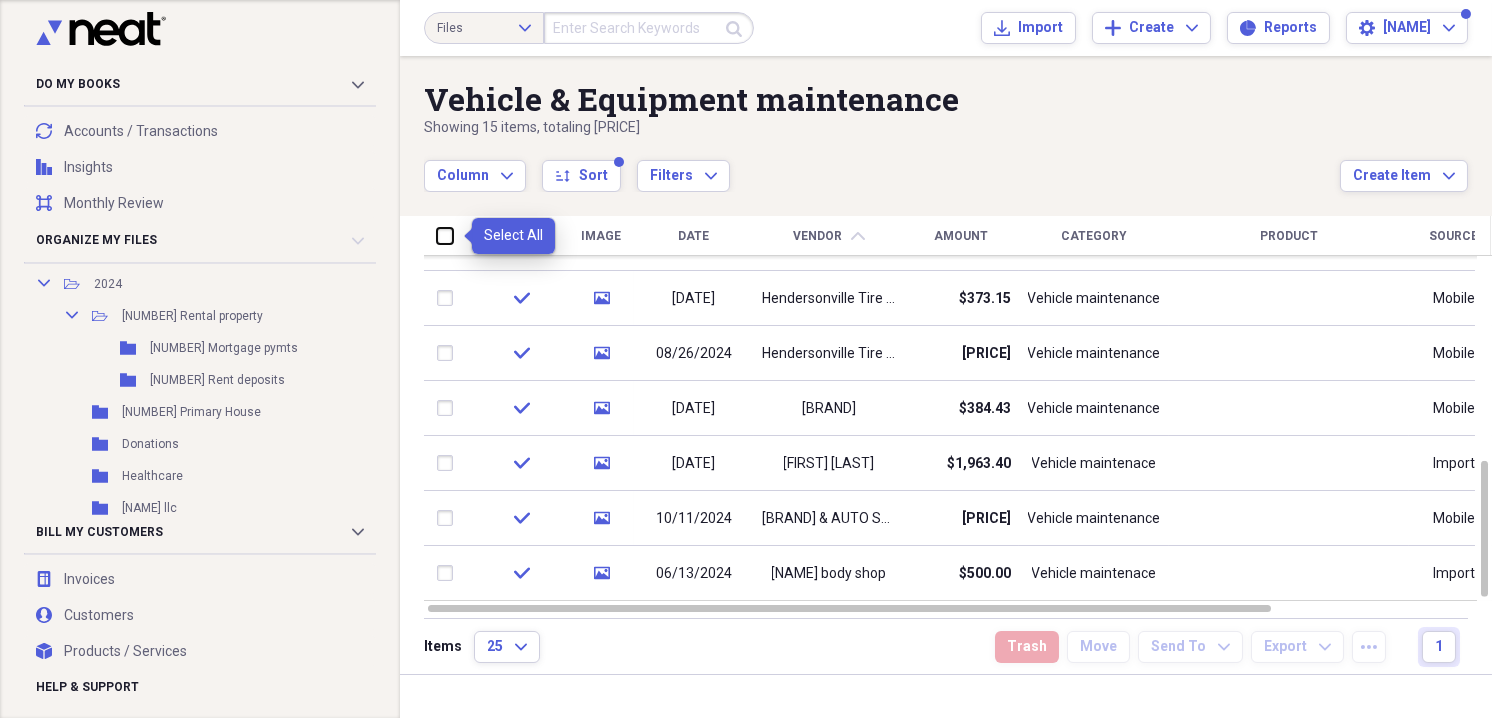 click at bounding box center (437, 235) 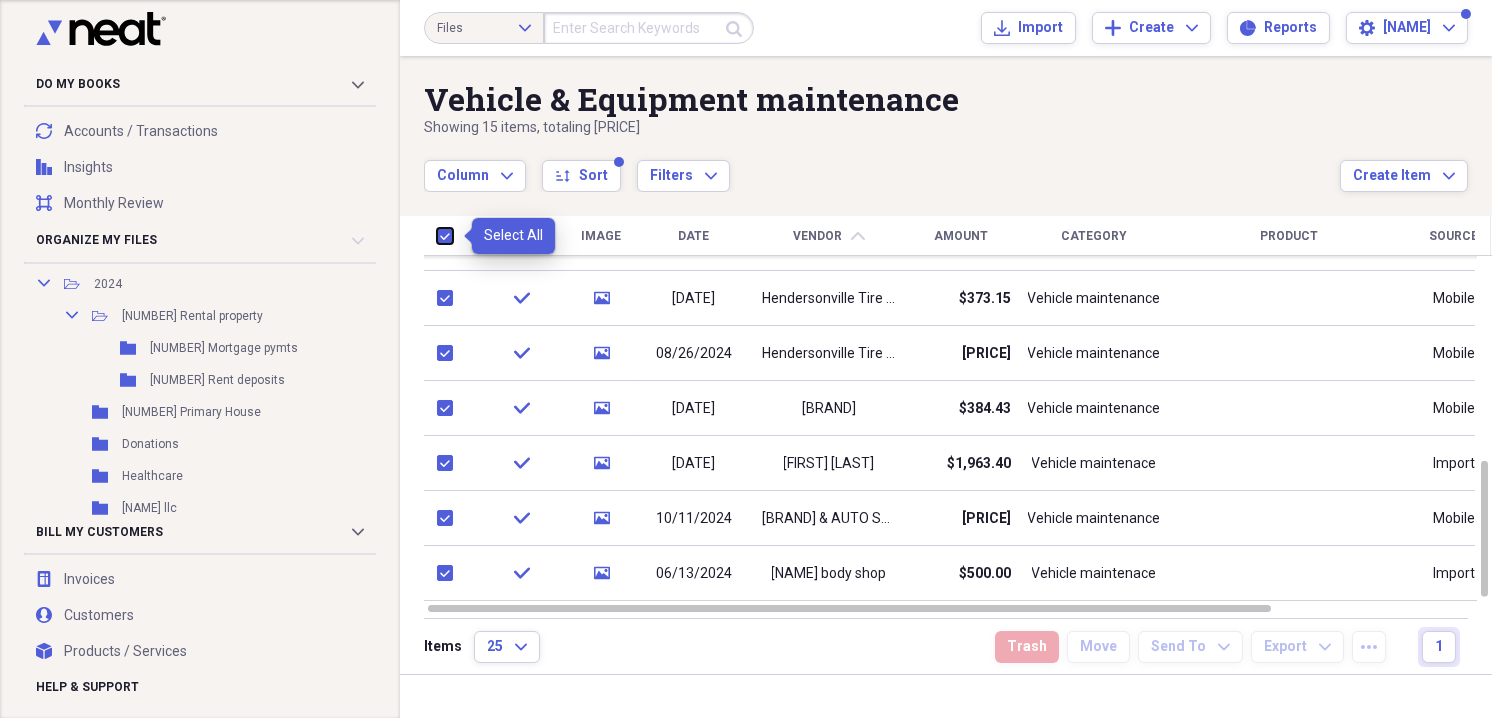 checkbox on "true" 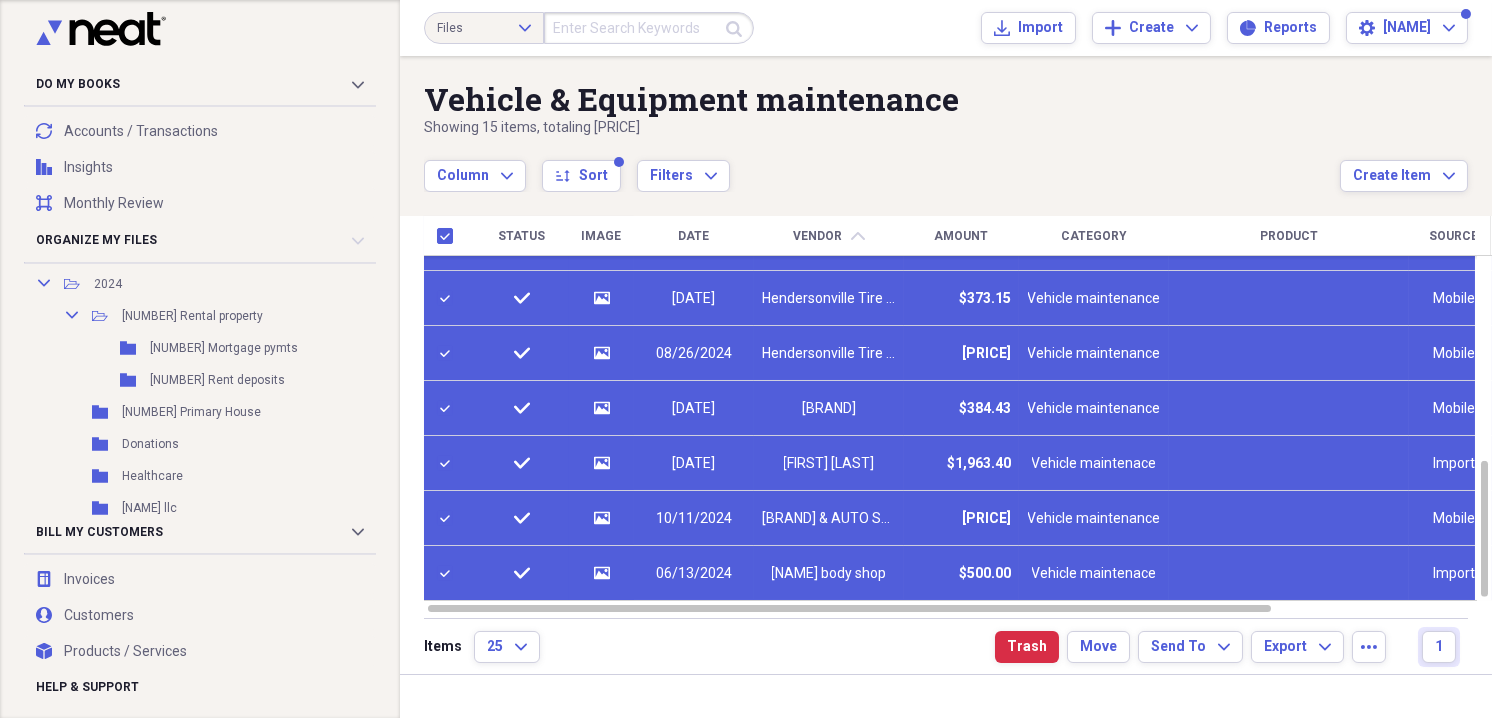click 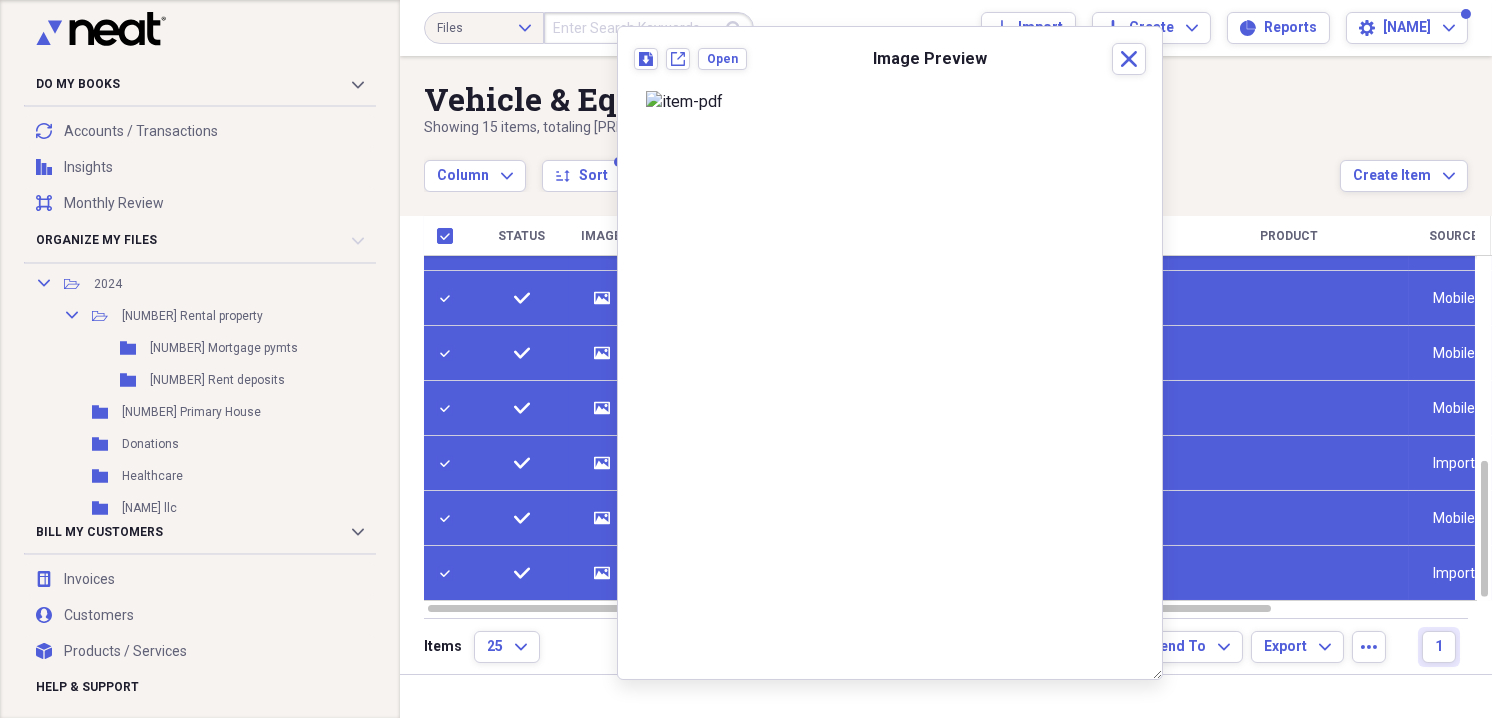 scroll, scrollTop: 0, scrollLeft: 0, axis: both 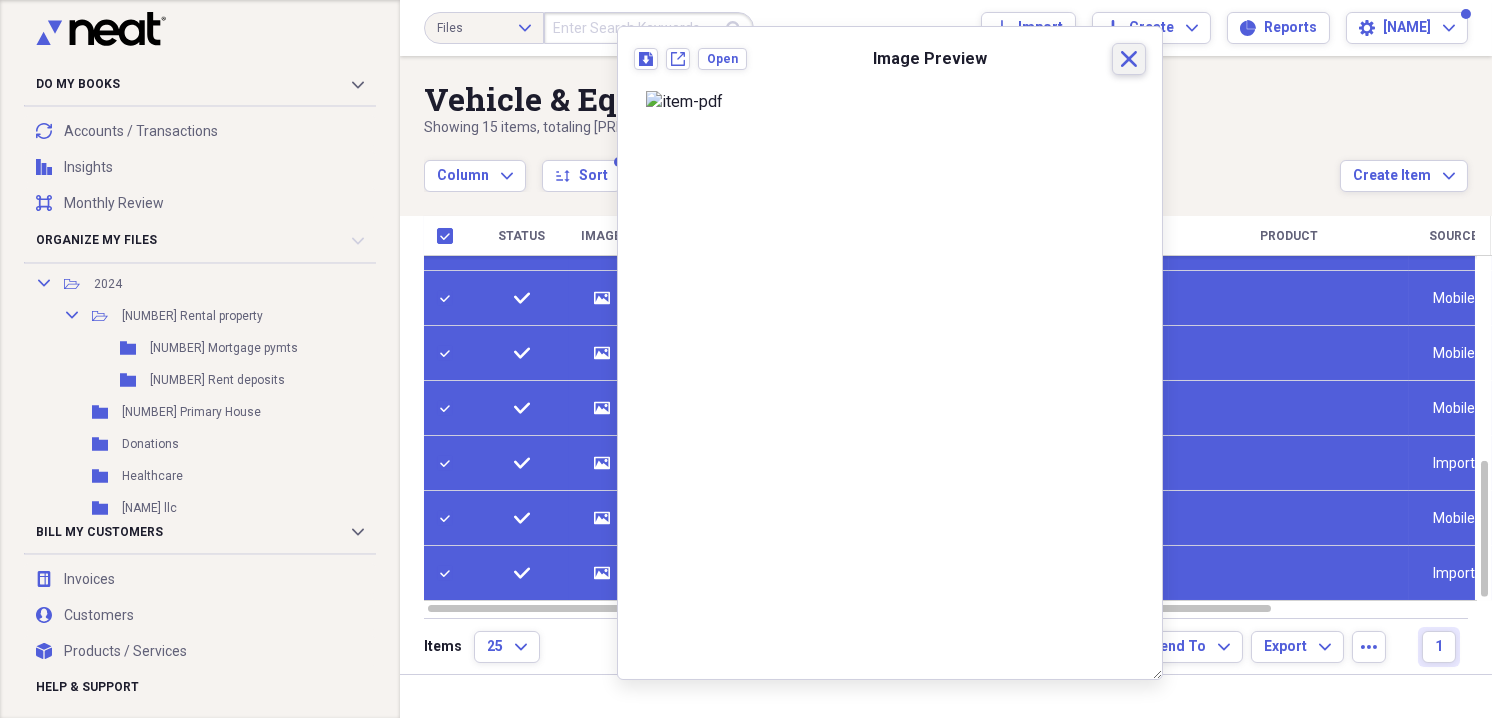 click 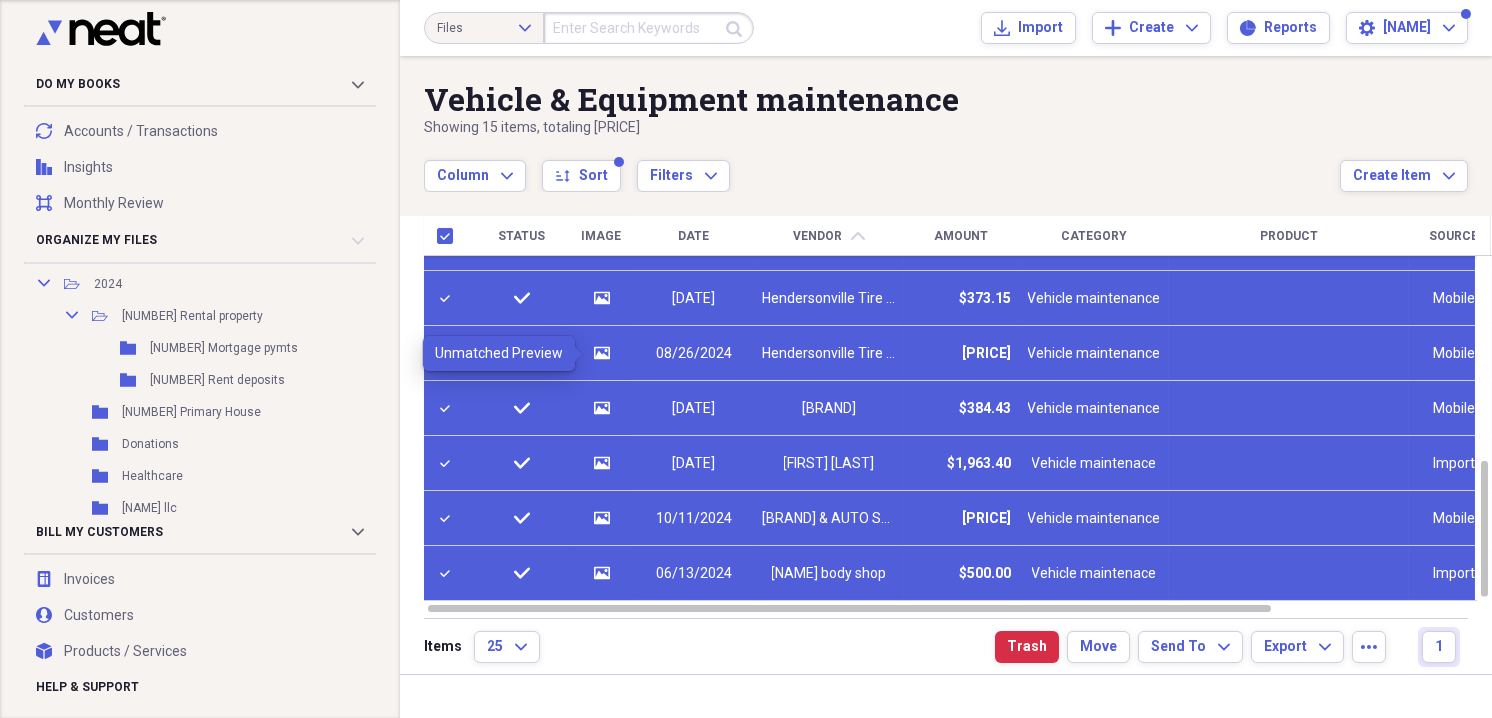 click 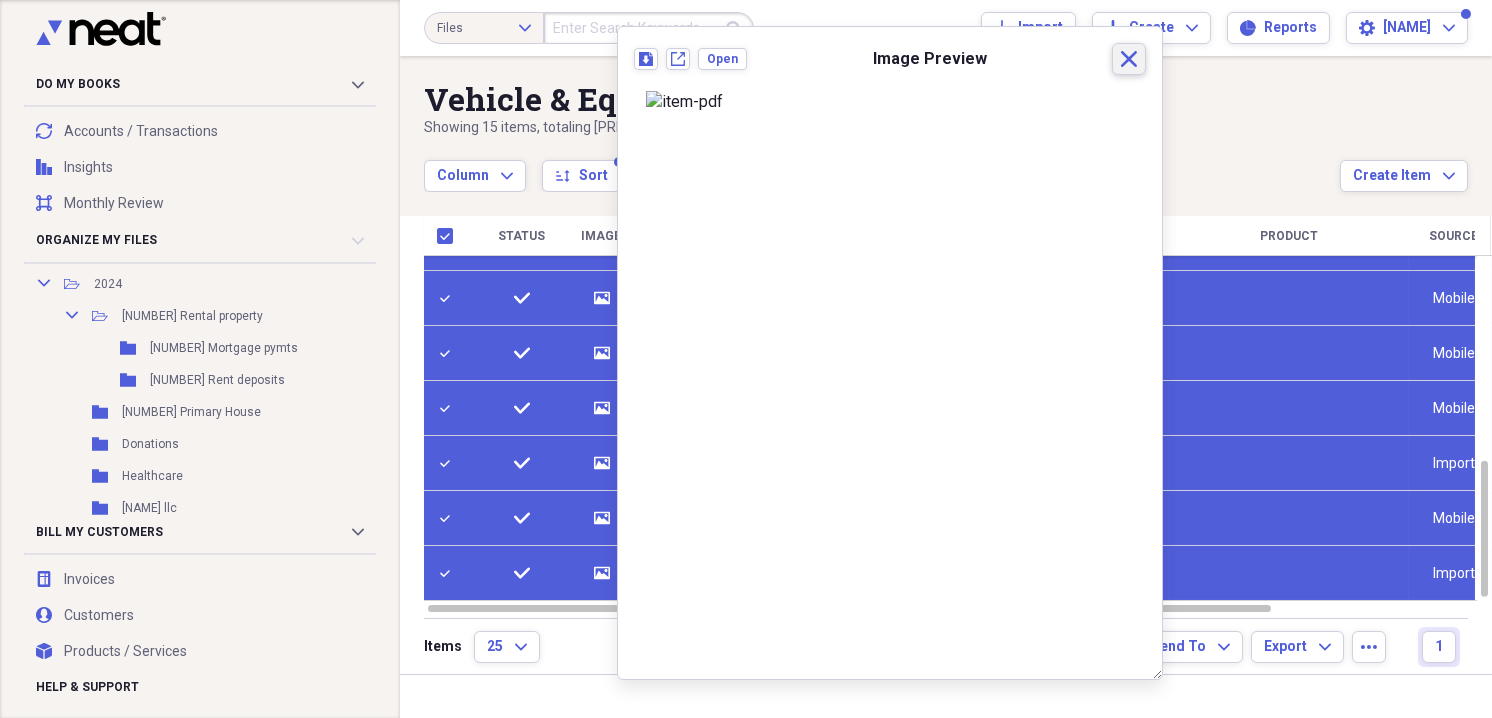 click 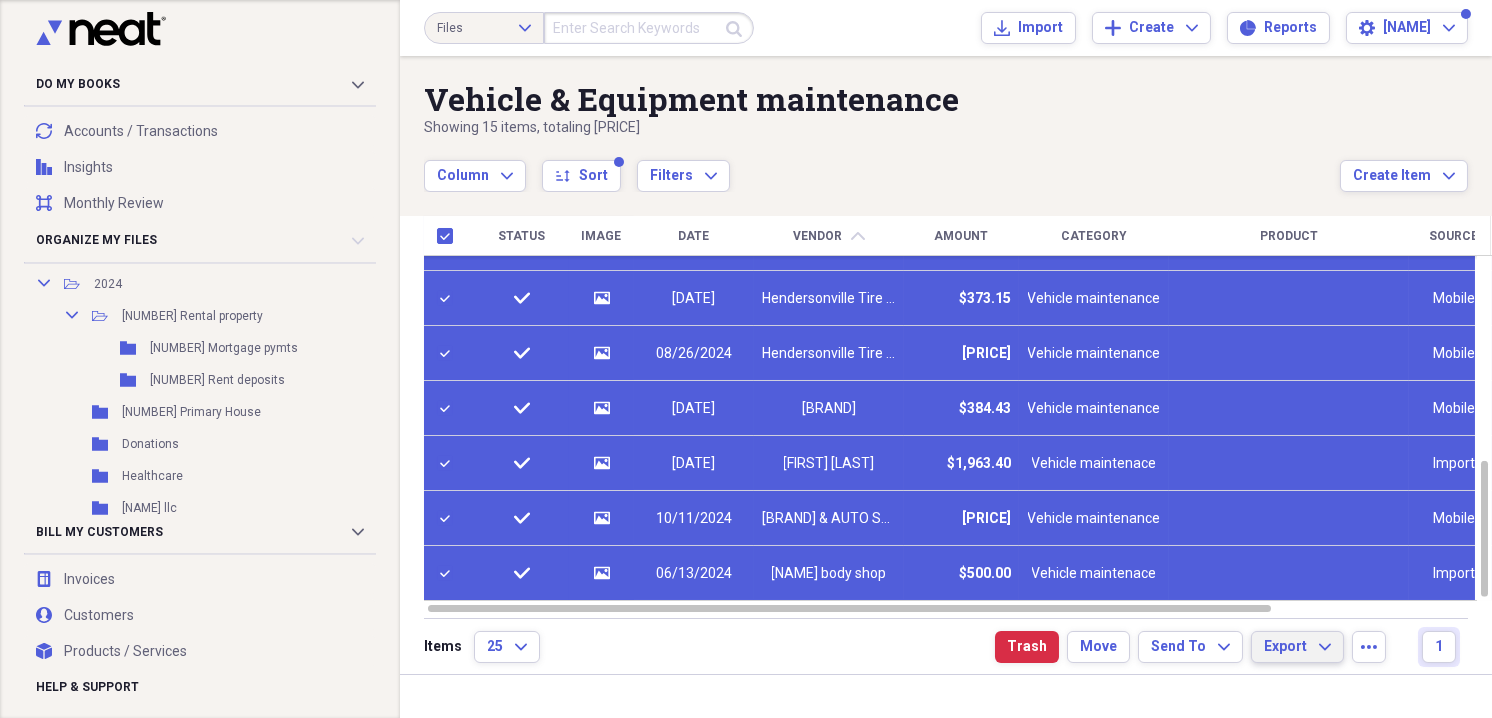 click on "Export" at bounding box center (1285, 647) 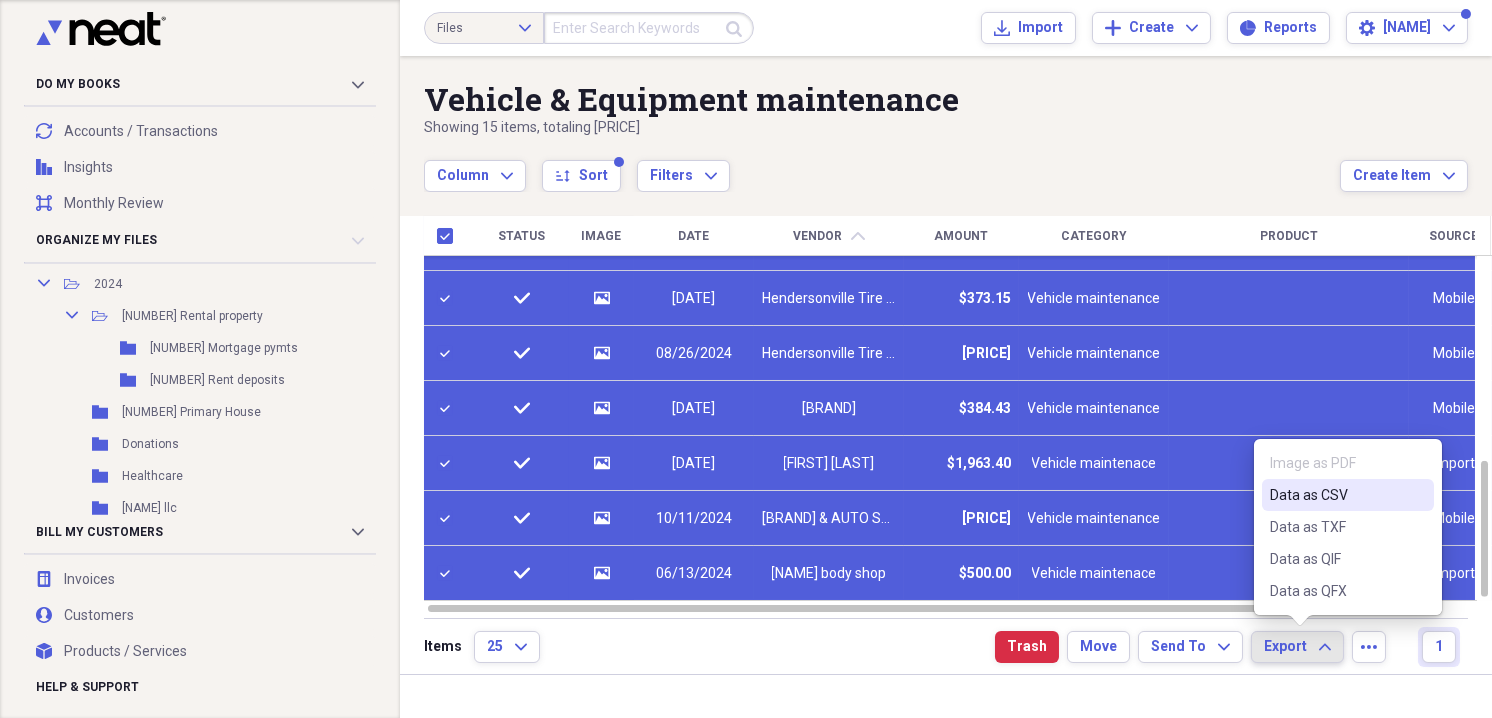 click on "Data as CSV" at bounding box center (1336, 495) 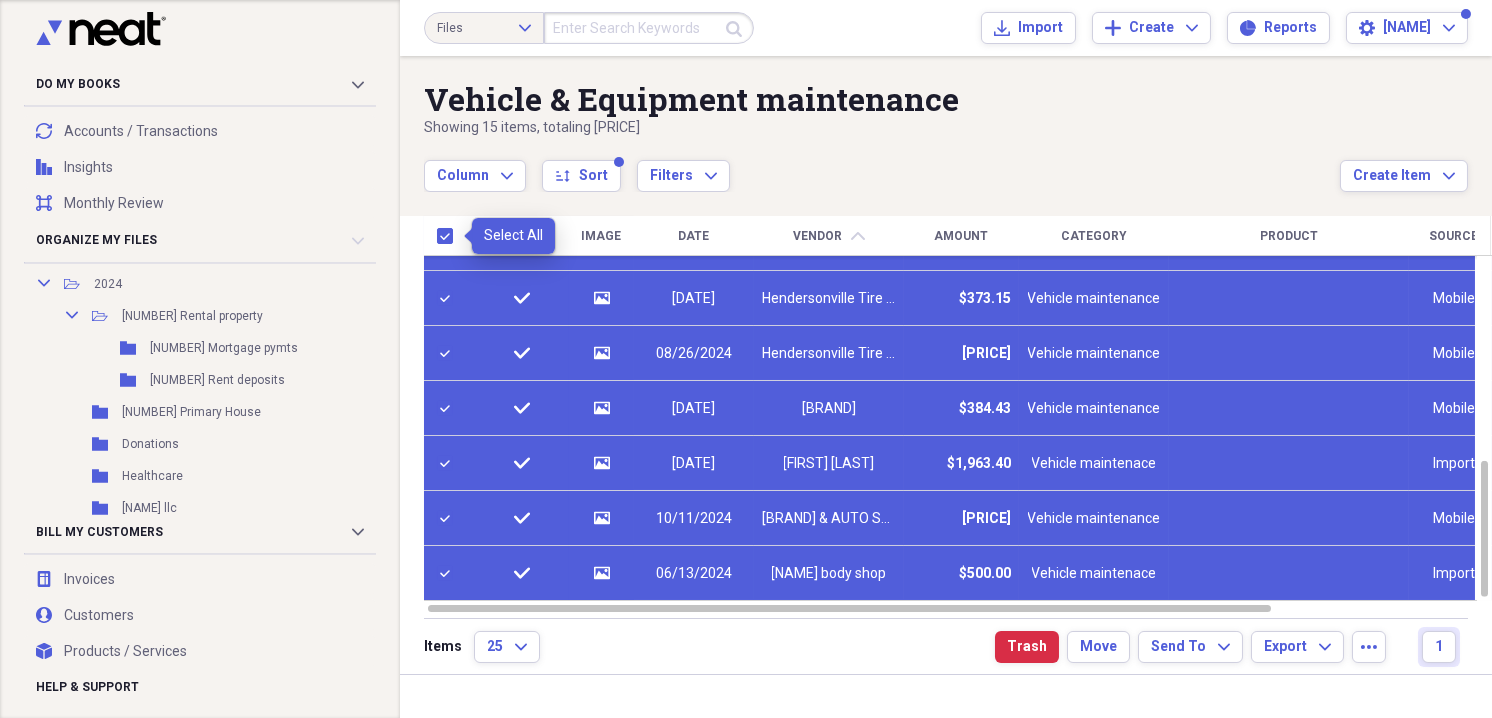 click at bounding box center (449, 236) 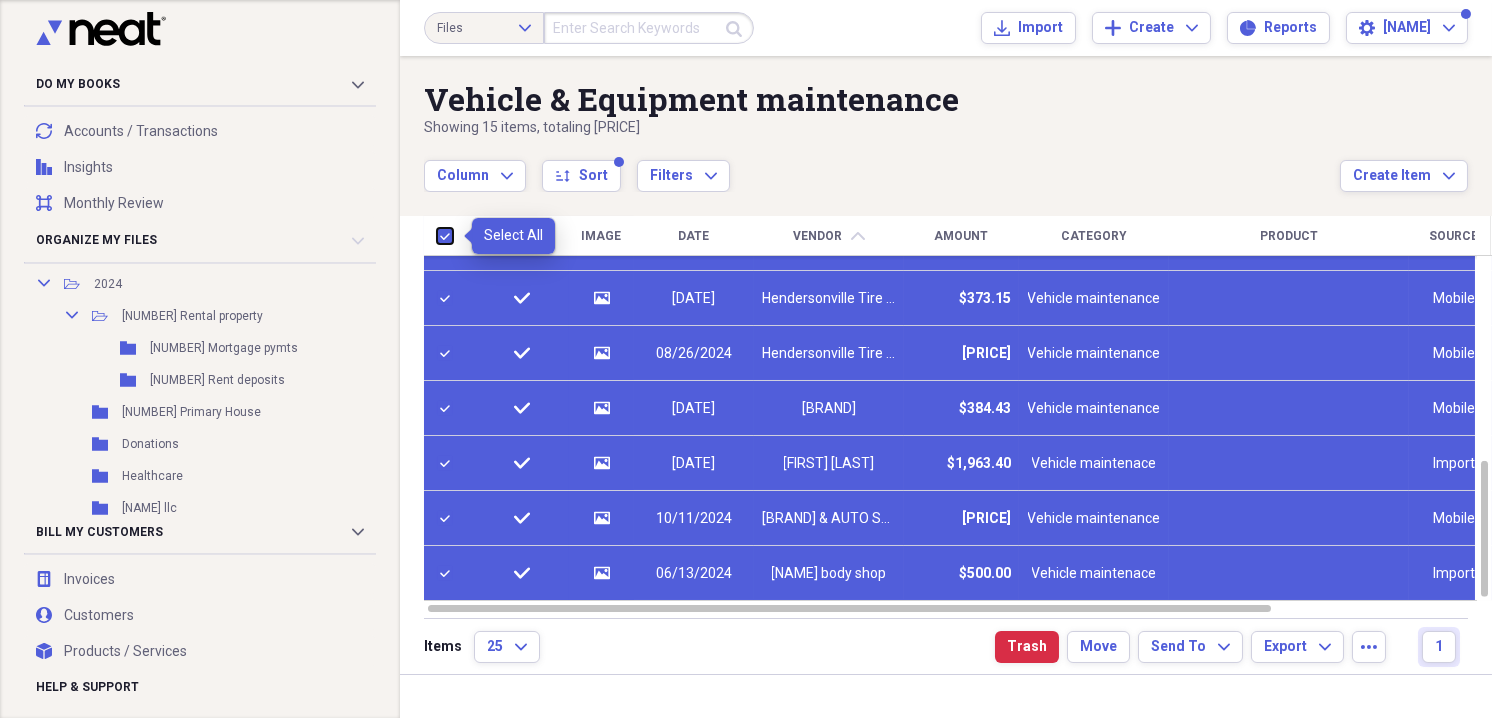 click at bounding box center (437, 235) 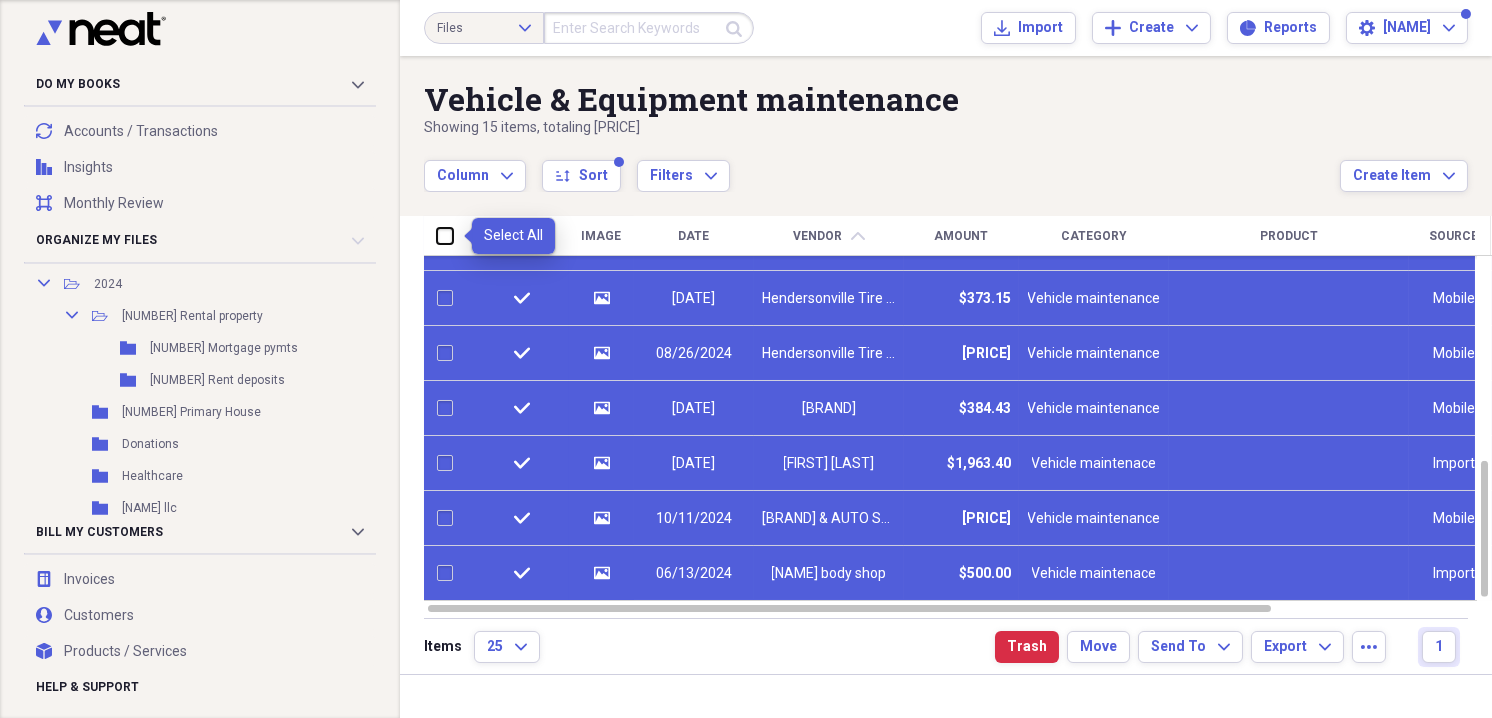 checkbox on "false" 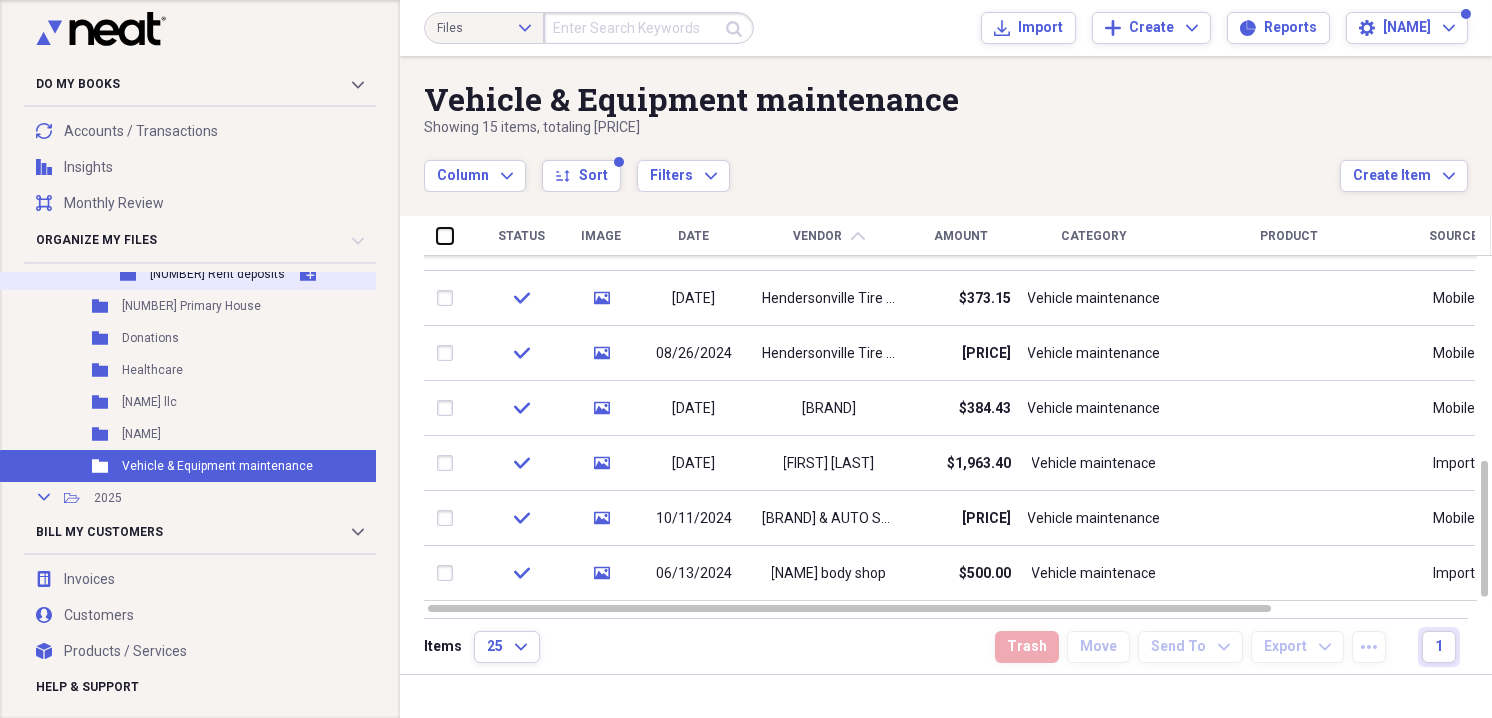 scroll, scrollTop: 360, scrollLeft: 0, axis: vertical 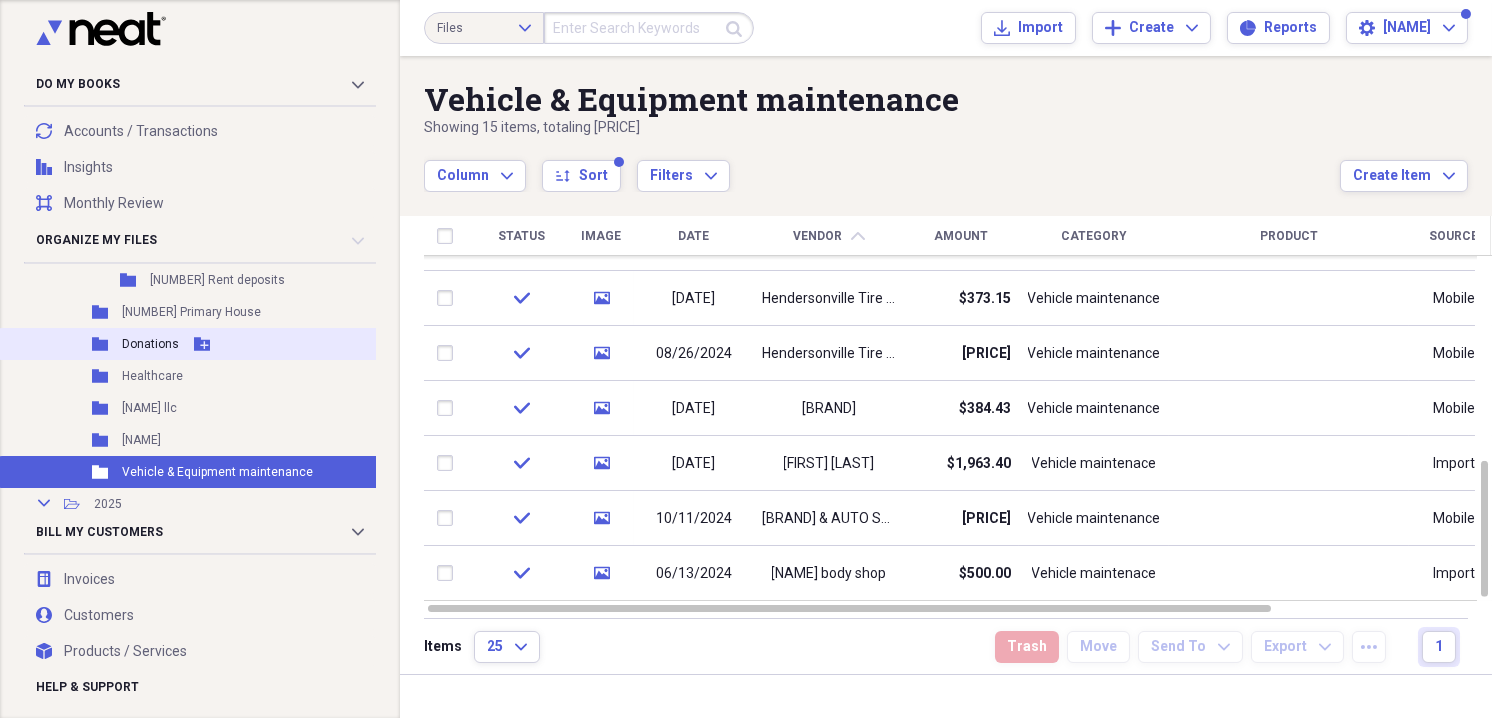 click on "Donations" at bounding box center (150, 344) 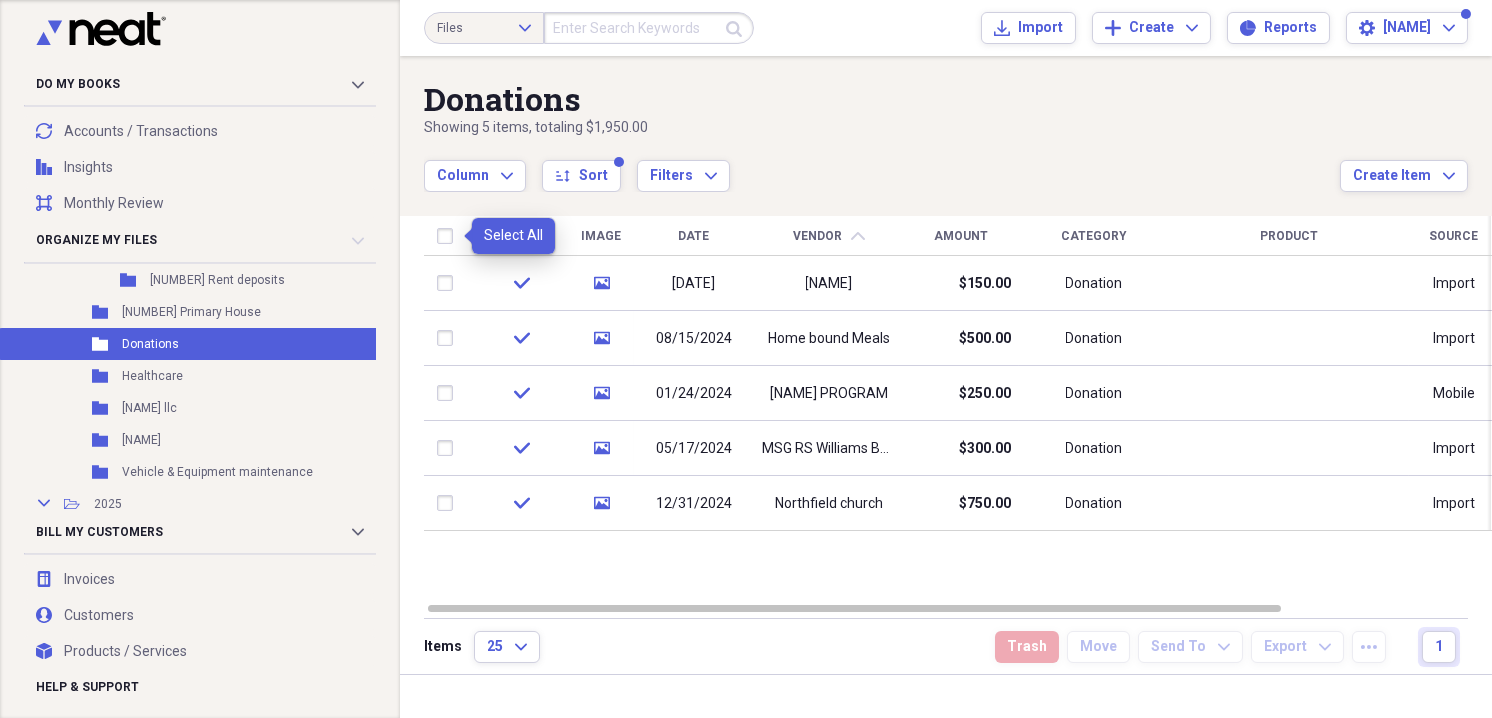 click at bounding box center (449, 236) 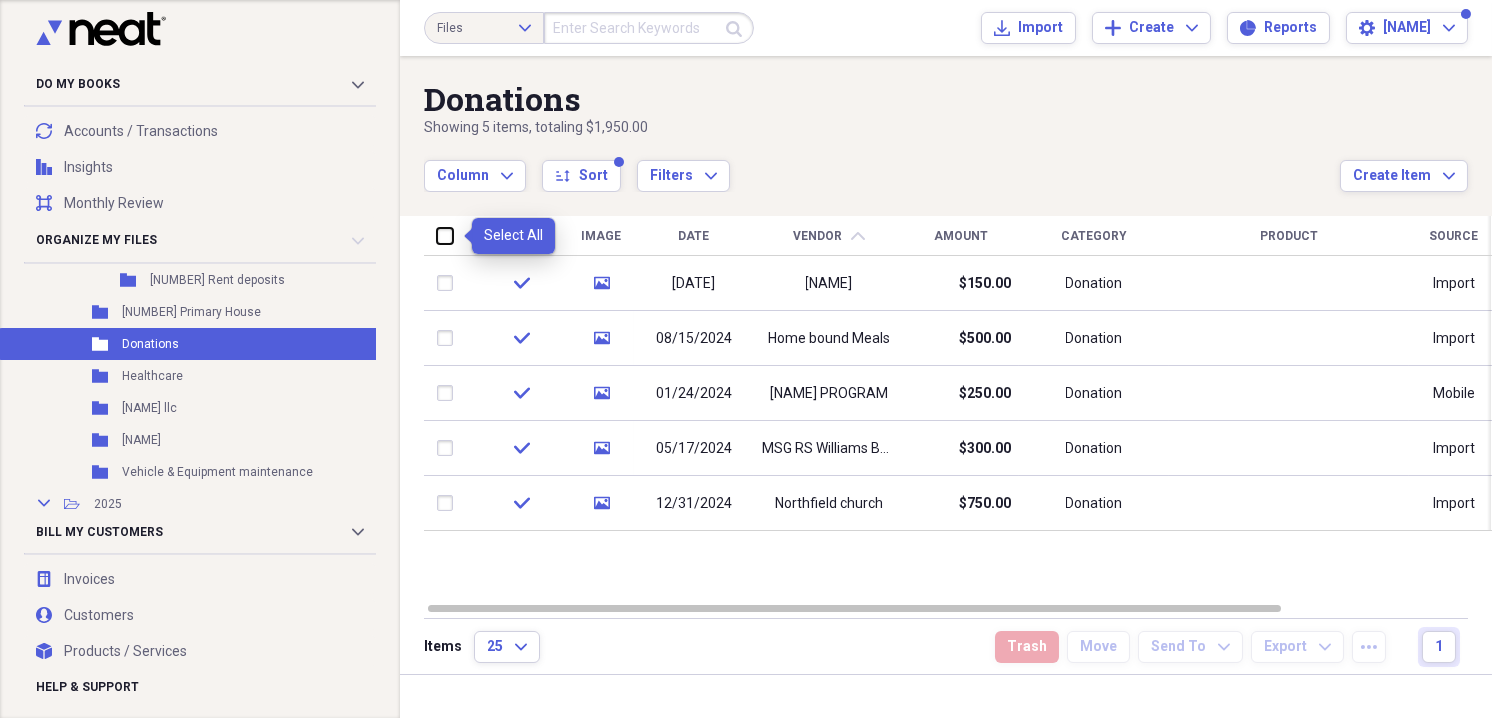 click at bounding box center [437, 235] 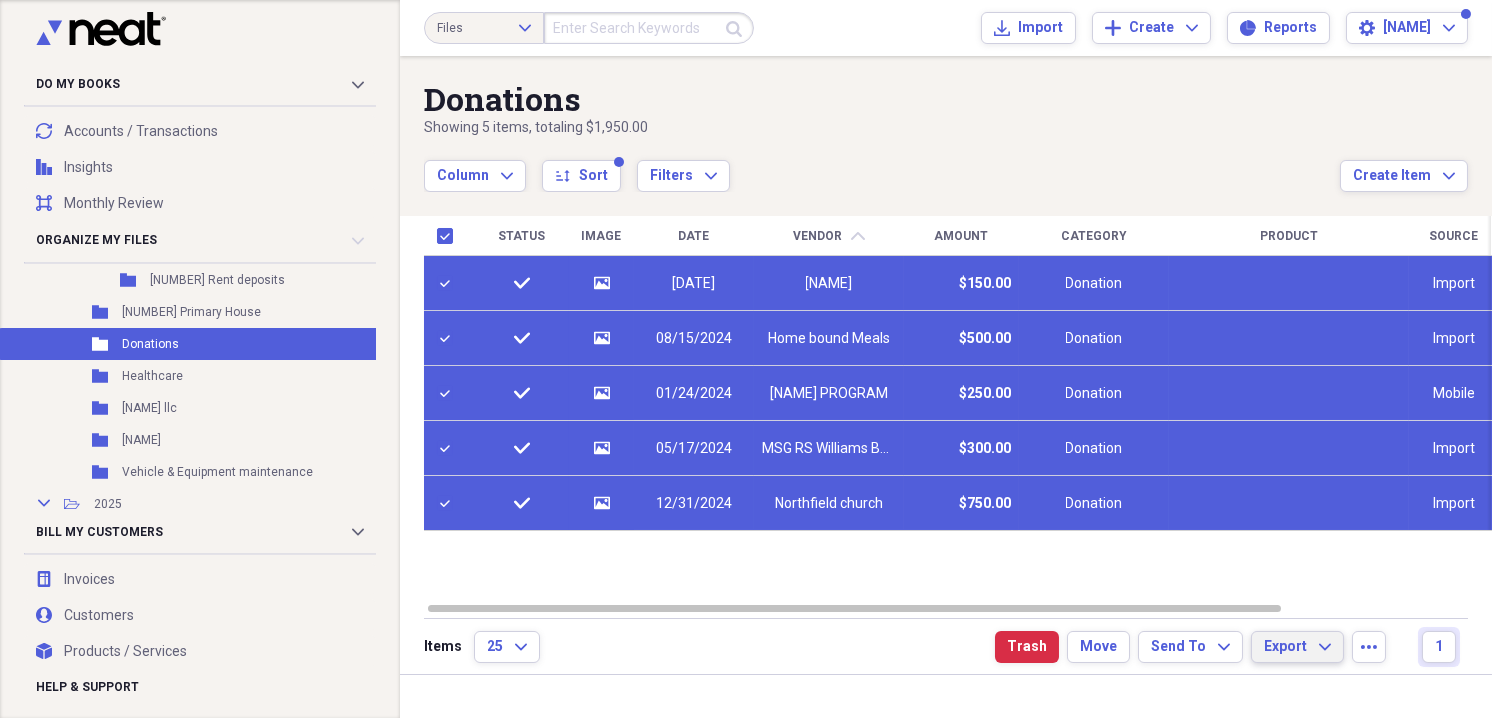 click on "Export" at bounding box center (1285, 647) 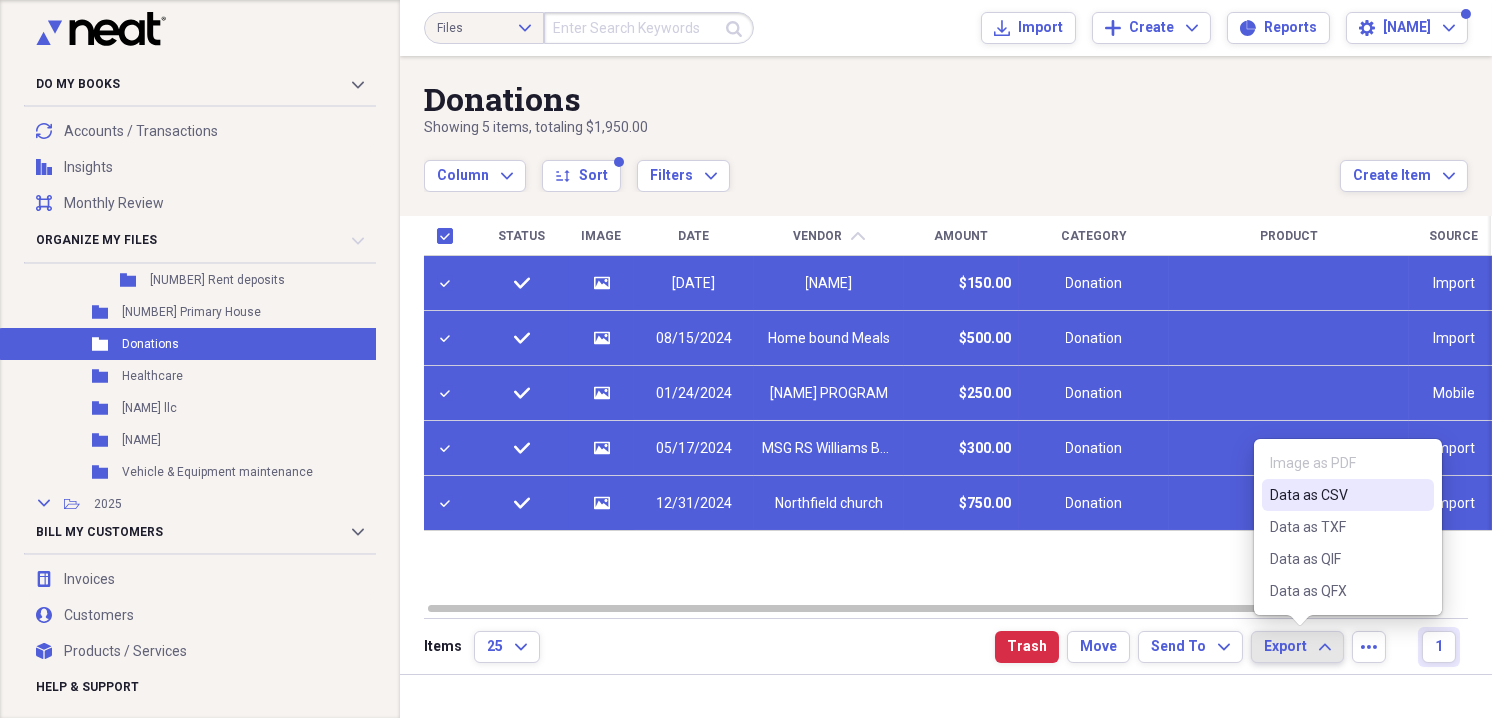 click on "Data as CSV" at bounding box center (1336, 495) 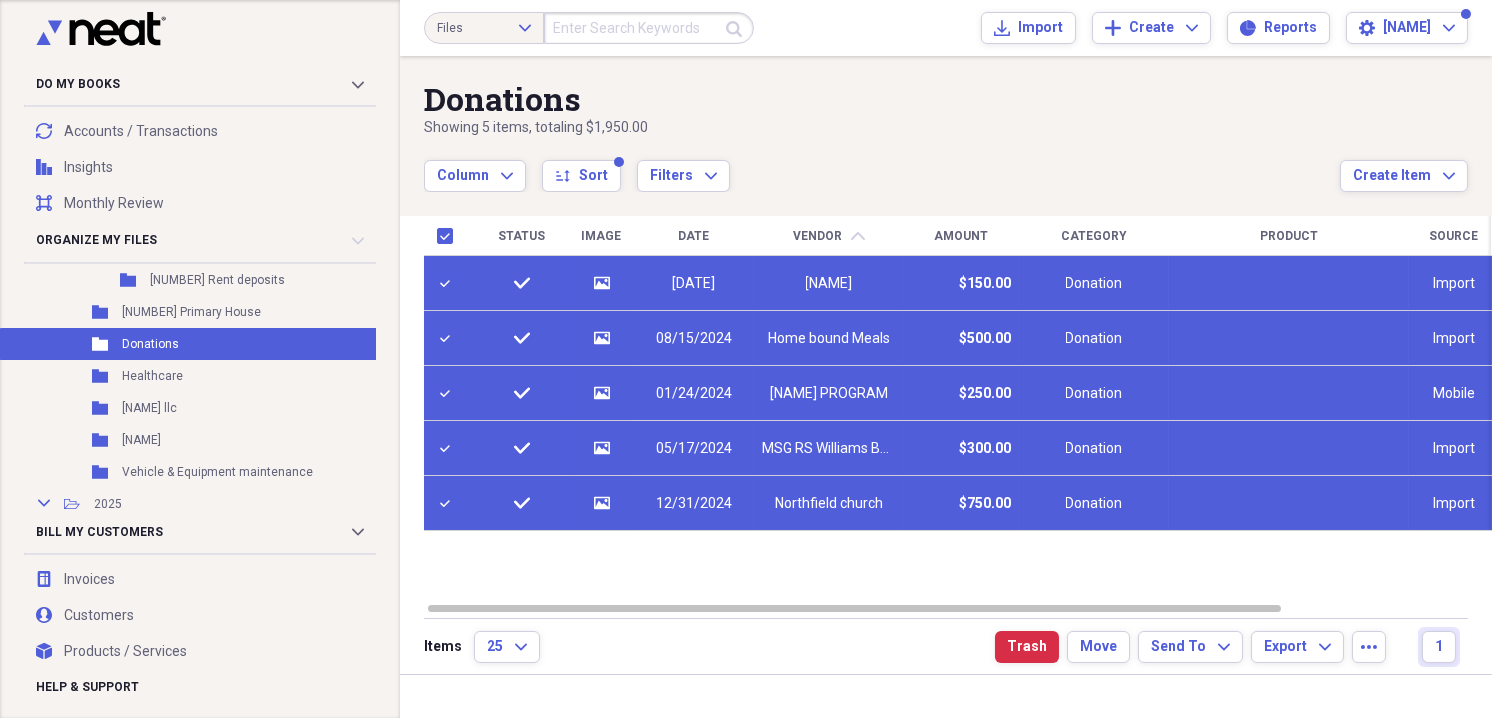 click on "Donations" at bounding box center (882, 99) 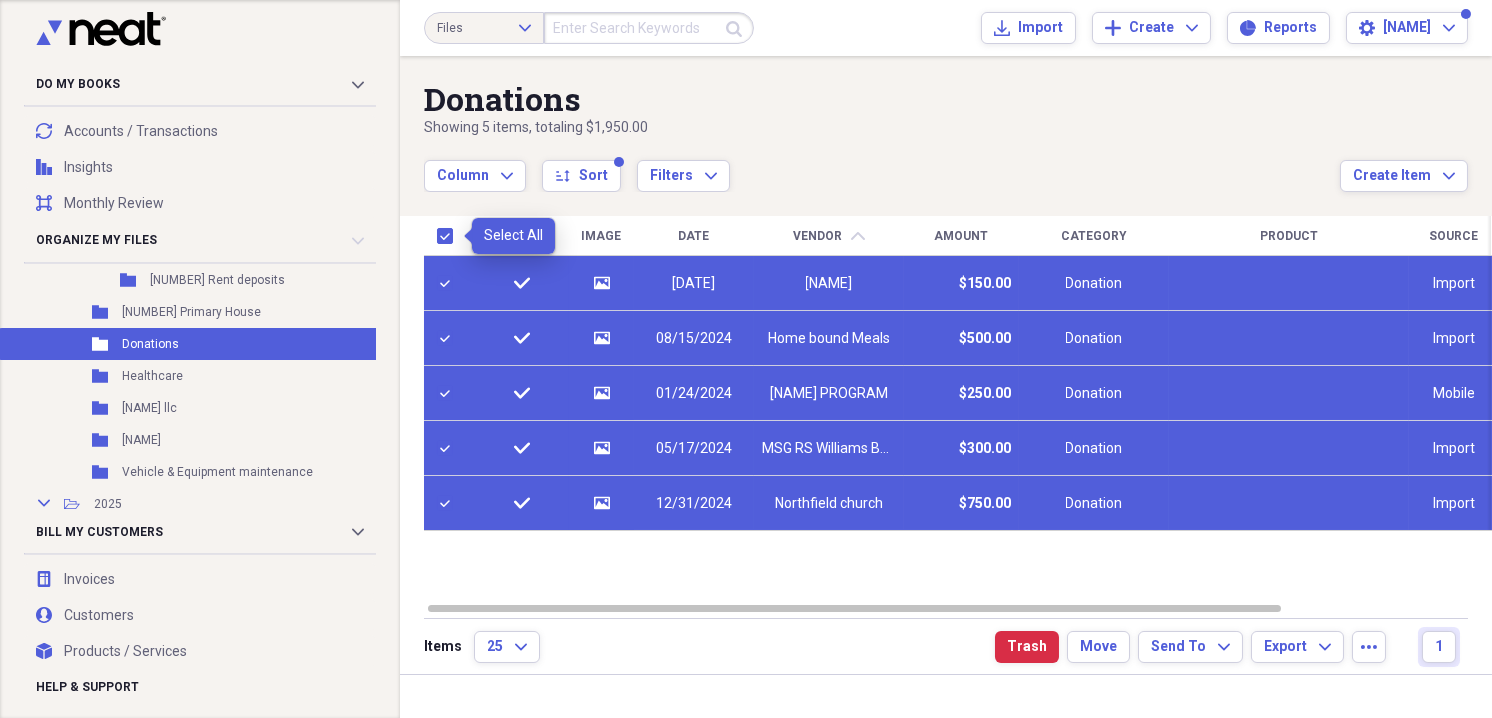 click at bounding box center (449, 236) 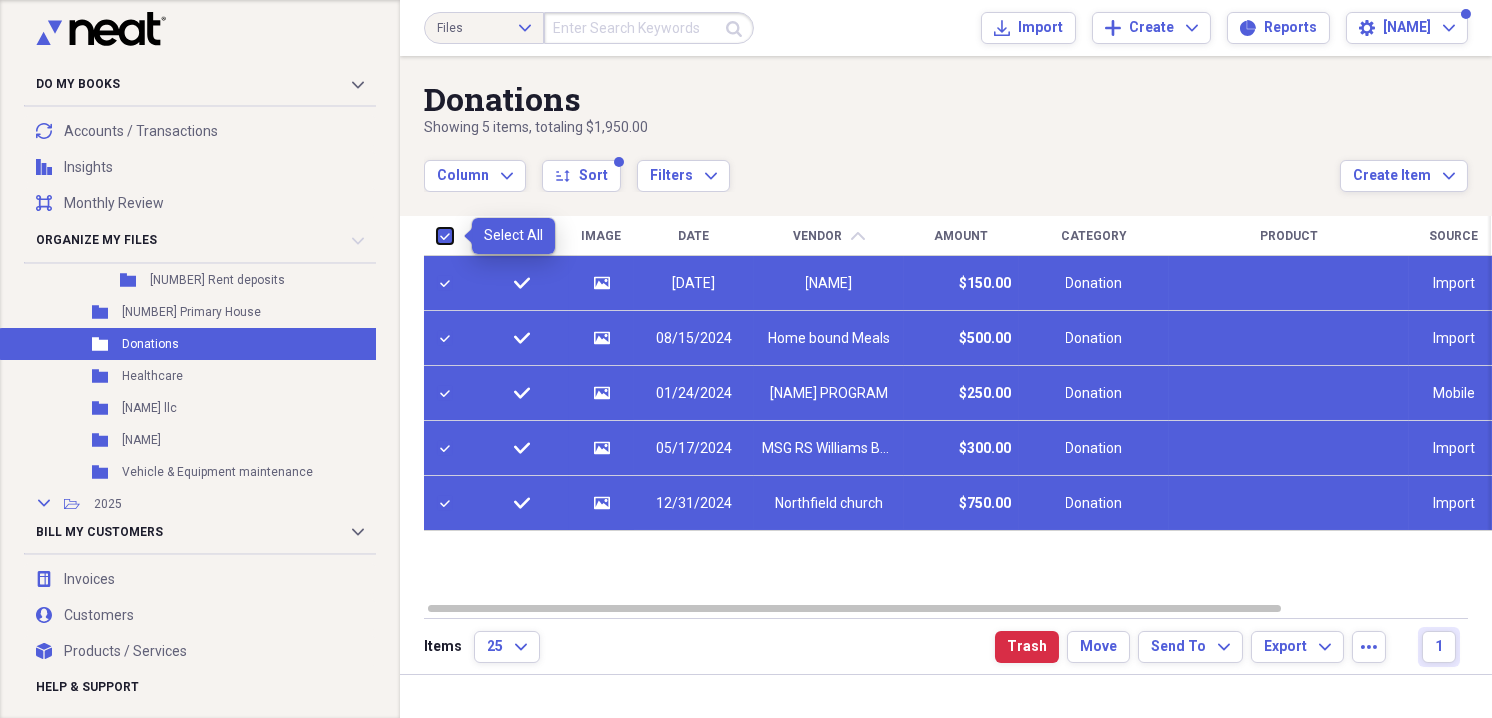 click at bounding box center (437, 235) 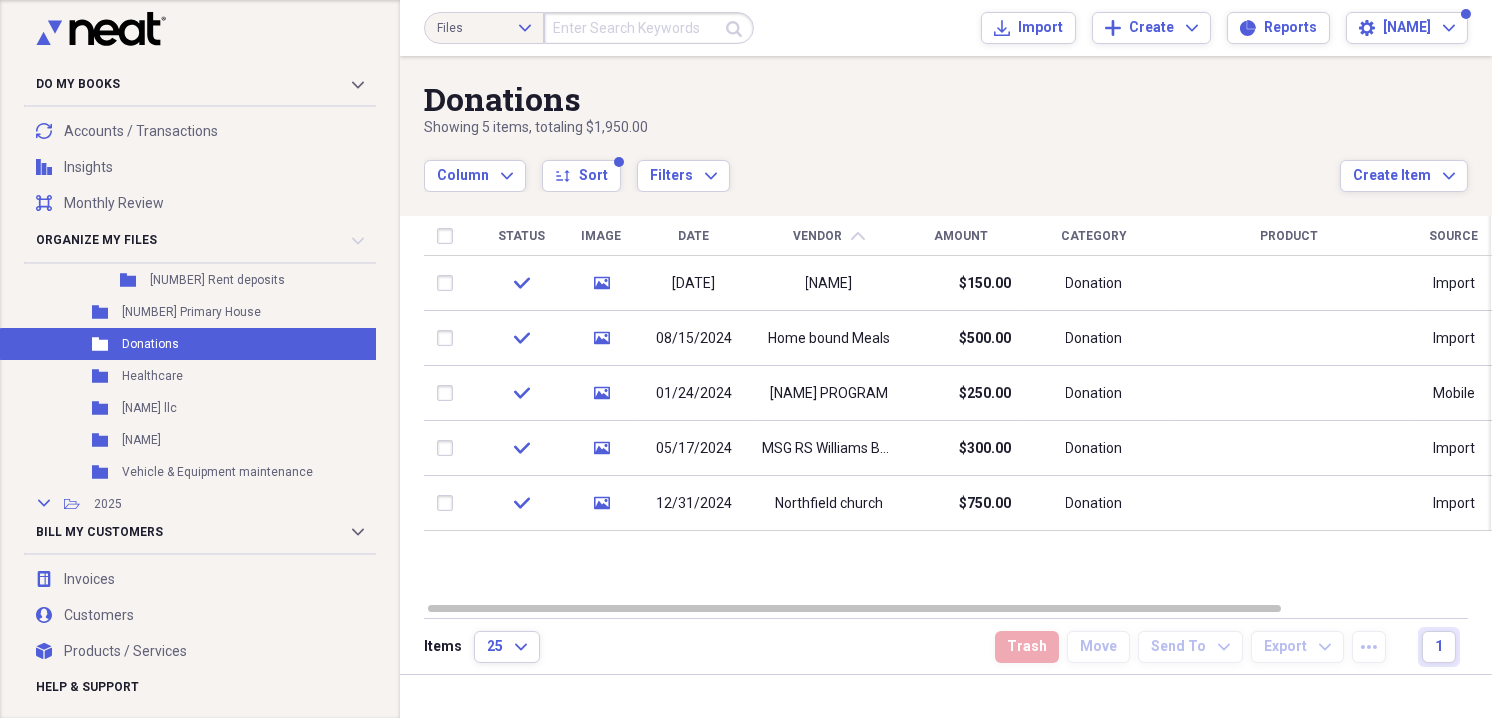 click on "Donations" at bounding box center (882, 99) 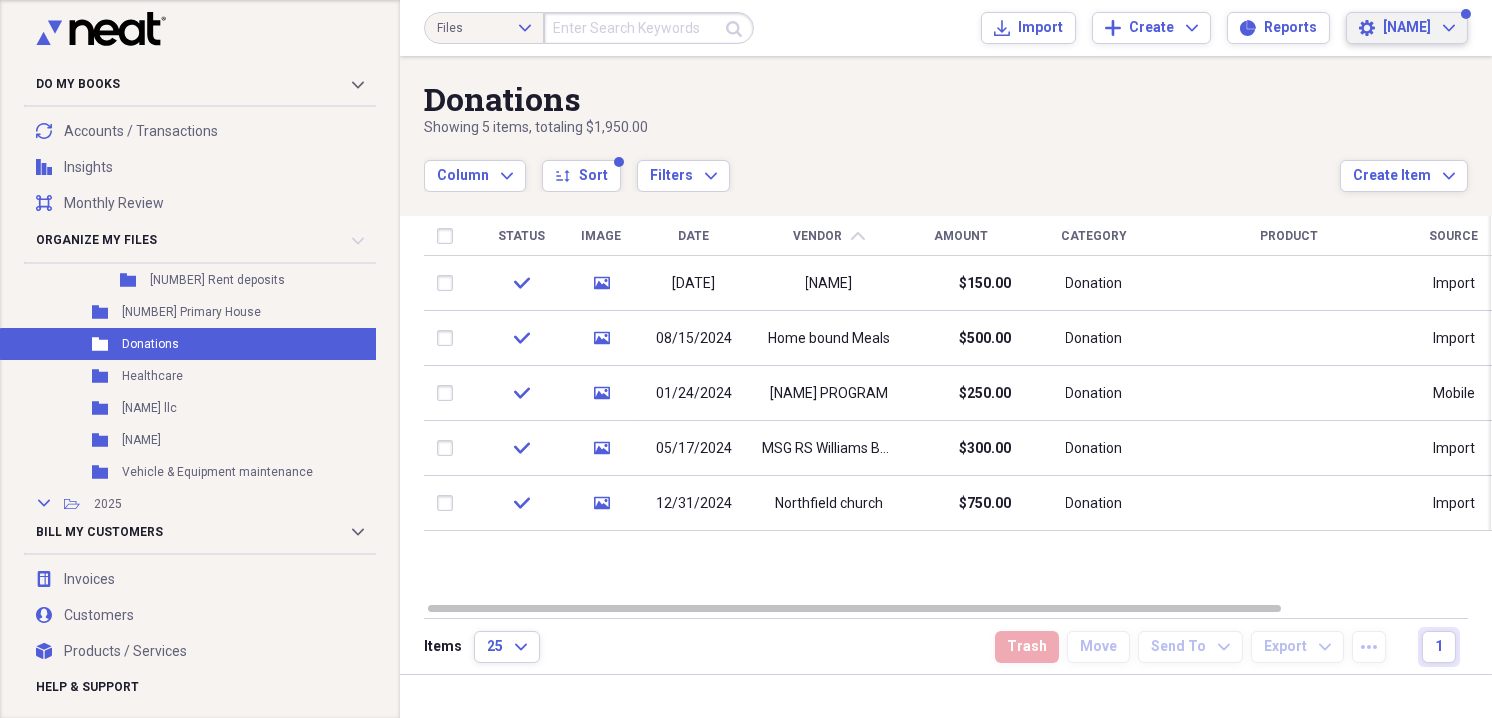 click on "Settings [NAME] Expand" at bounding box center (1407, 28) 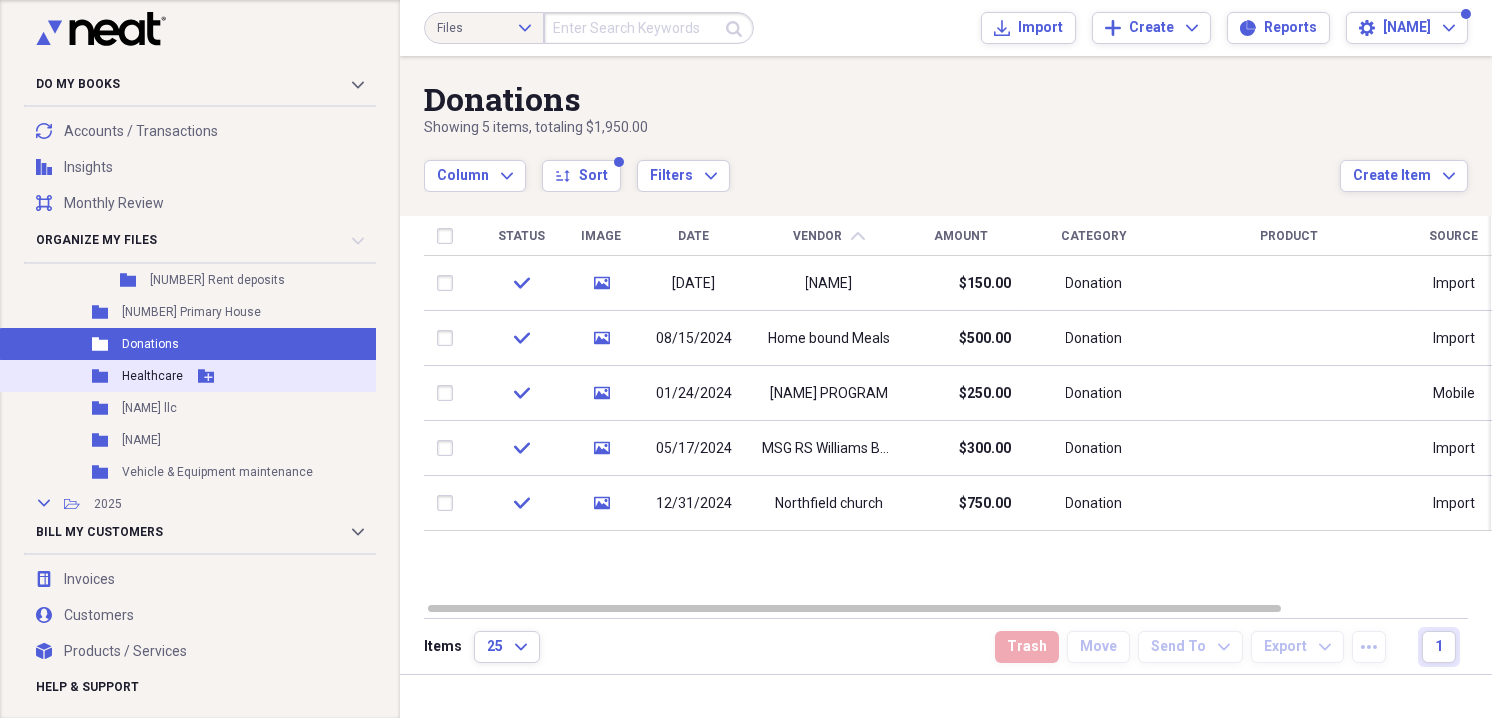 click on "Healthcare" at bounding box center [152, 376] 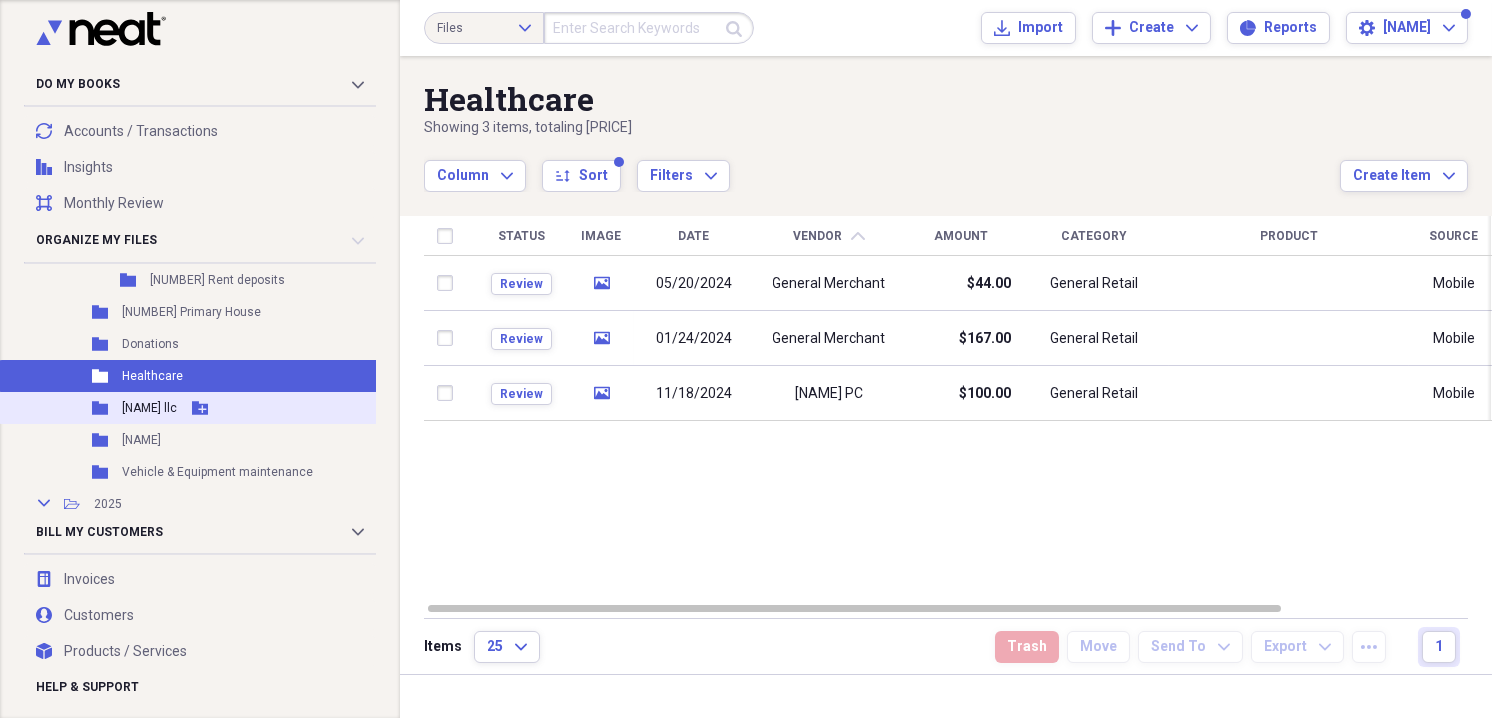 click on "[NAME] llc" at bounding box center [149, 408] 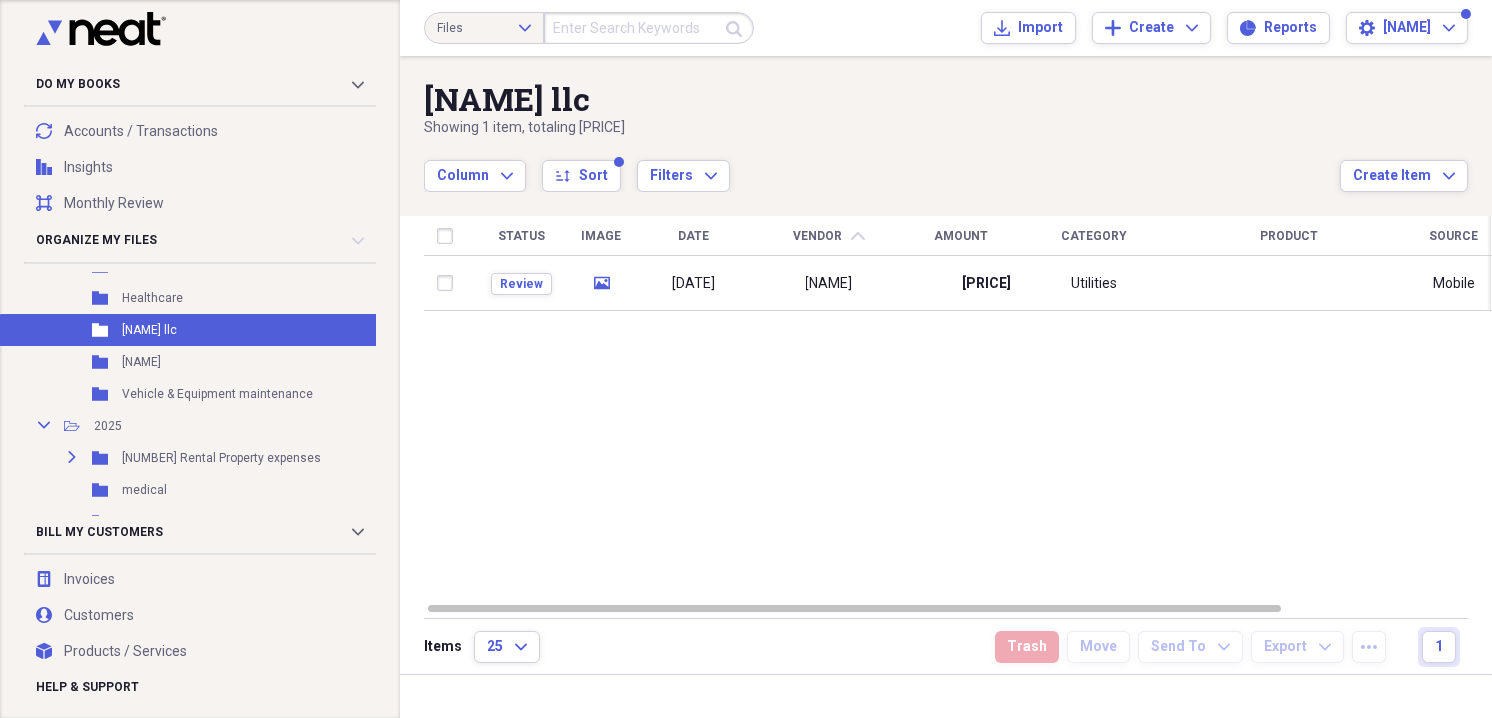 scroll, scrollTop: 440, scrollLeft: 0, axis: vertical 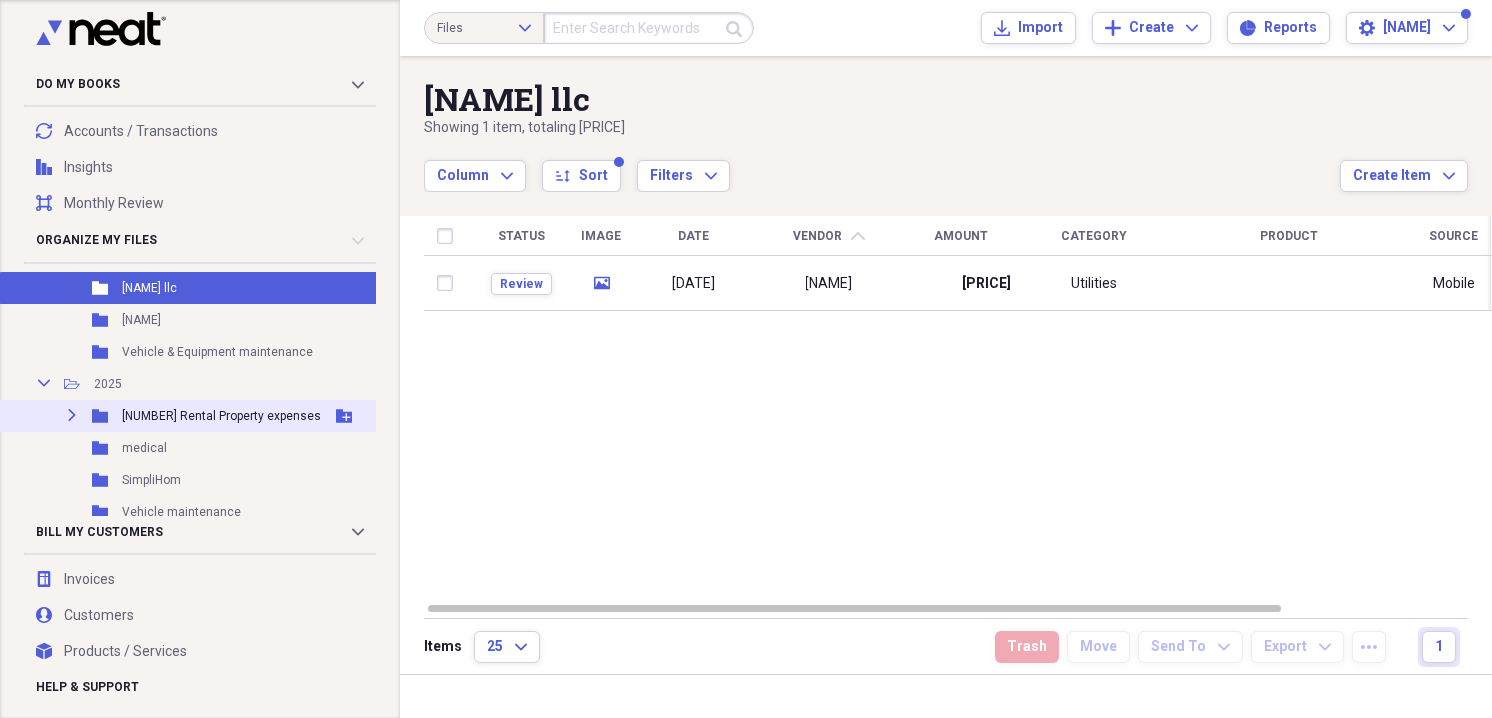 click 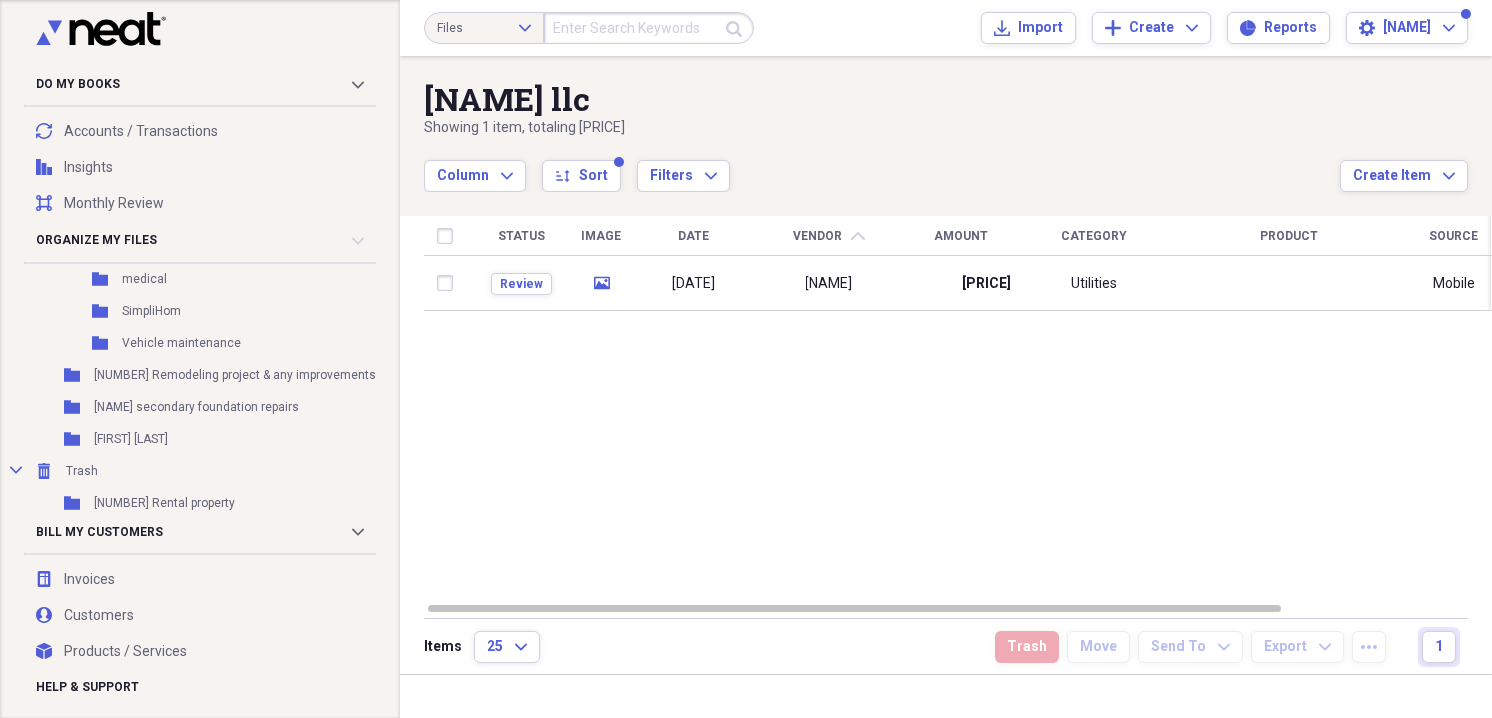 scroll, scrollTop: 728, scrollLeft: 0, axis: vertical 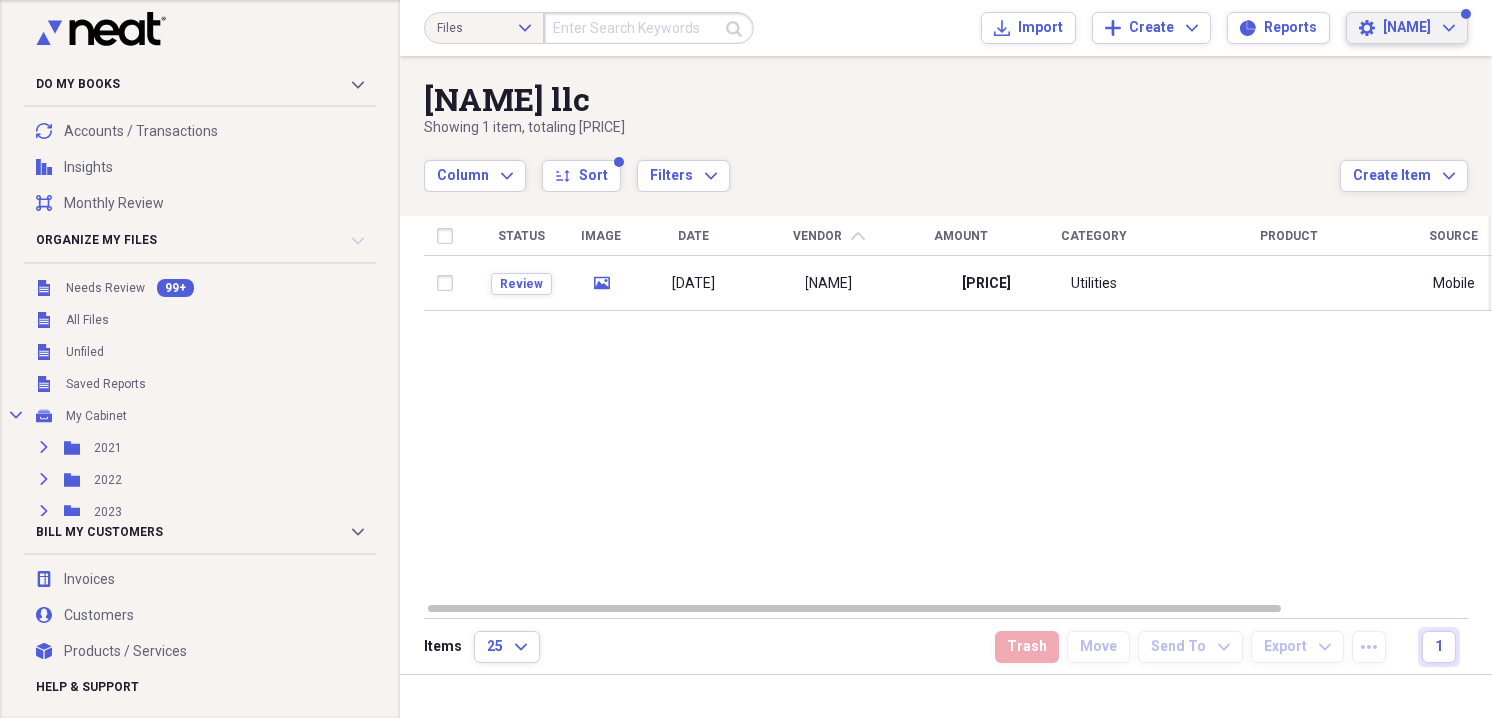 click on "[NAME]" at bounding box center (1407, 28) 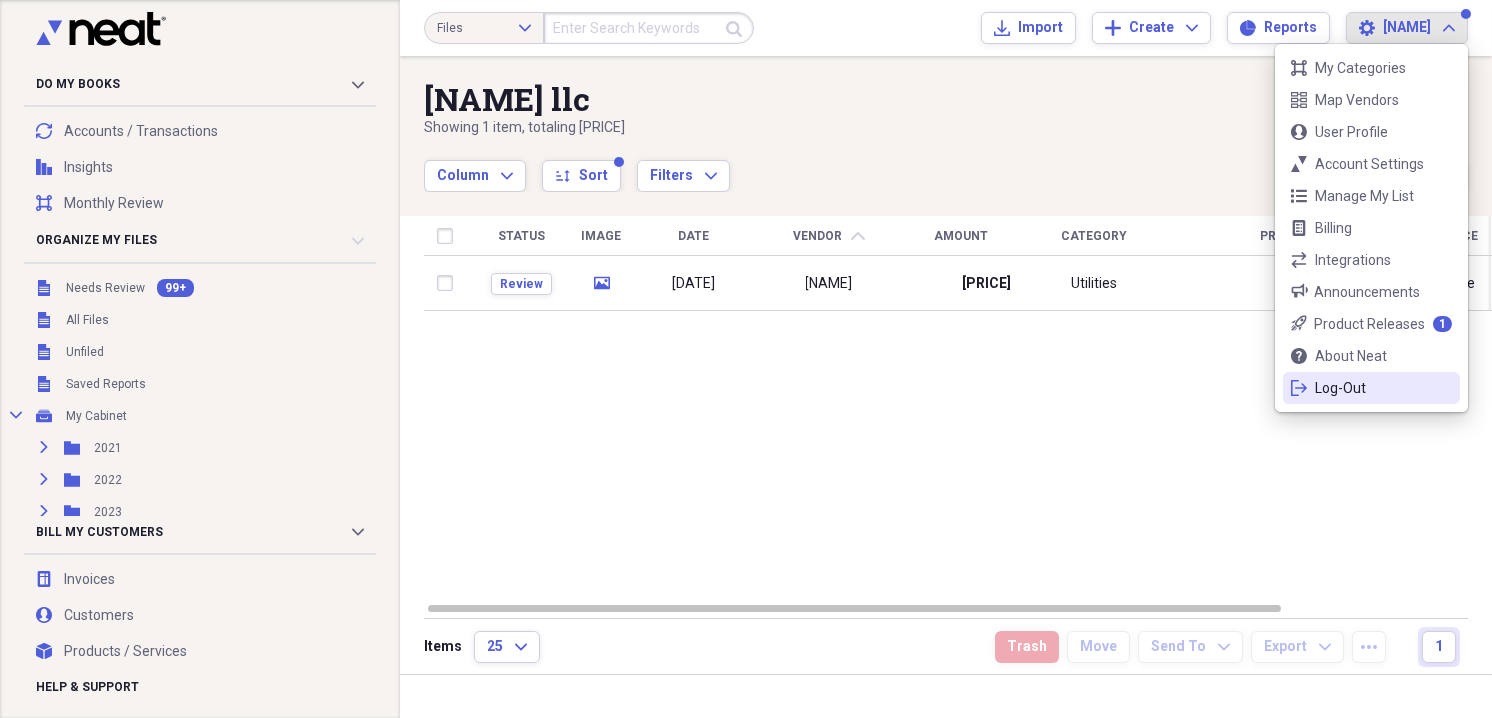 click on "Log-Out" at bounding box center (1371, 388) 